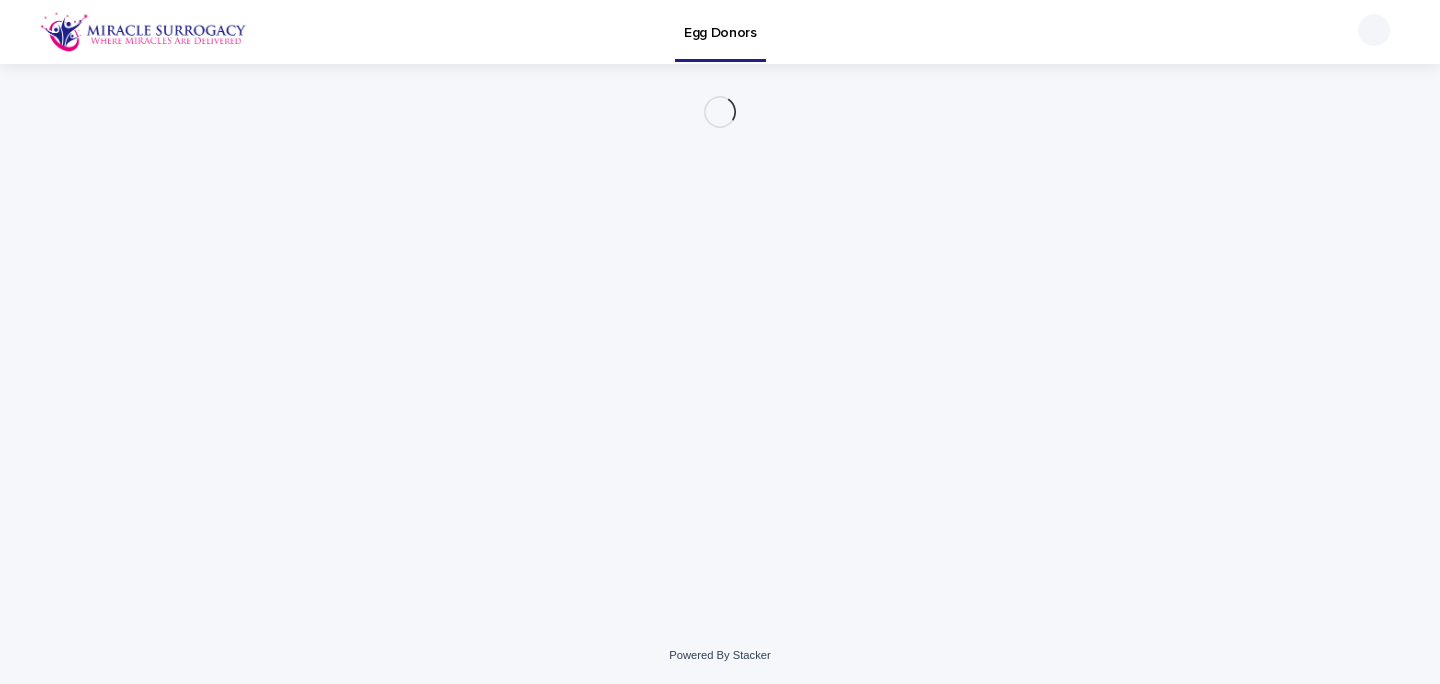scroll, scrollTop: 0, scrollLeft: 0, axis: both 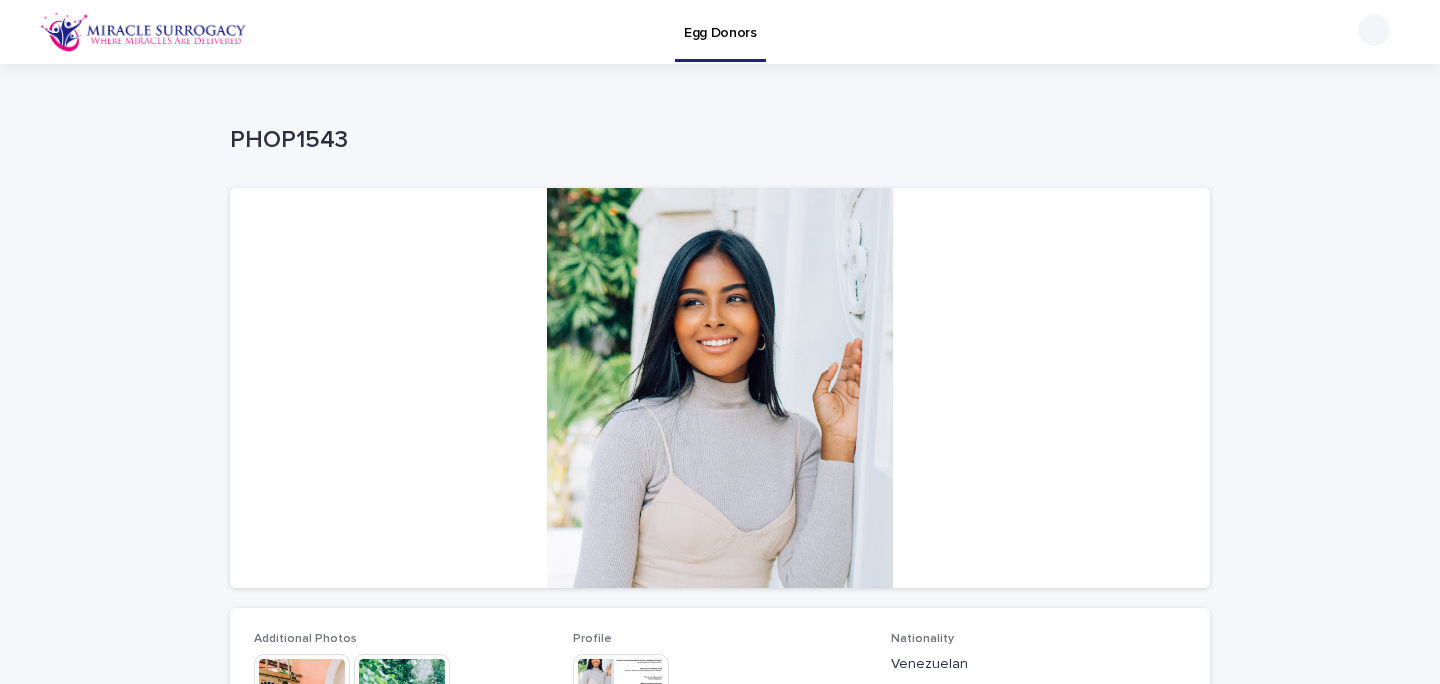click at bounding box center (143, 32) 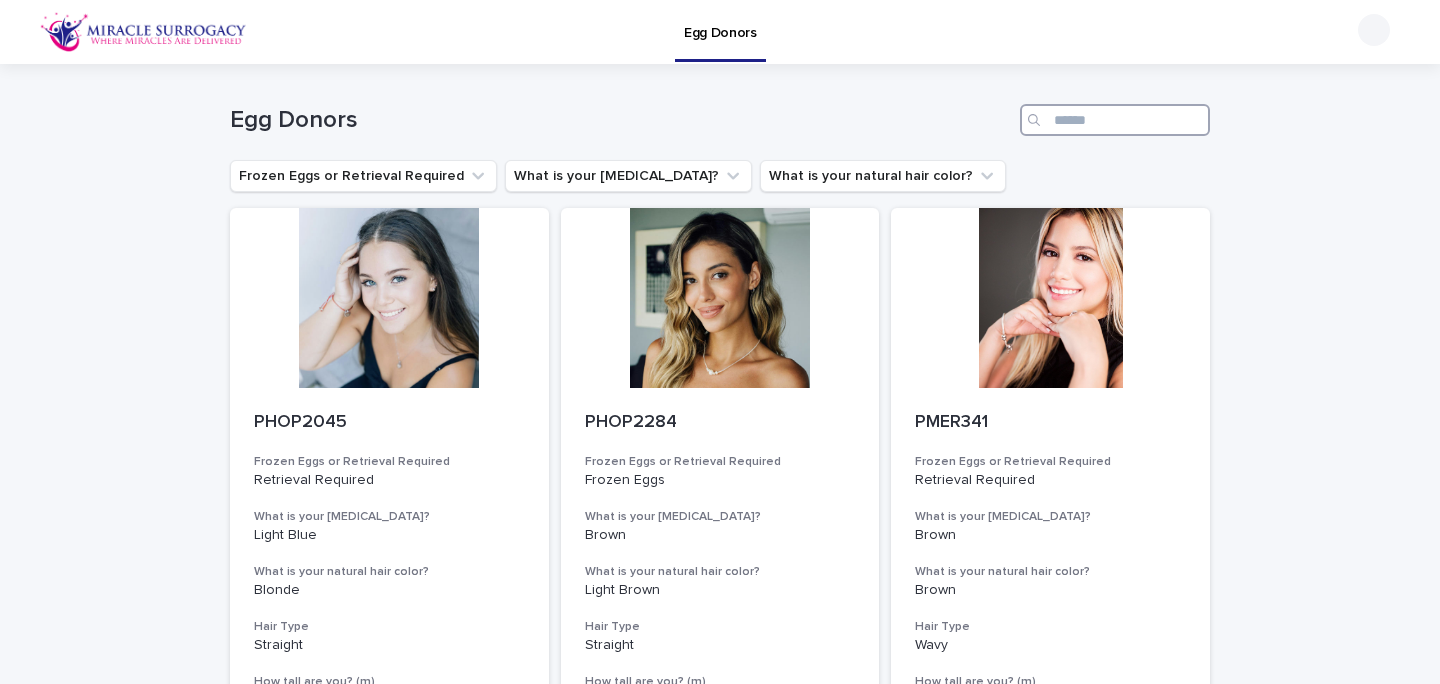 click at bounding box center (1115, 120) 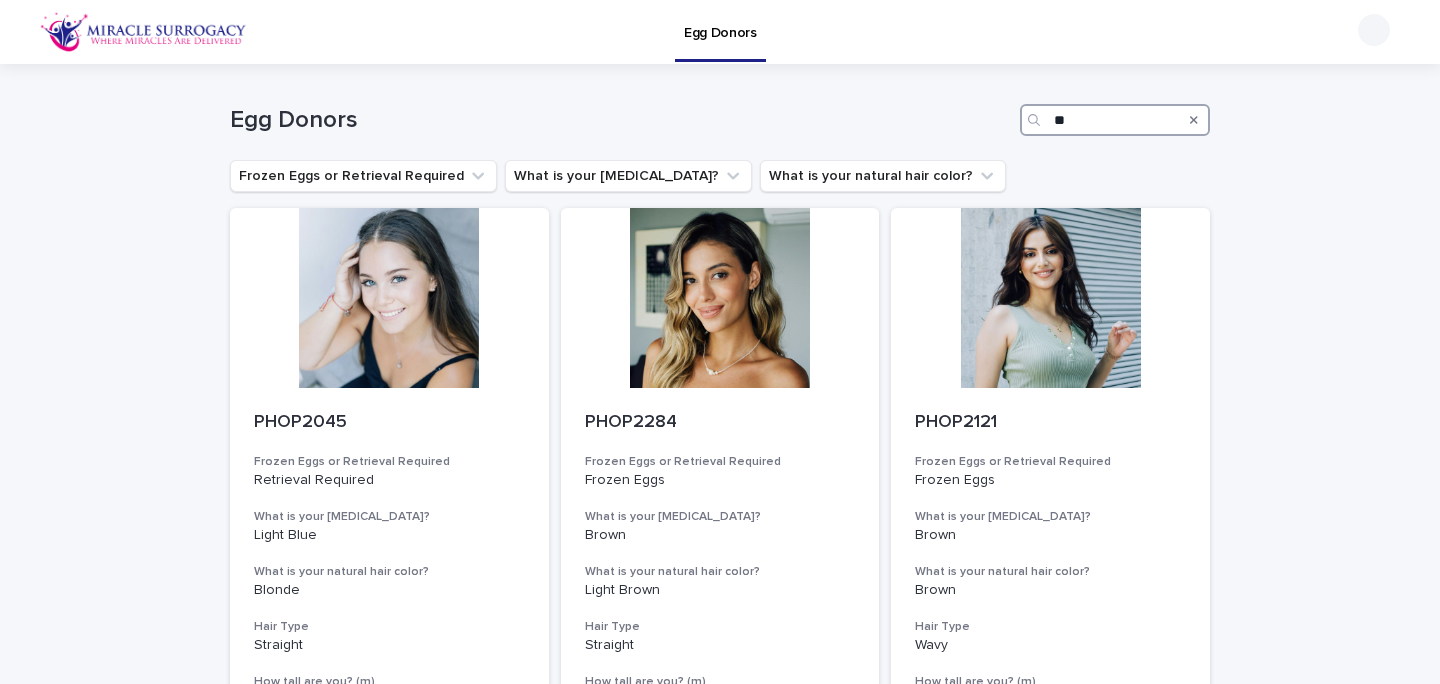 type on "*" 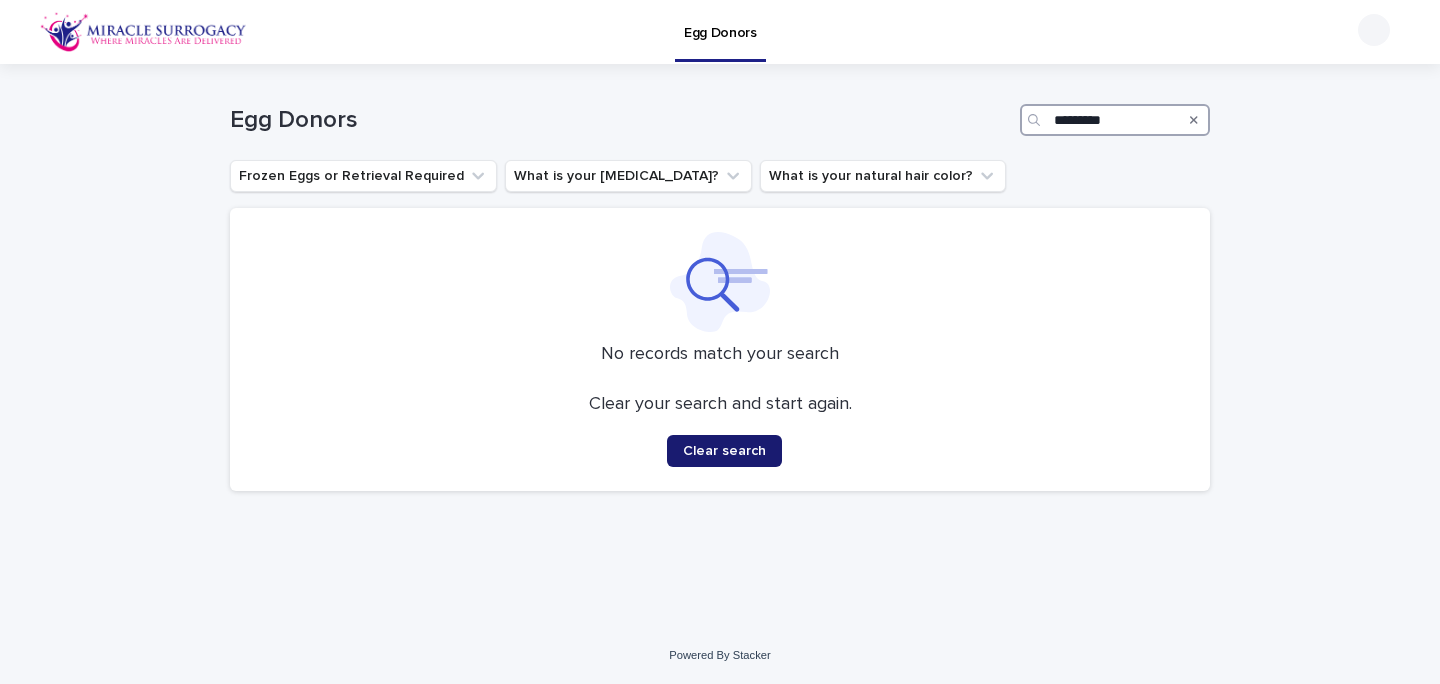 type on "*********" 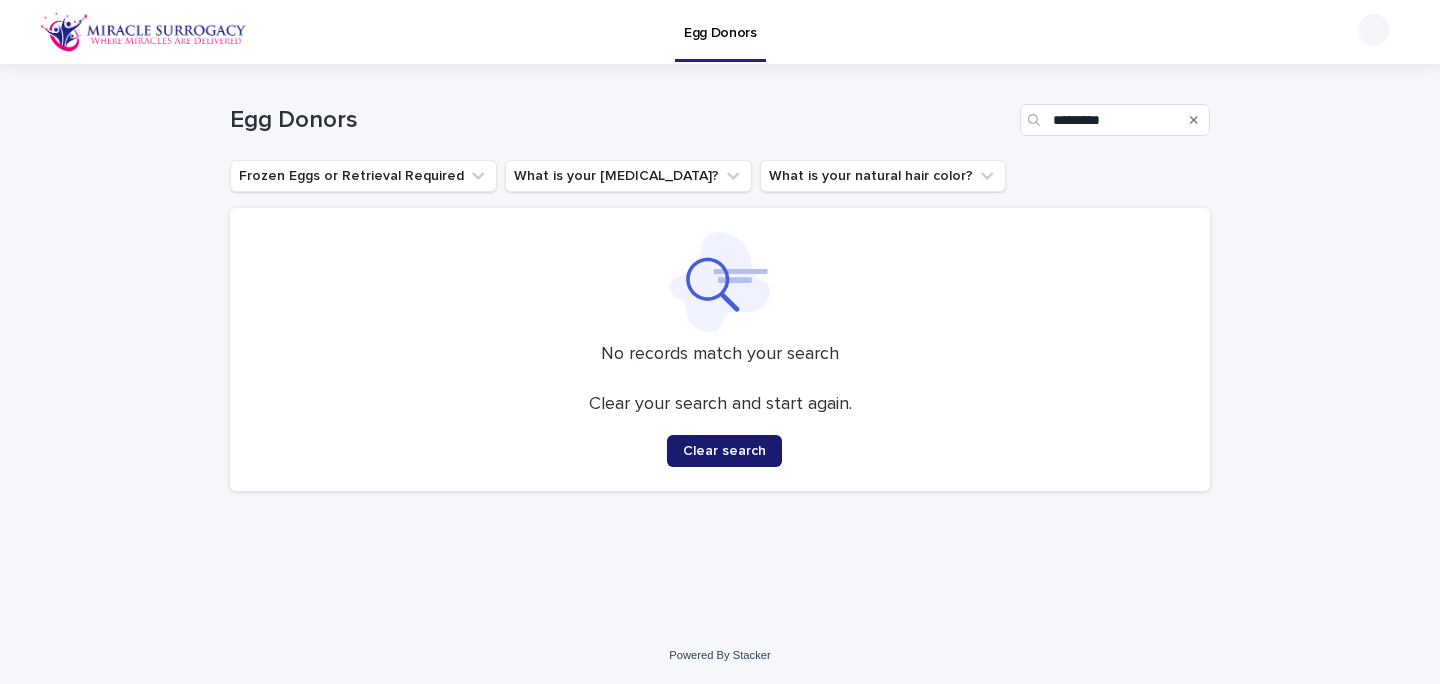 click on "Clear search" at bounding box center [724, 451] 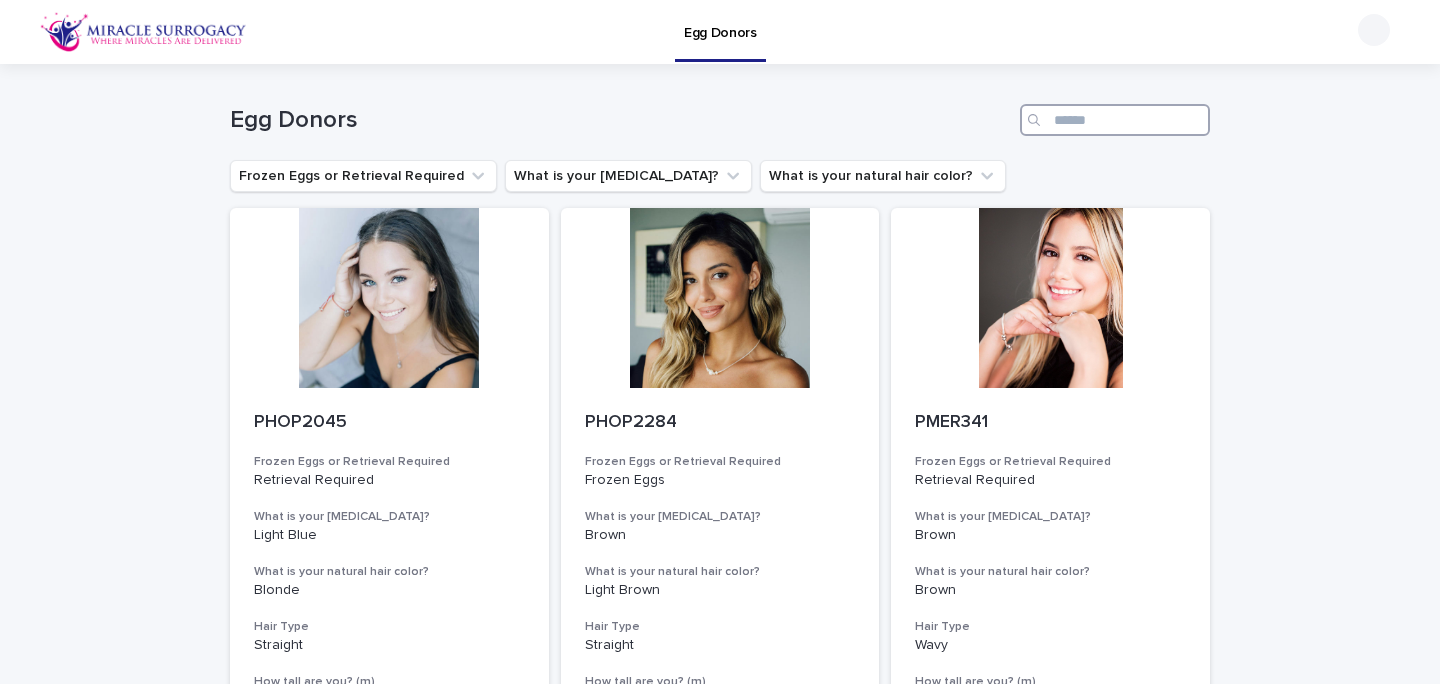 click at bounding box center (1115, 120) 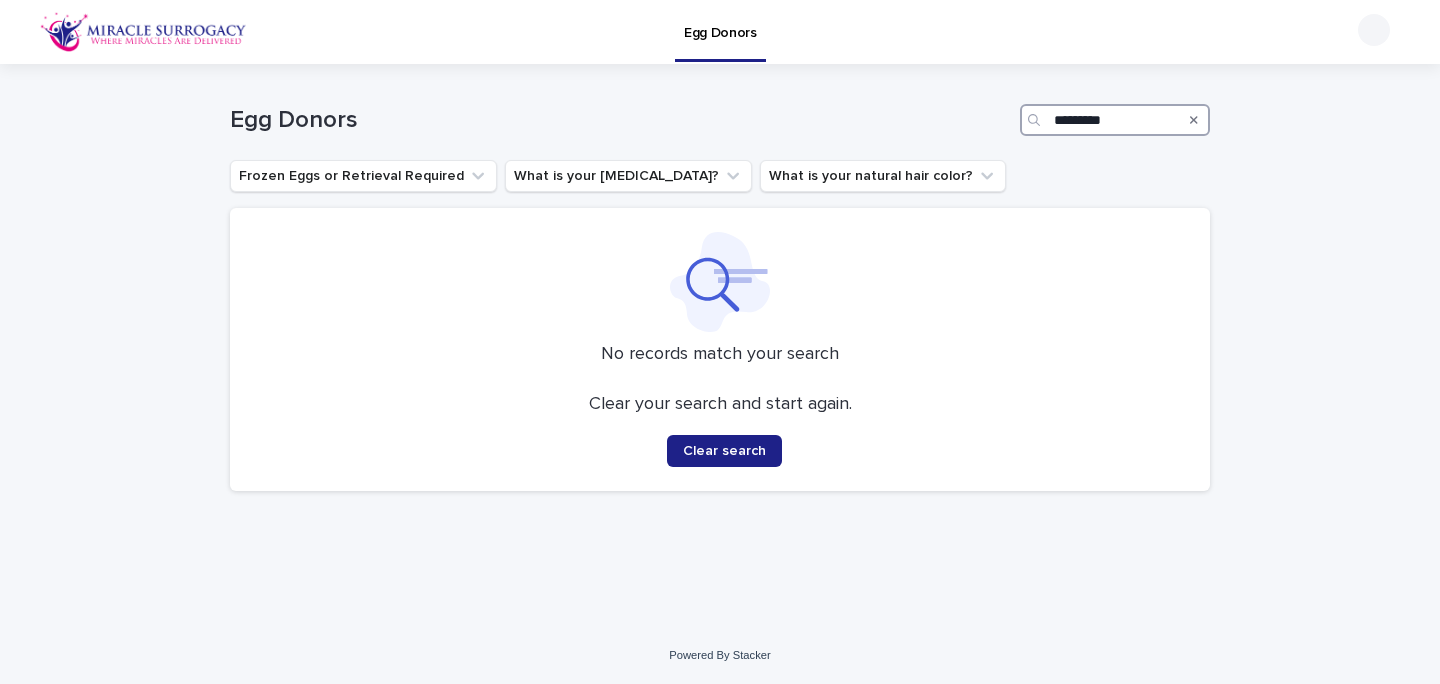 drag, startPoint x: 1133, startPoint y: 128, endPoint x: 1105, endPoint y: 124, distance: 28.284271 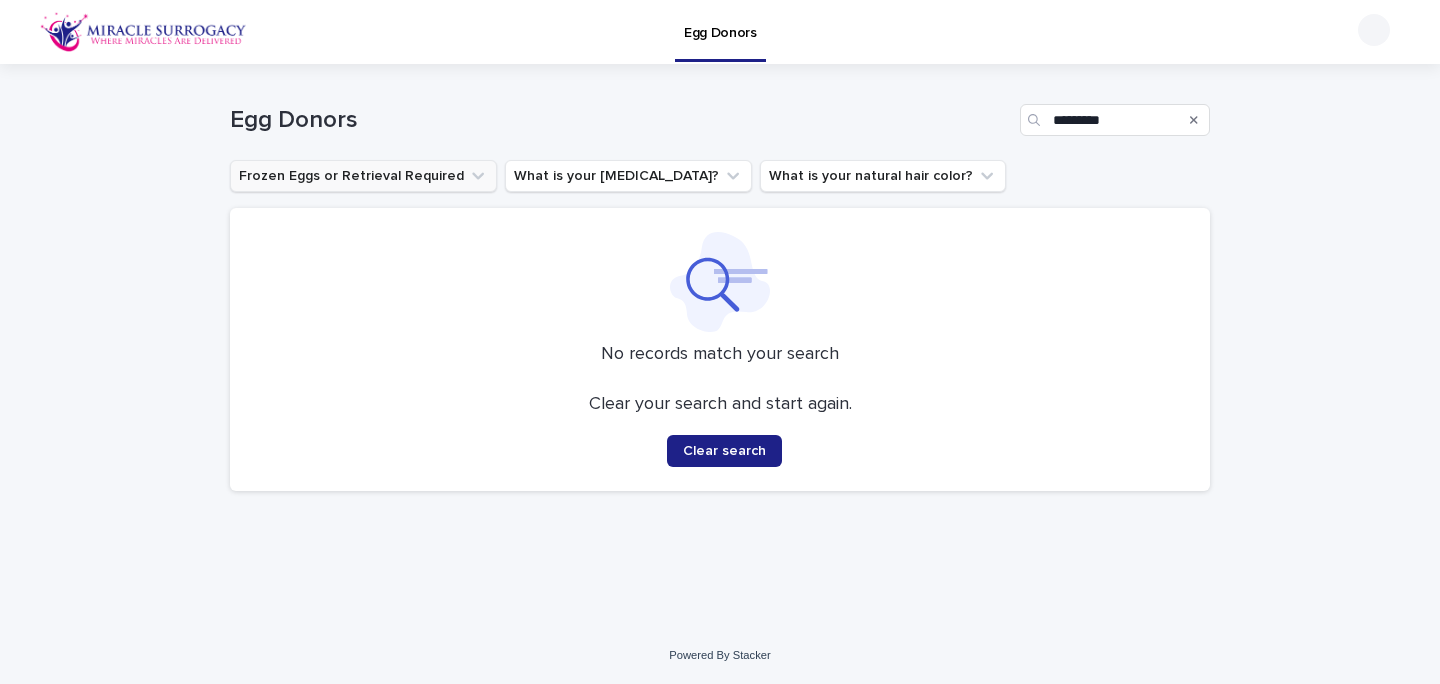 click 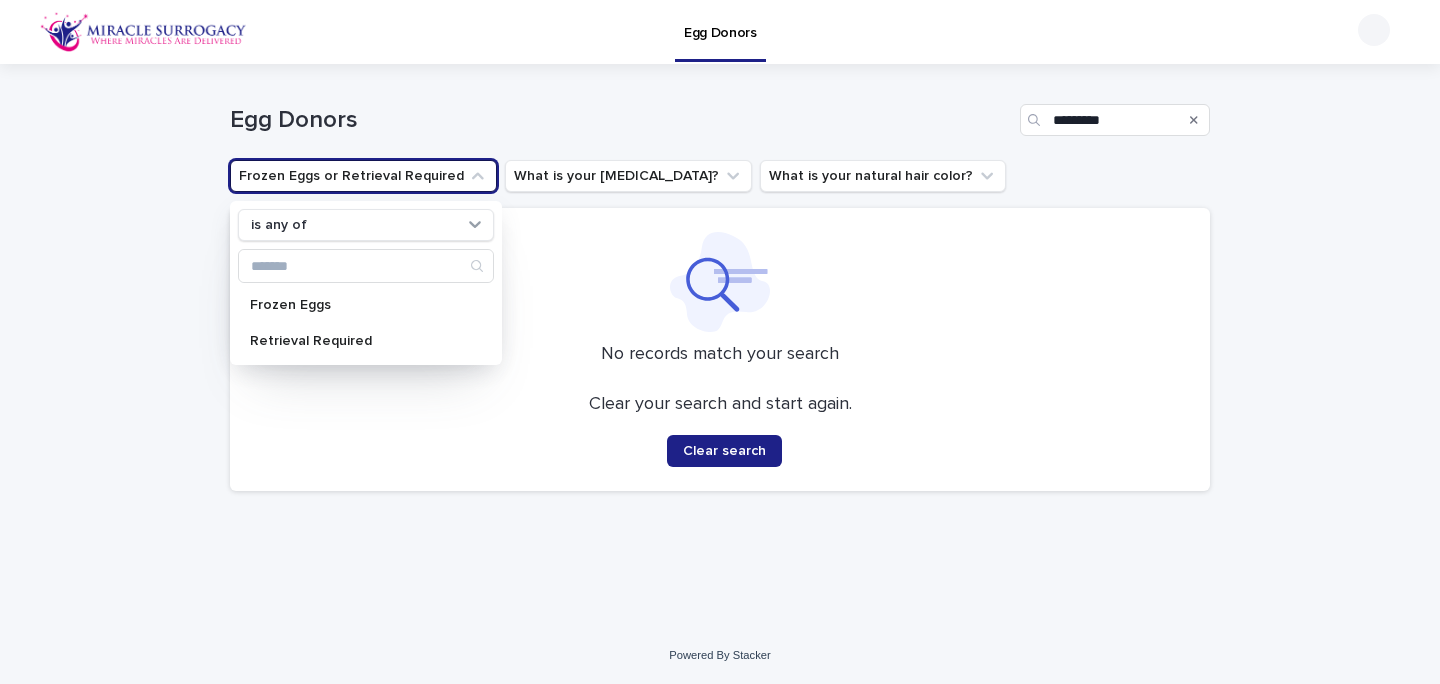 click 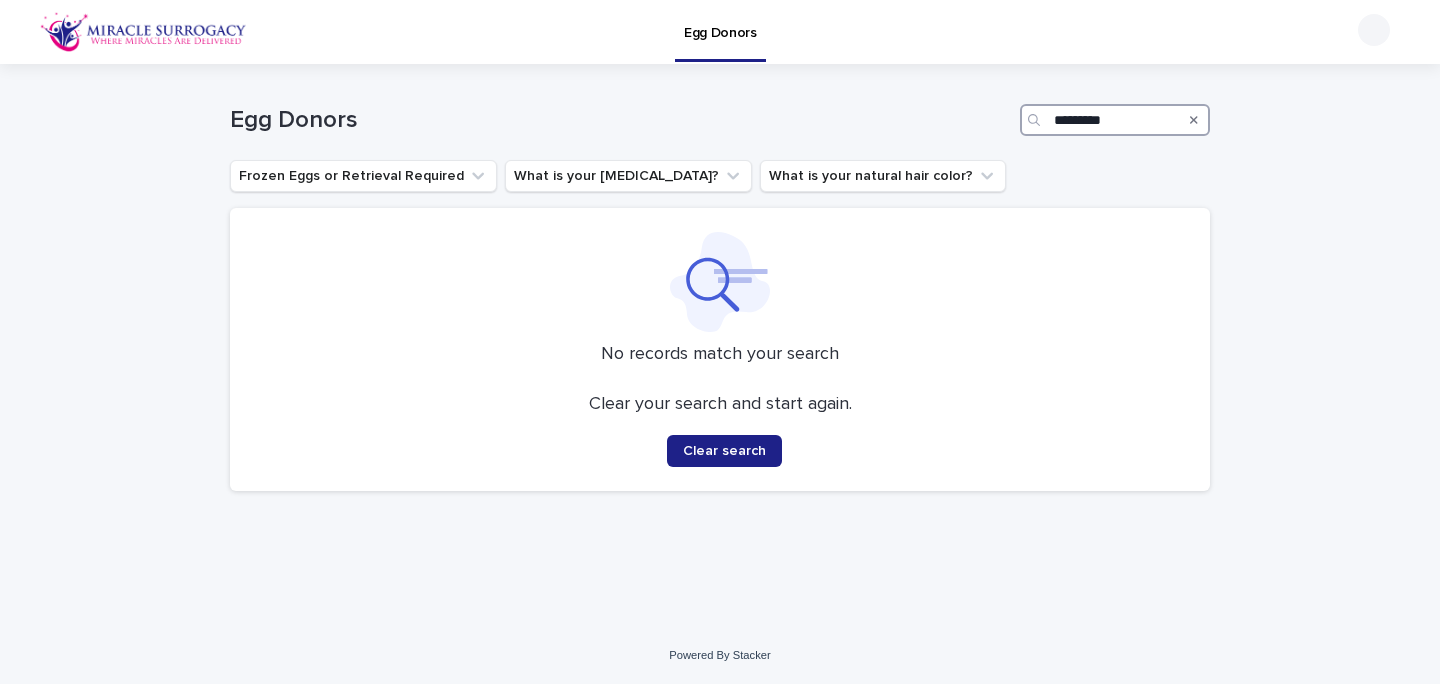 click on "*********" at bounding box center (1115, 120) 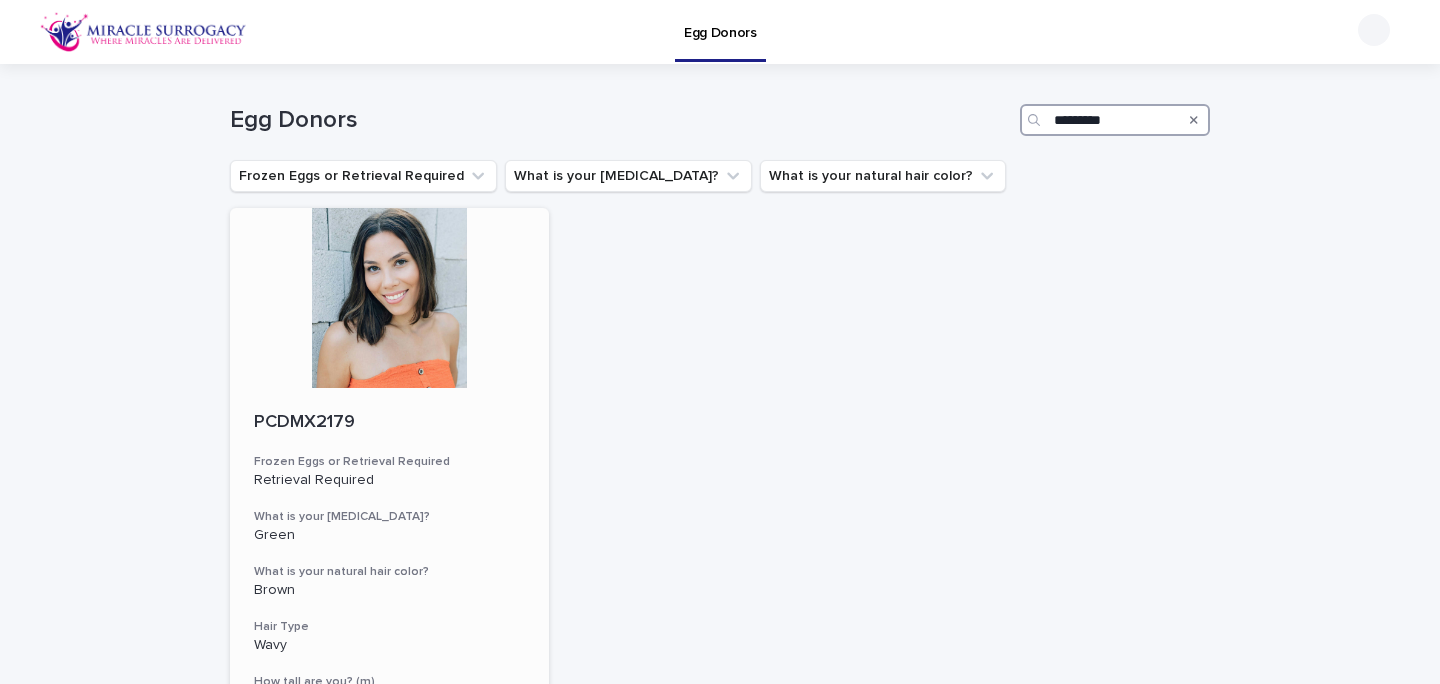 type on "*********" 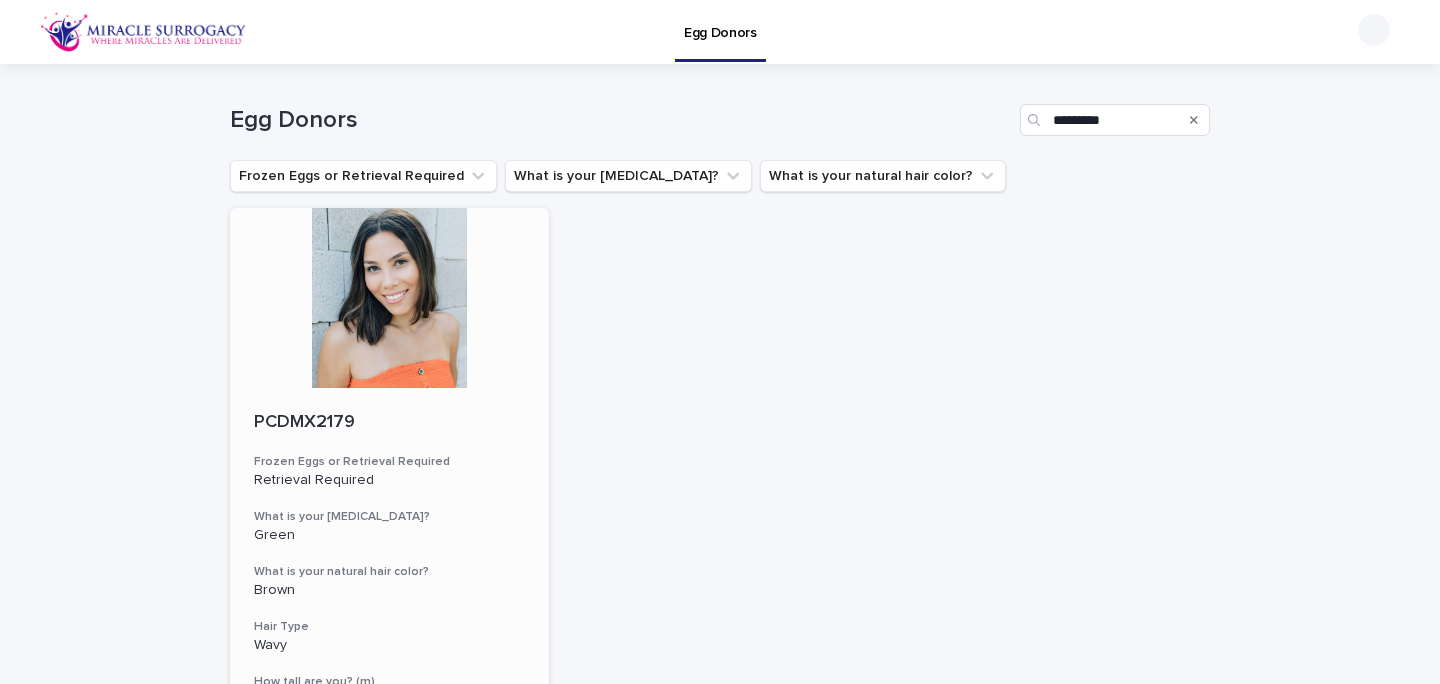 click at bounding box center [389, 298] 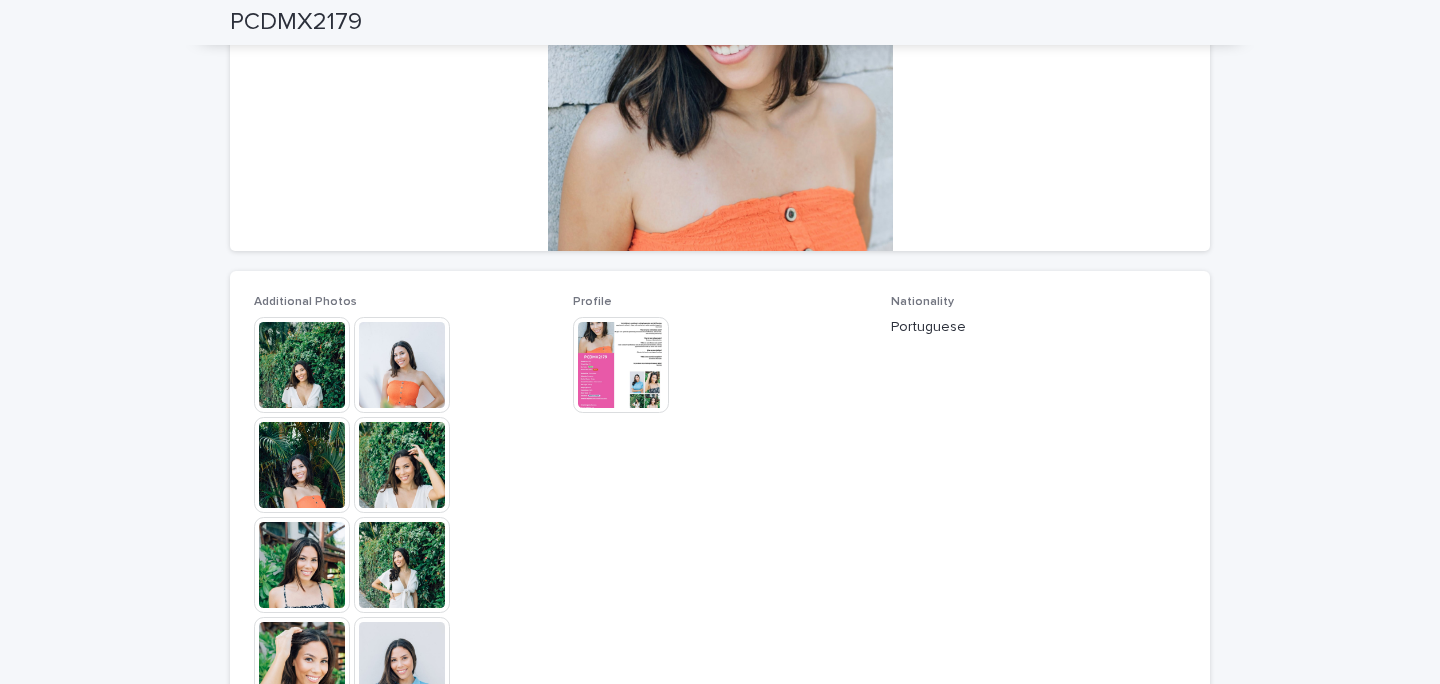scroll, scrollTop: 206, scrollLeft: 0, axis: vertical 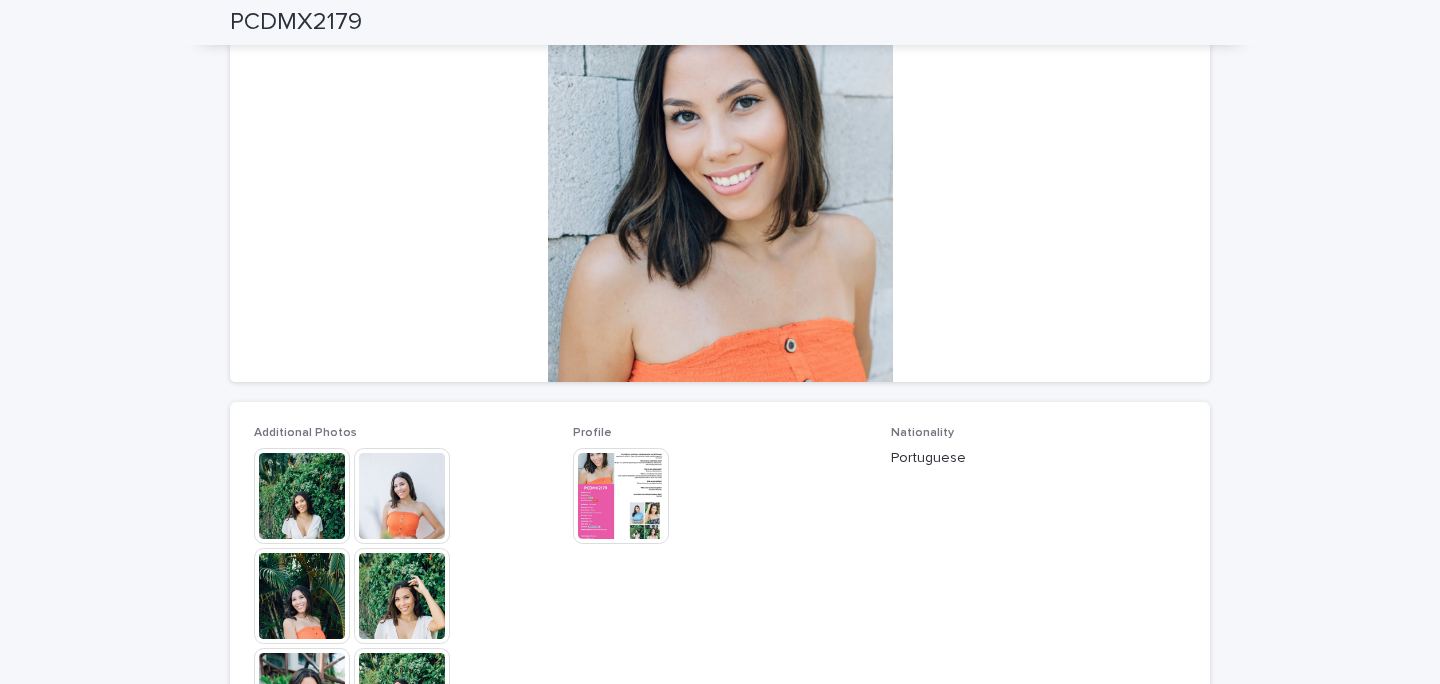 click at bounding box center [302, 496] 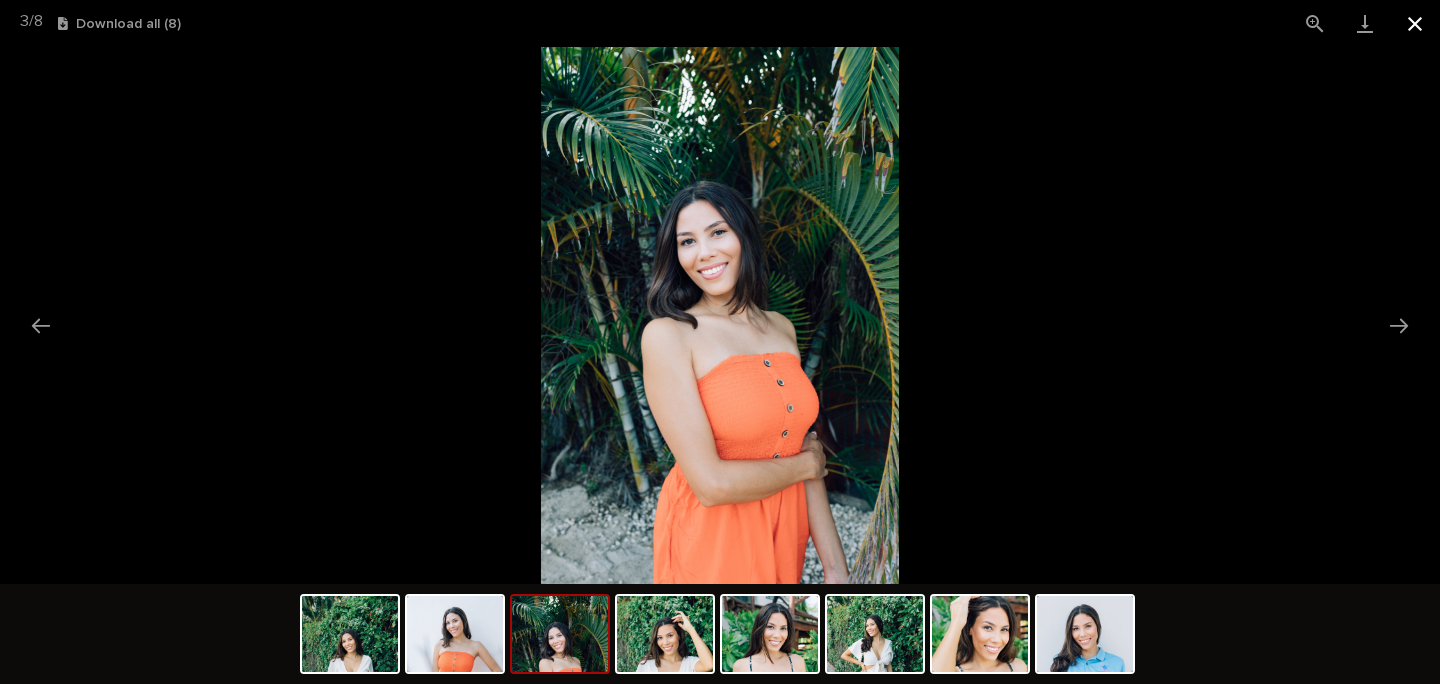 click at bounding box center (1415, 23) 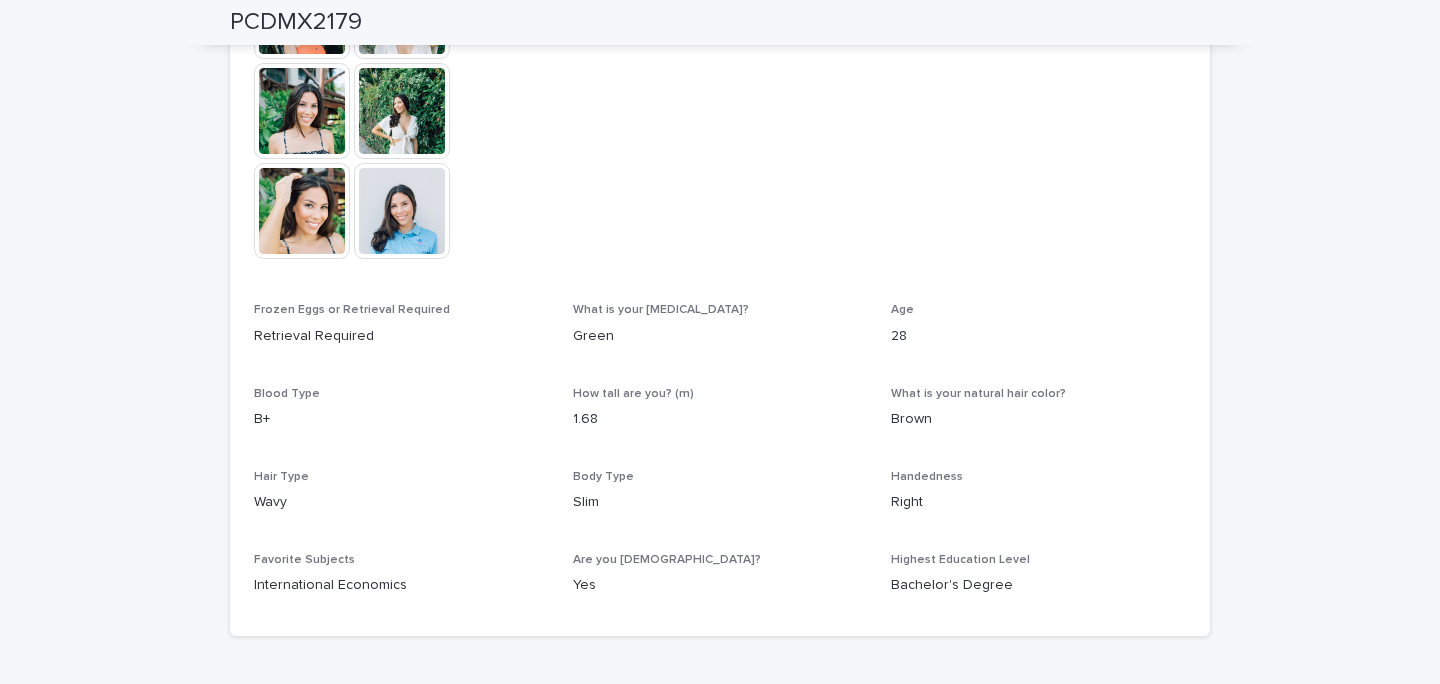 scroll, scrollTop: 796, scrollLeft: 0, axis: vertical 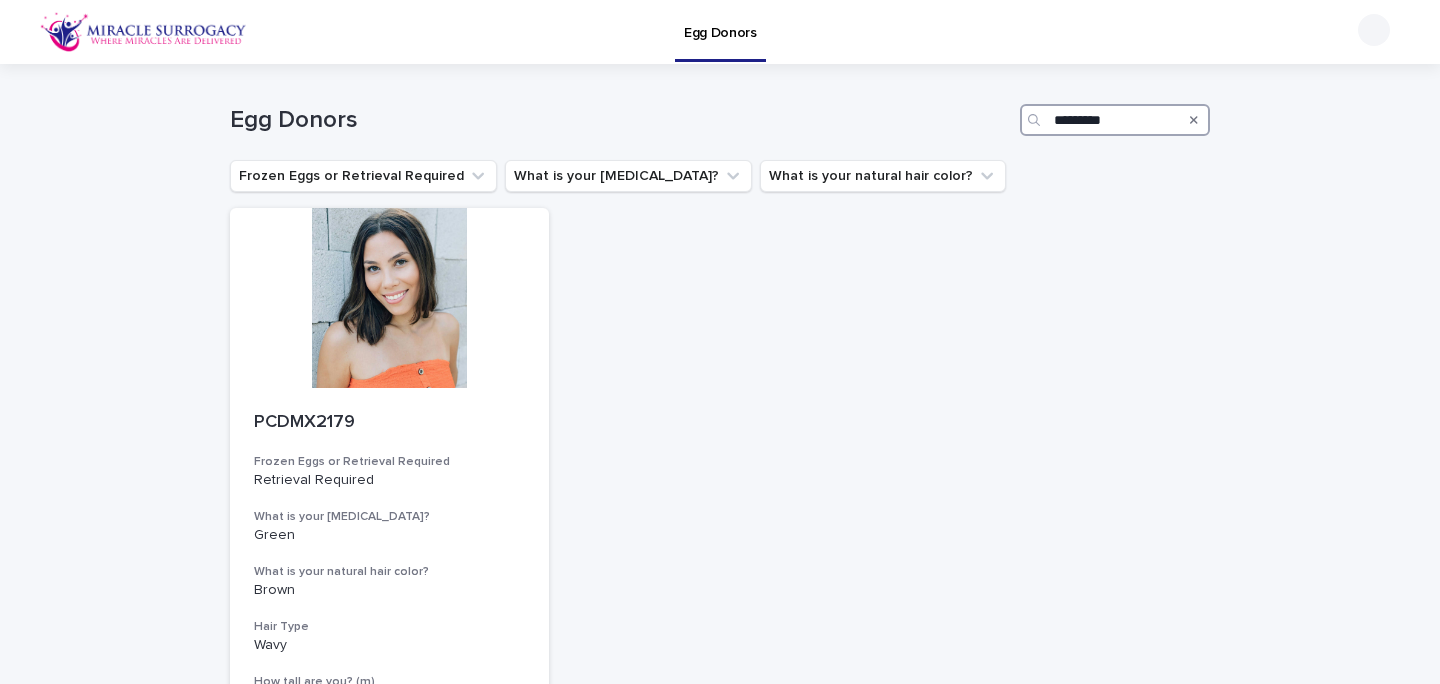 click on "*********" at bounding box center [1115, 120] 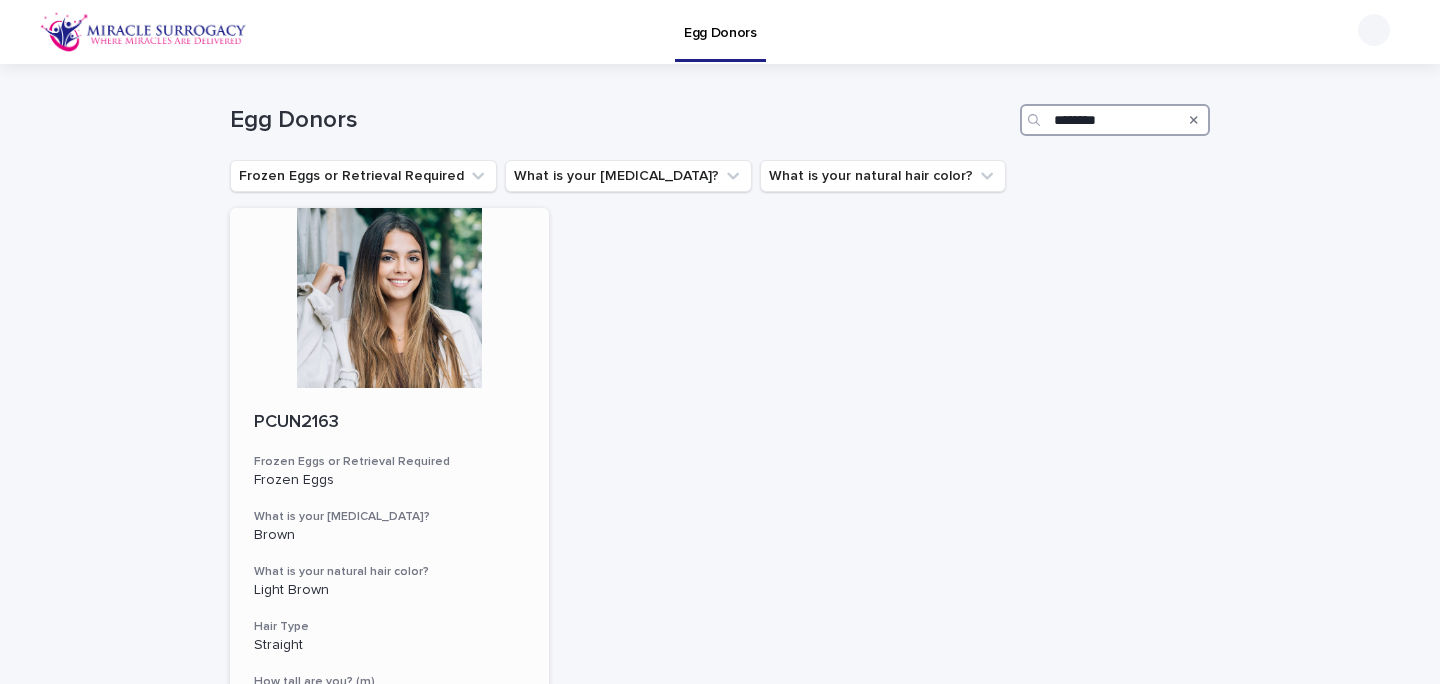 type on "********" 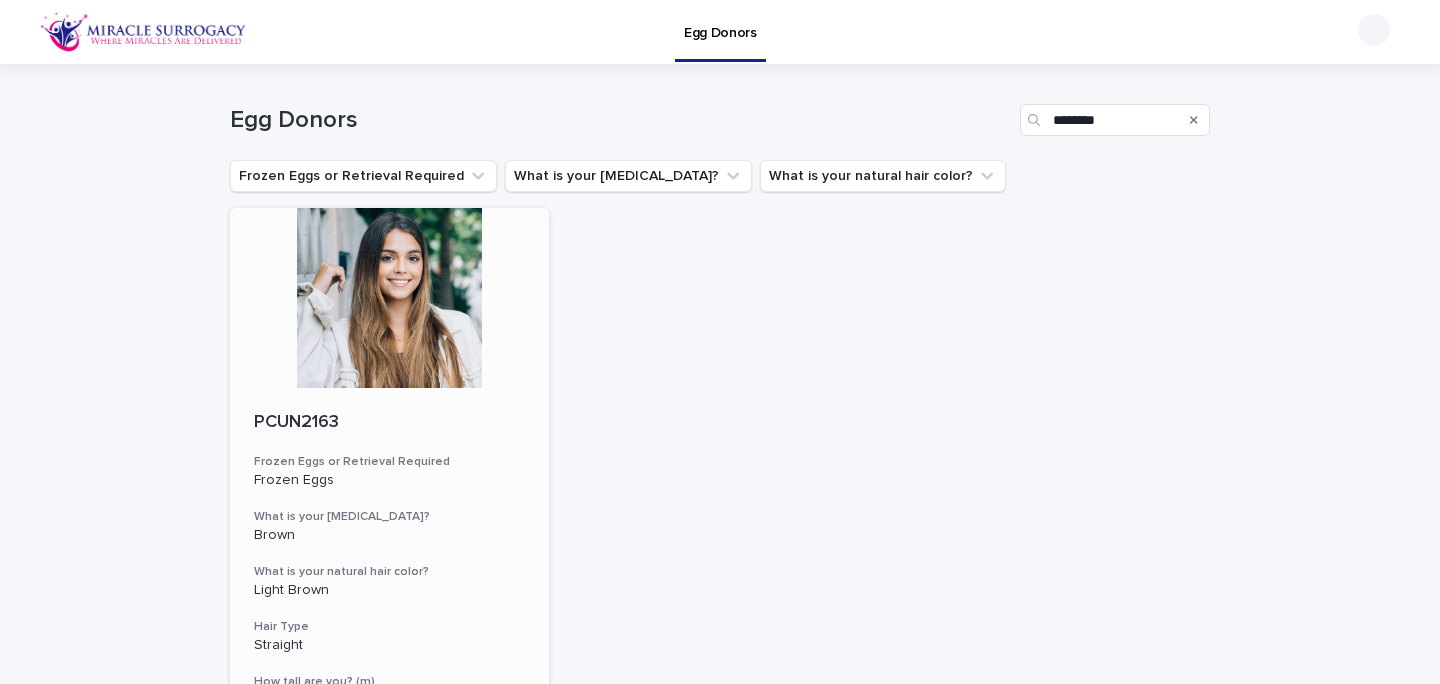 click at bounding box center [389, 298] 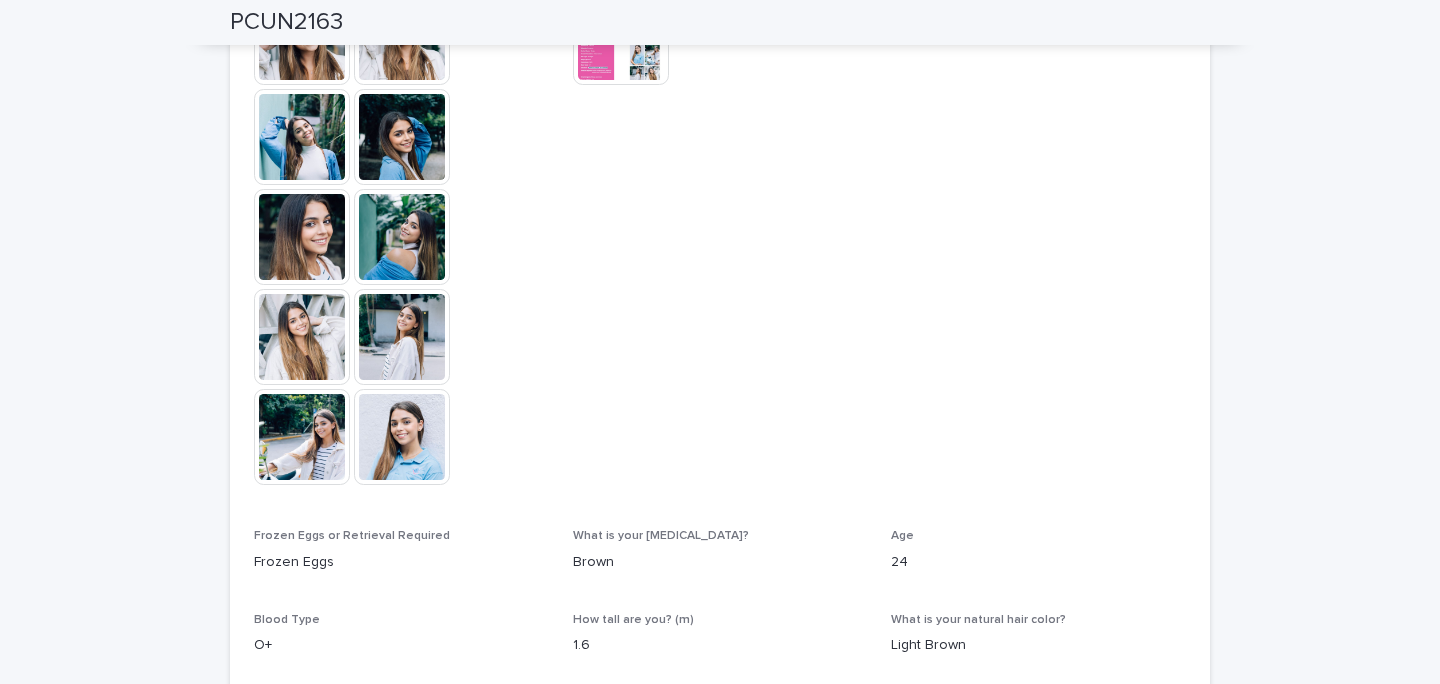 scroll, scrollTop: 518, scrollLeft: 0, axis: vertical 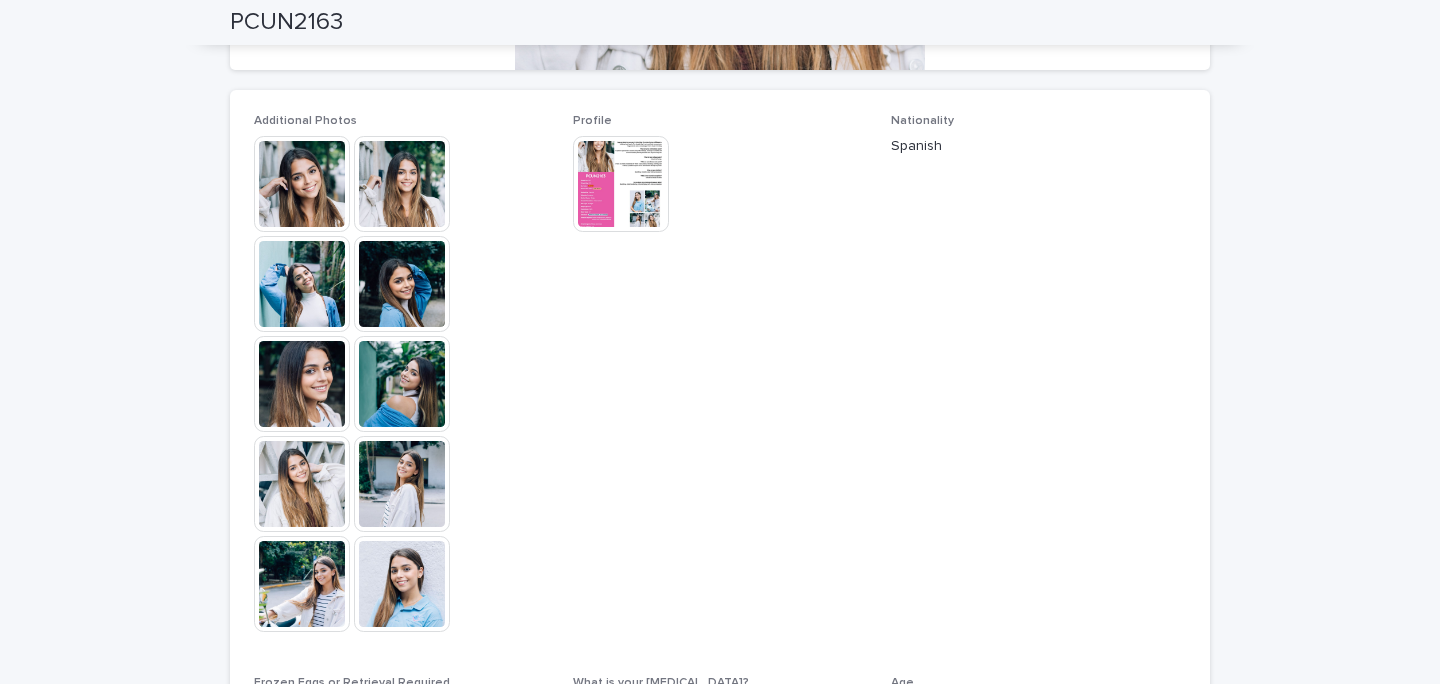 click at bounding box center [302, 184] 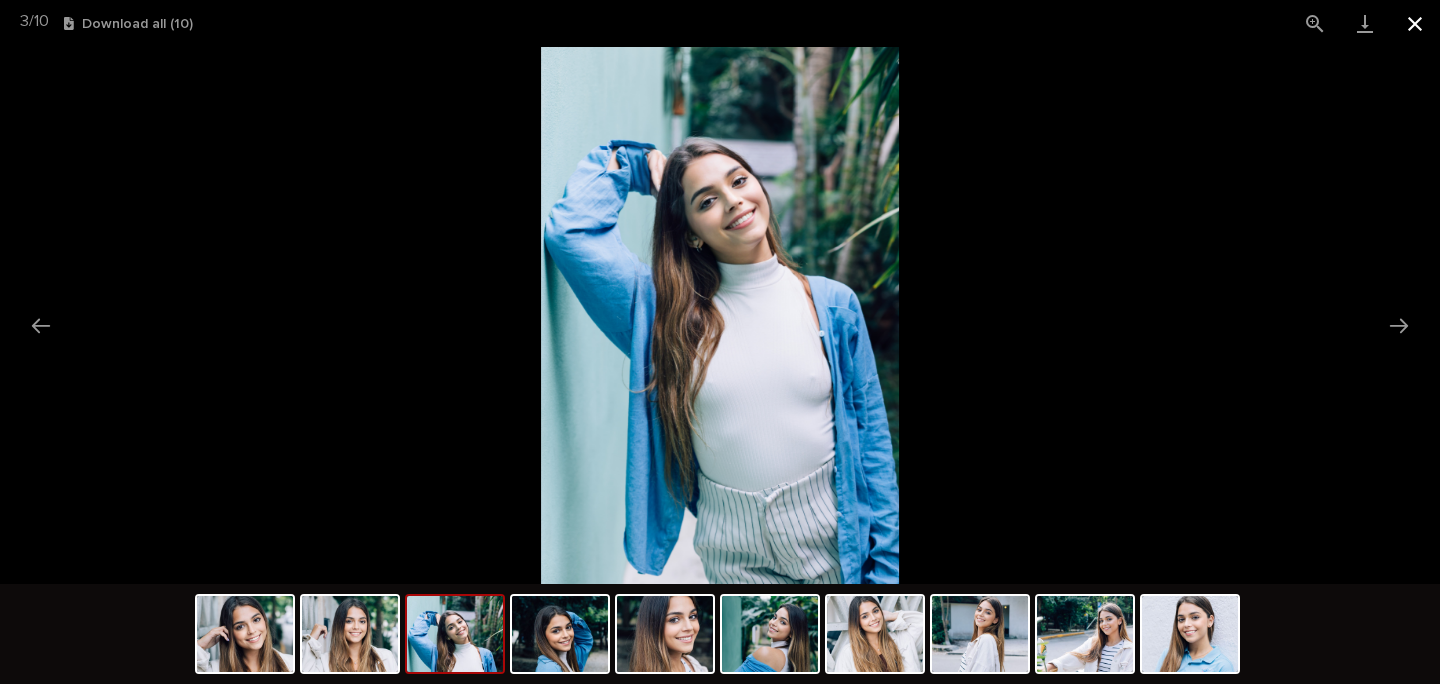 click at bounding box center (1415, 23) 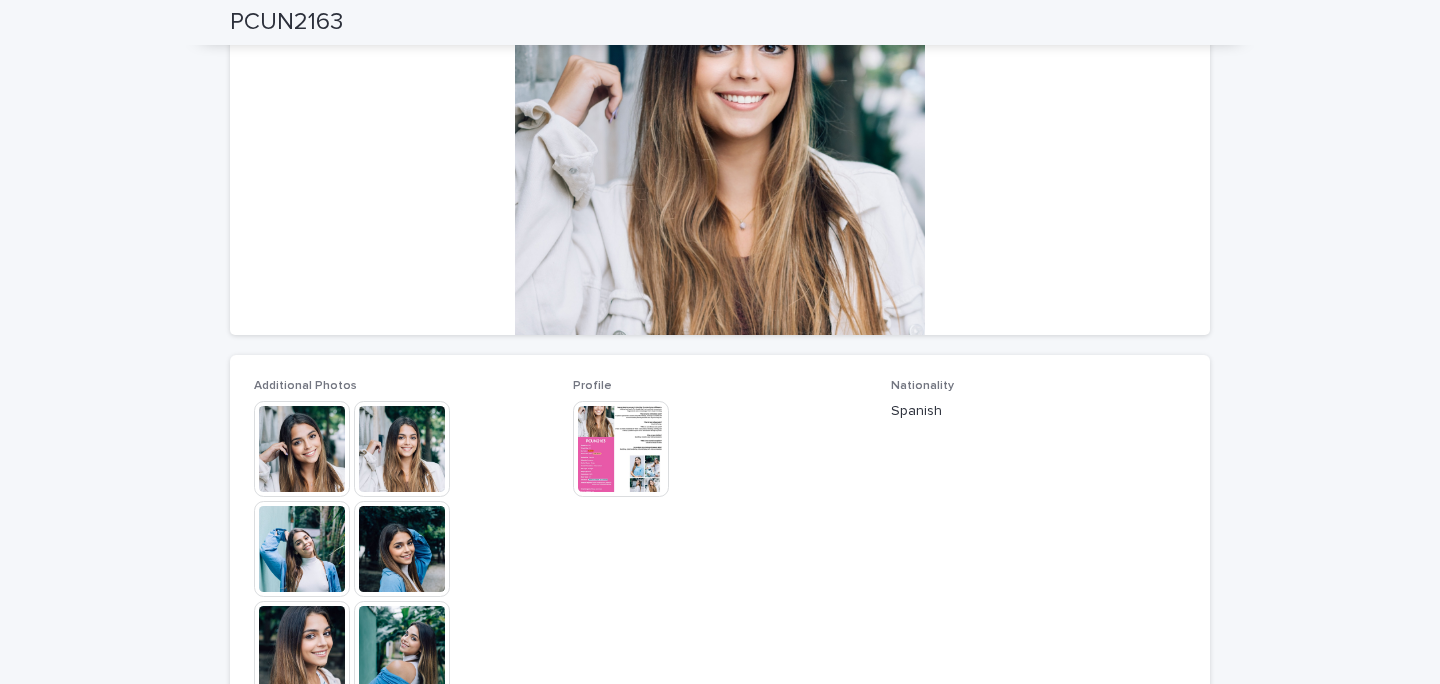 scroll, scrollTop: 227, scrollLeft: 0, axis: vertical 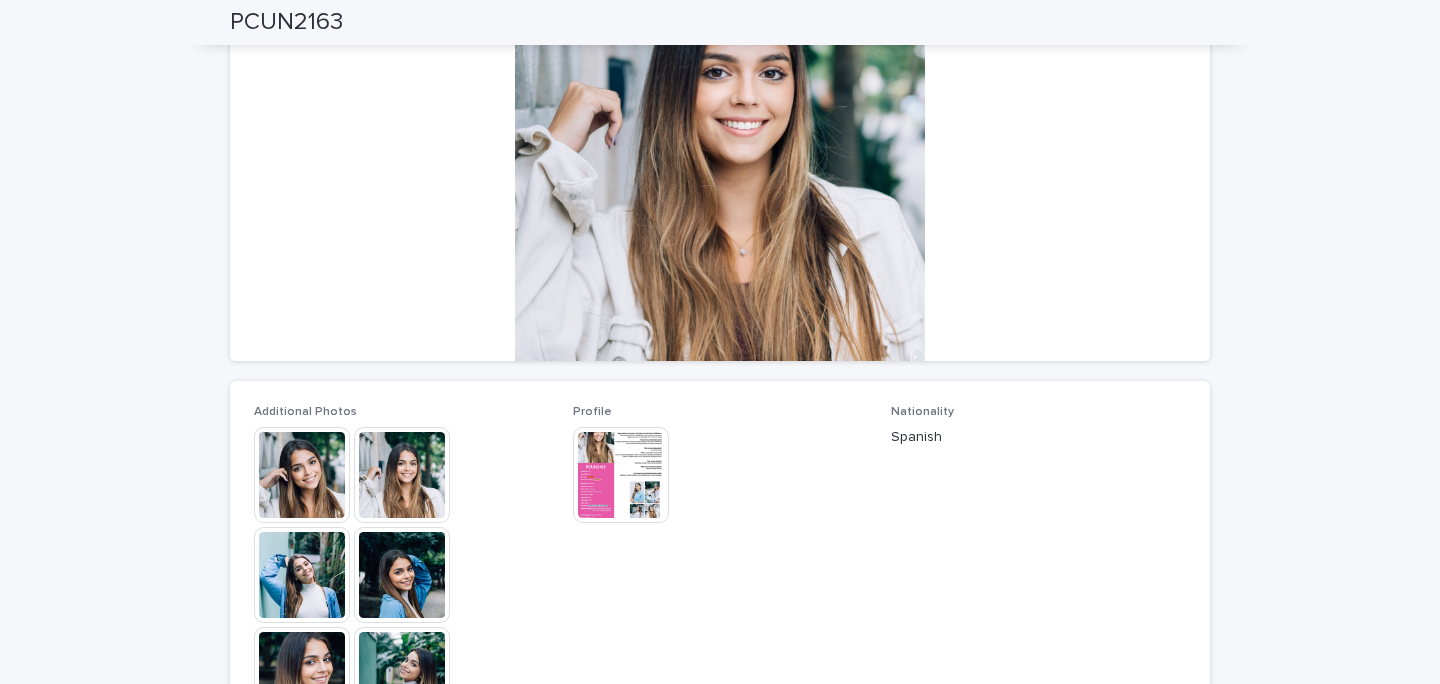 click at bounding box center [621, 475] 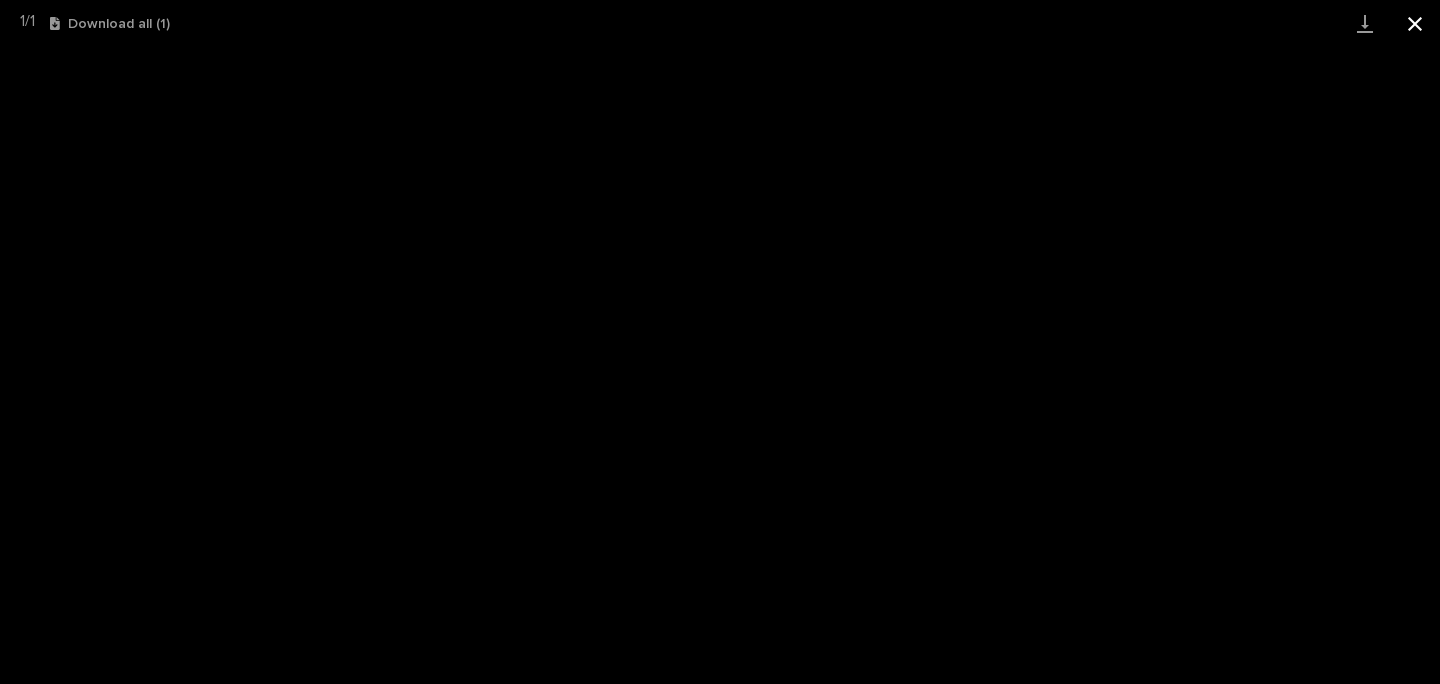 click at bounding box center [1415, 23] 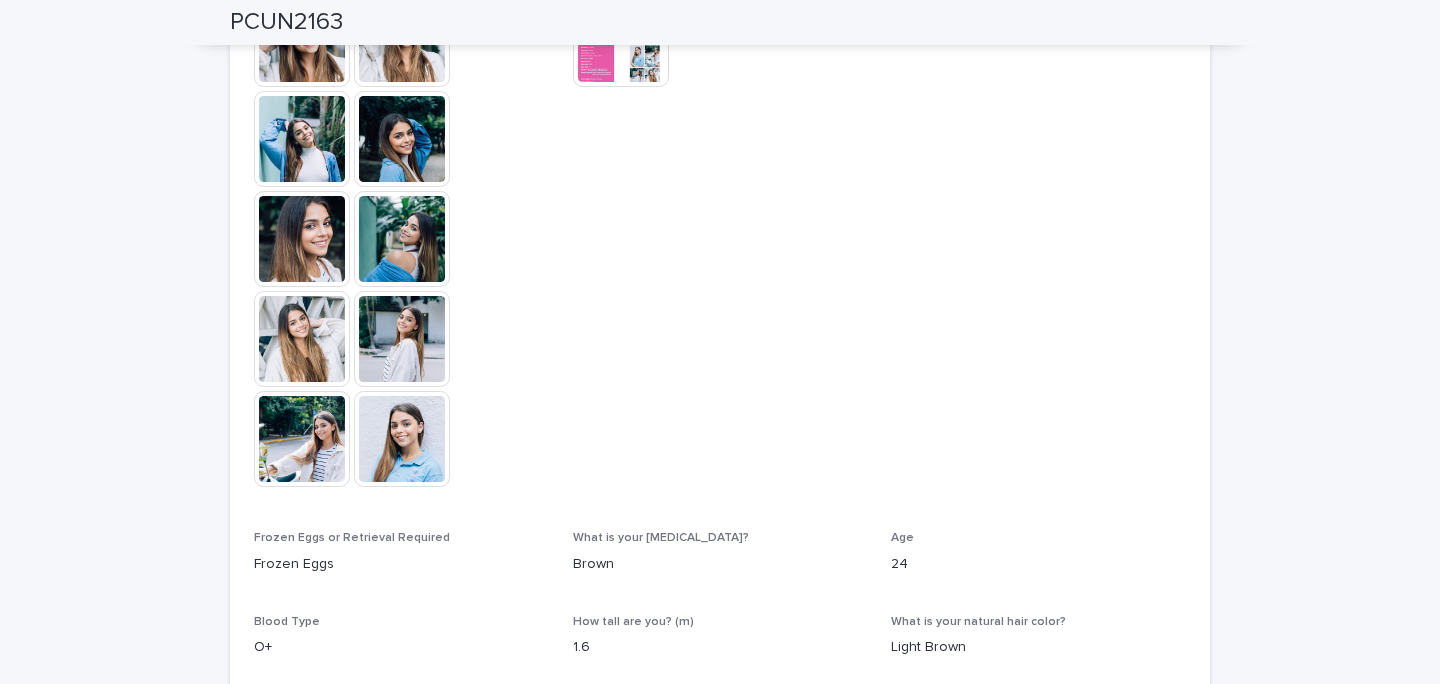 scroll, scrollTop: 0, scrollLeft: 0, axis: both 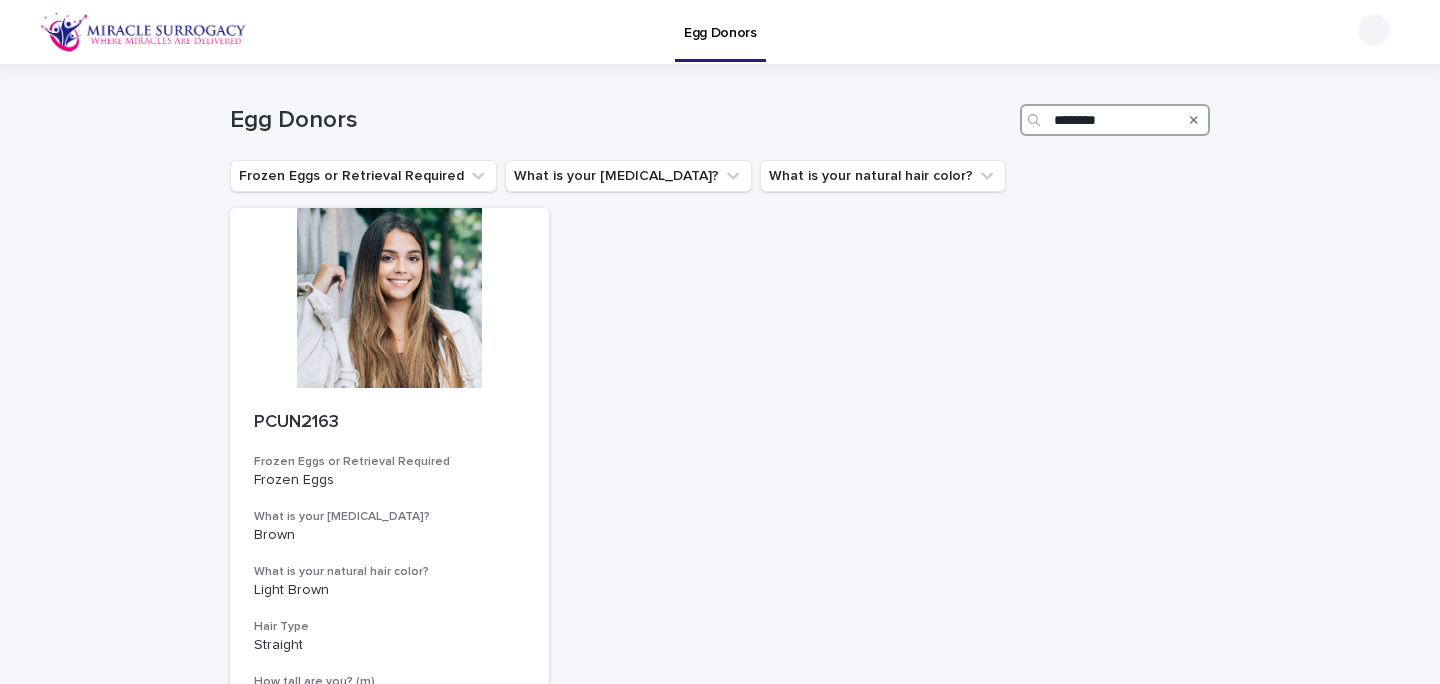 drag, startPoint x: 1151, startPoint y: 125, endPoint x: 960, endPoint y: 126, distance: 191.00262 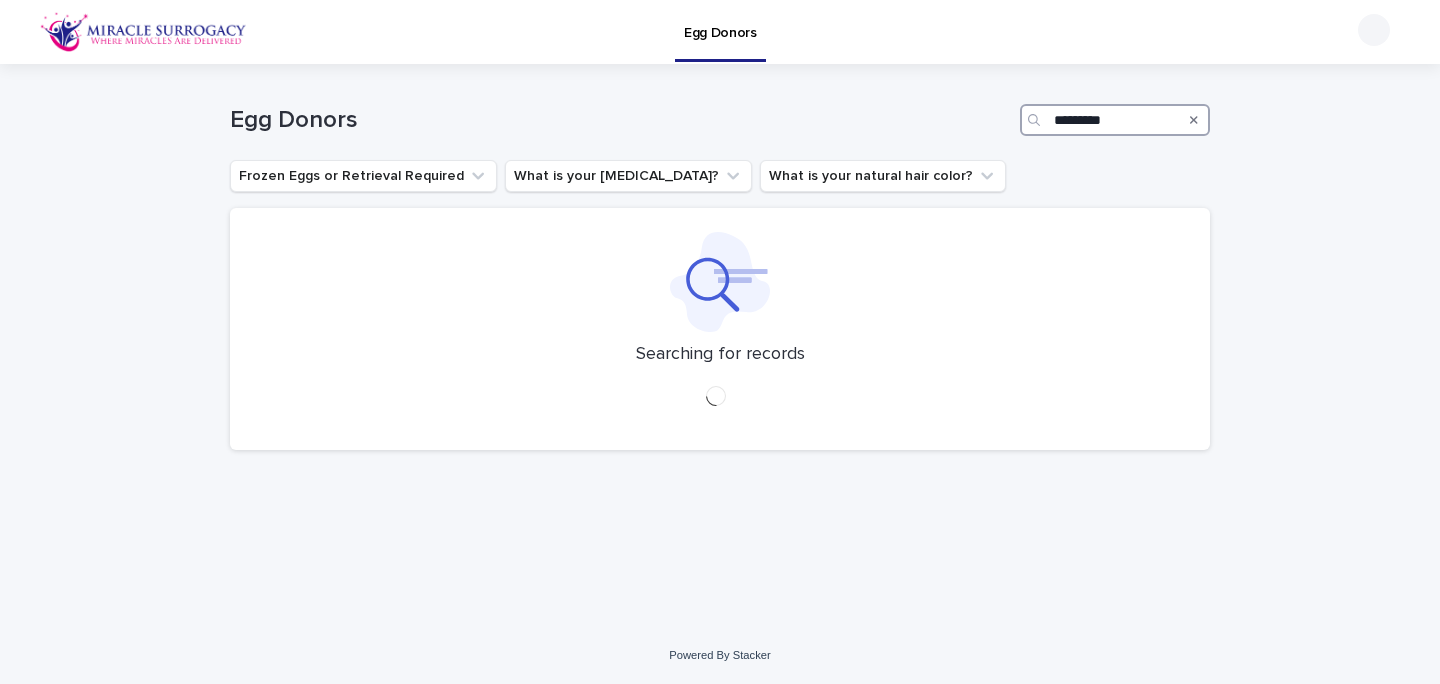 type on "*********" 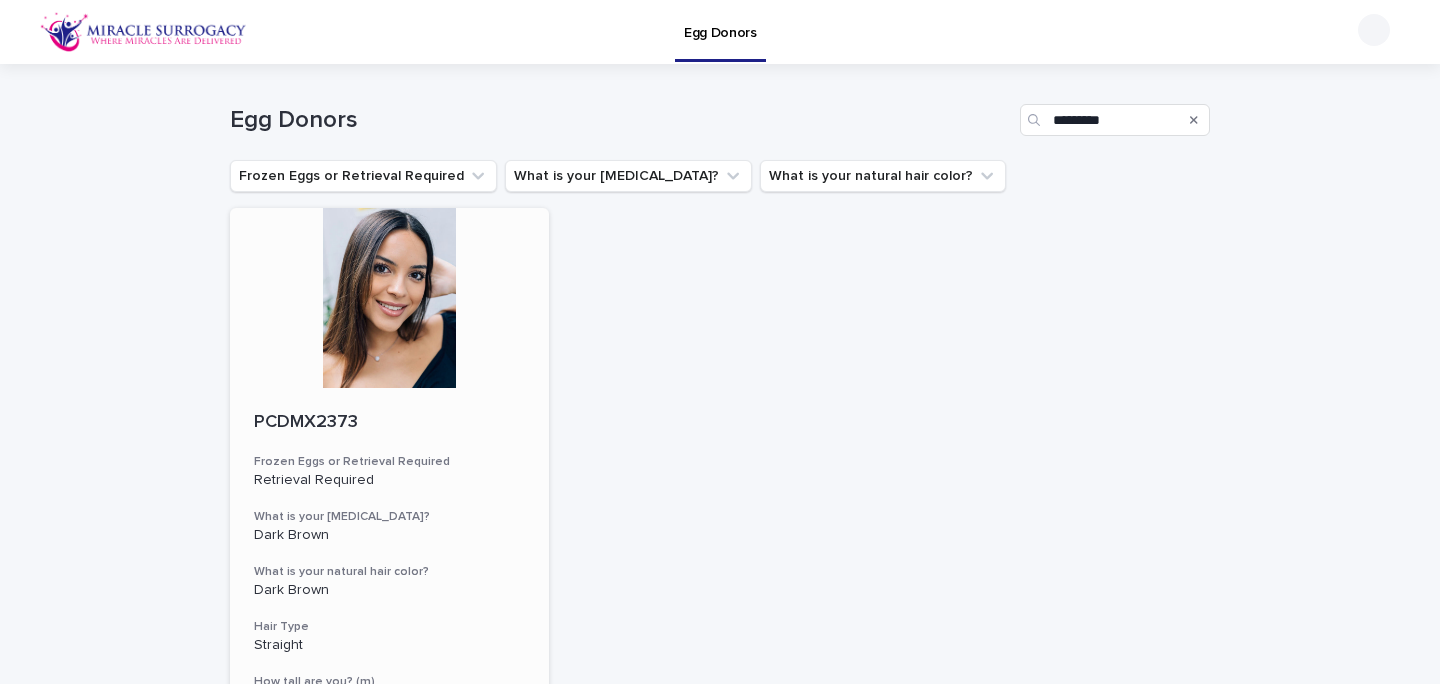 click at bounding box center [389, 298] 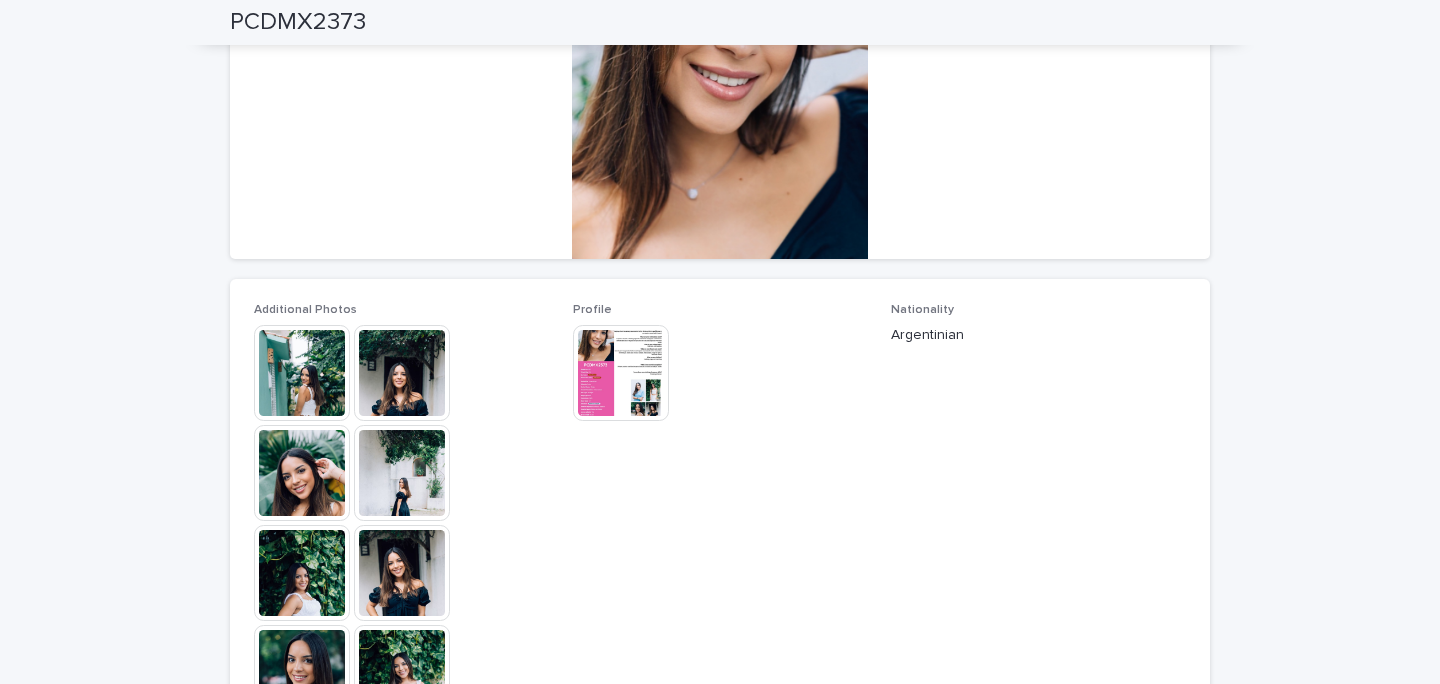 scroll, scrollTop: 330, scrollLeft: 0, axis: vertical 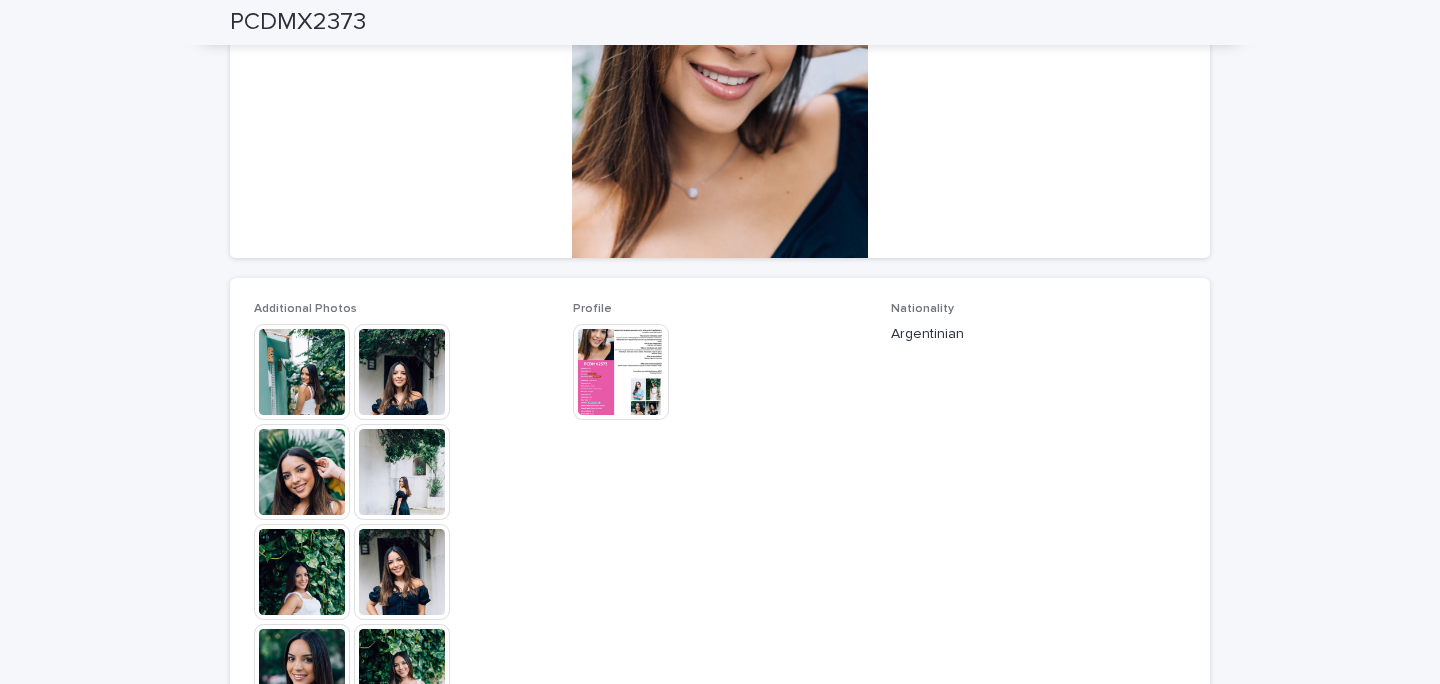 click at bounding box center (302, 372) 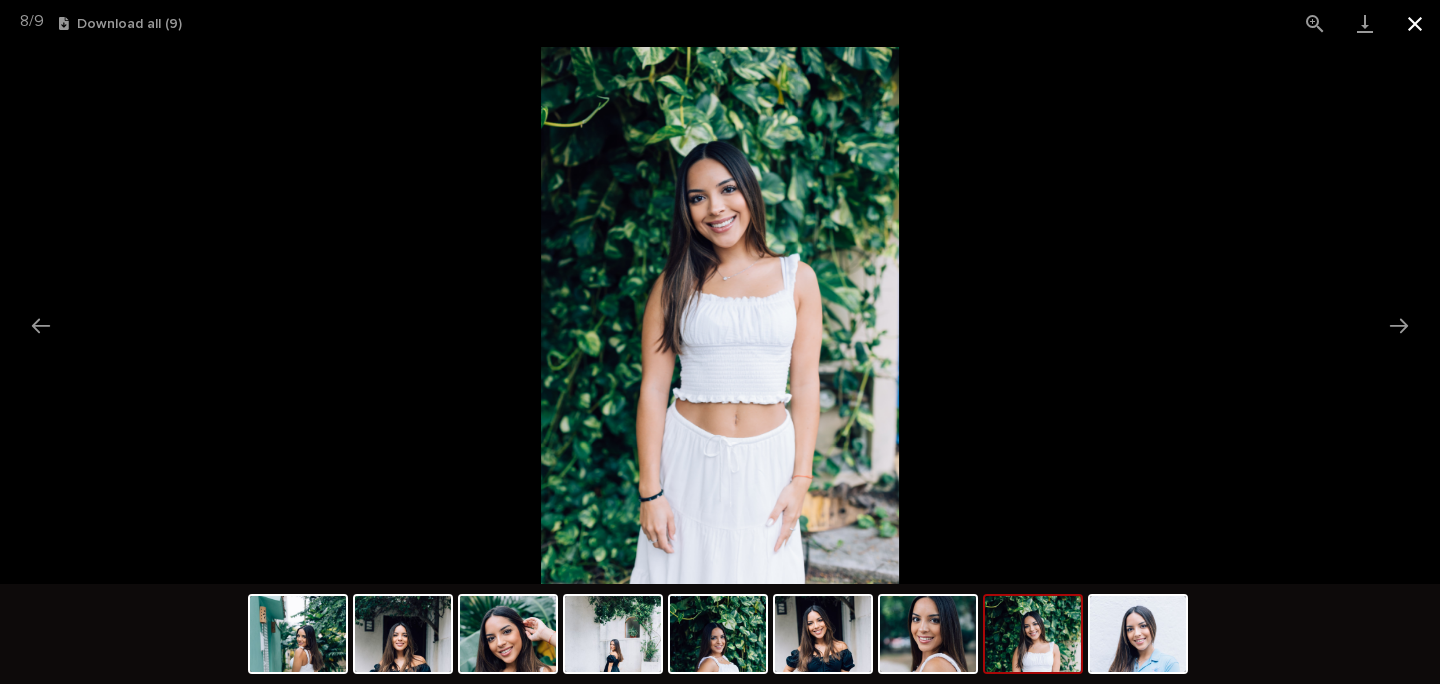 click at bounding box center (1415, 23) 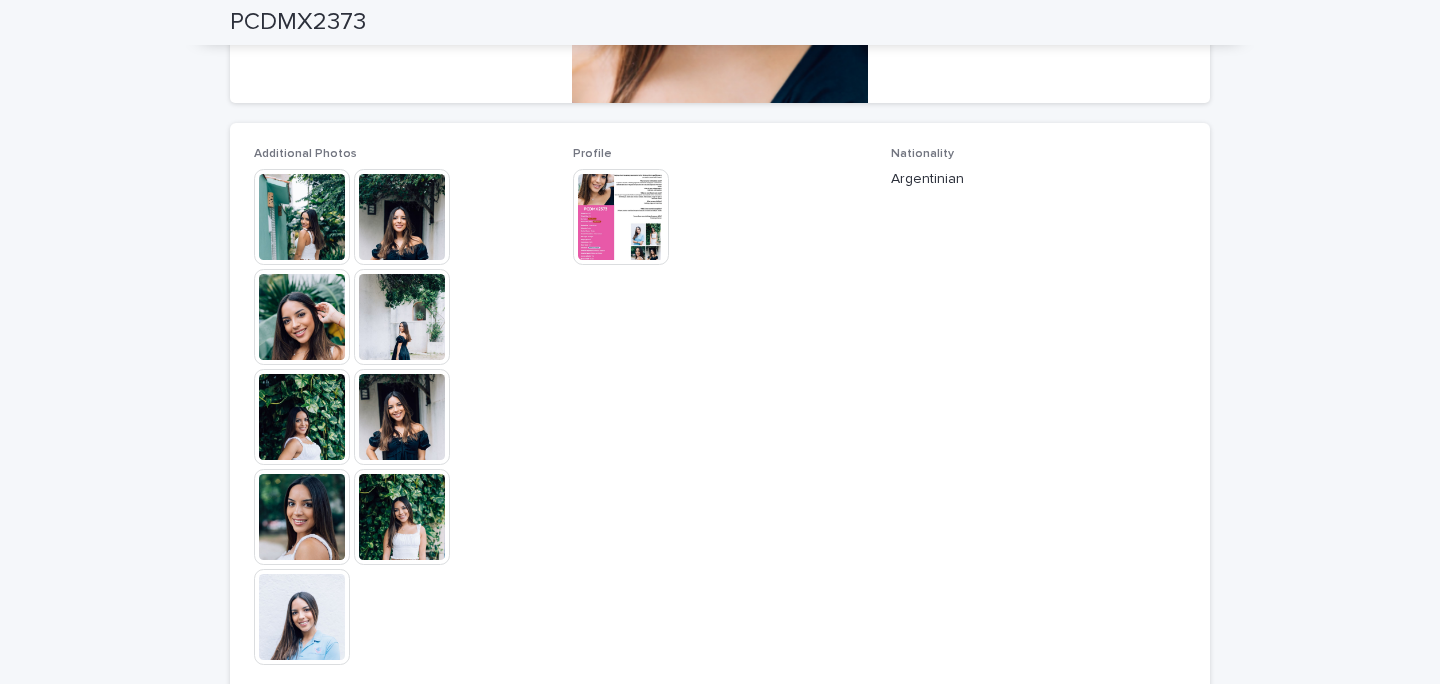 scroll, scrollTop: 290, scrollLeft: 0, axis: vertical 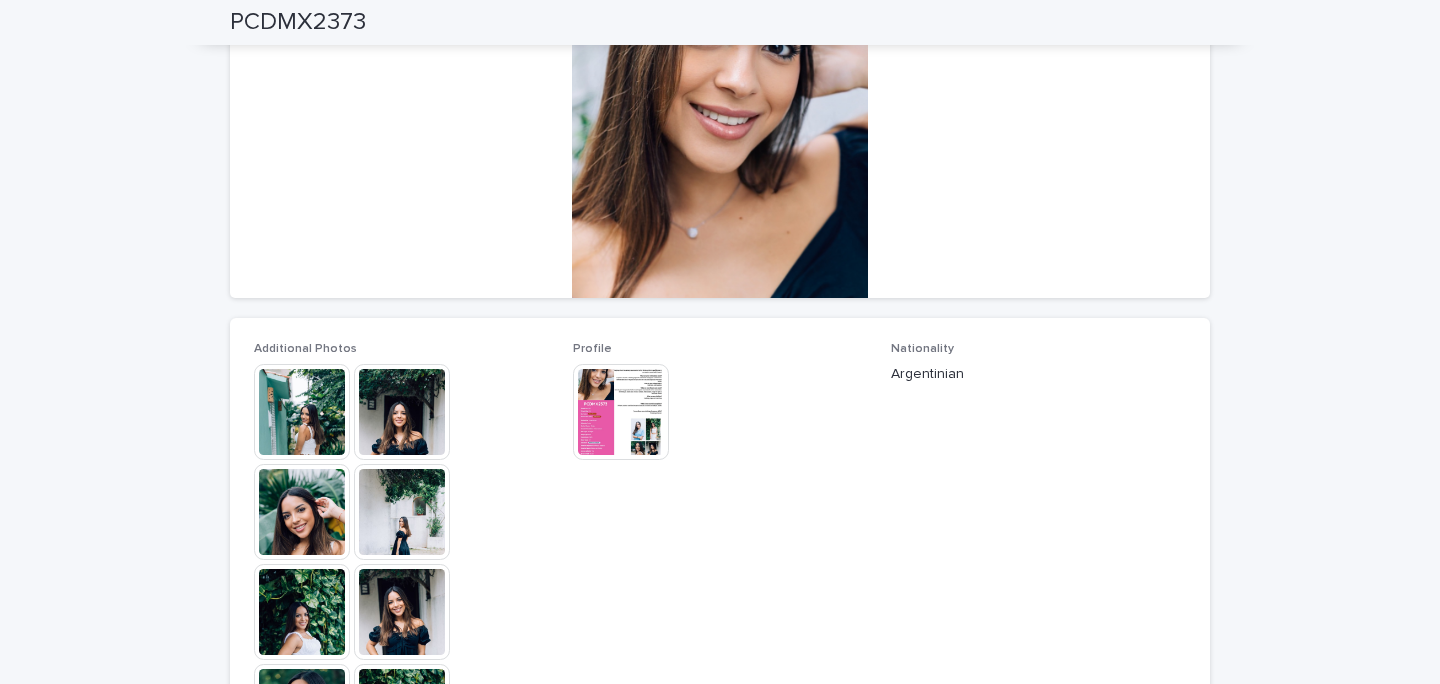 click at bounding box center (621, 412) 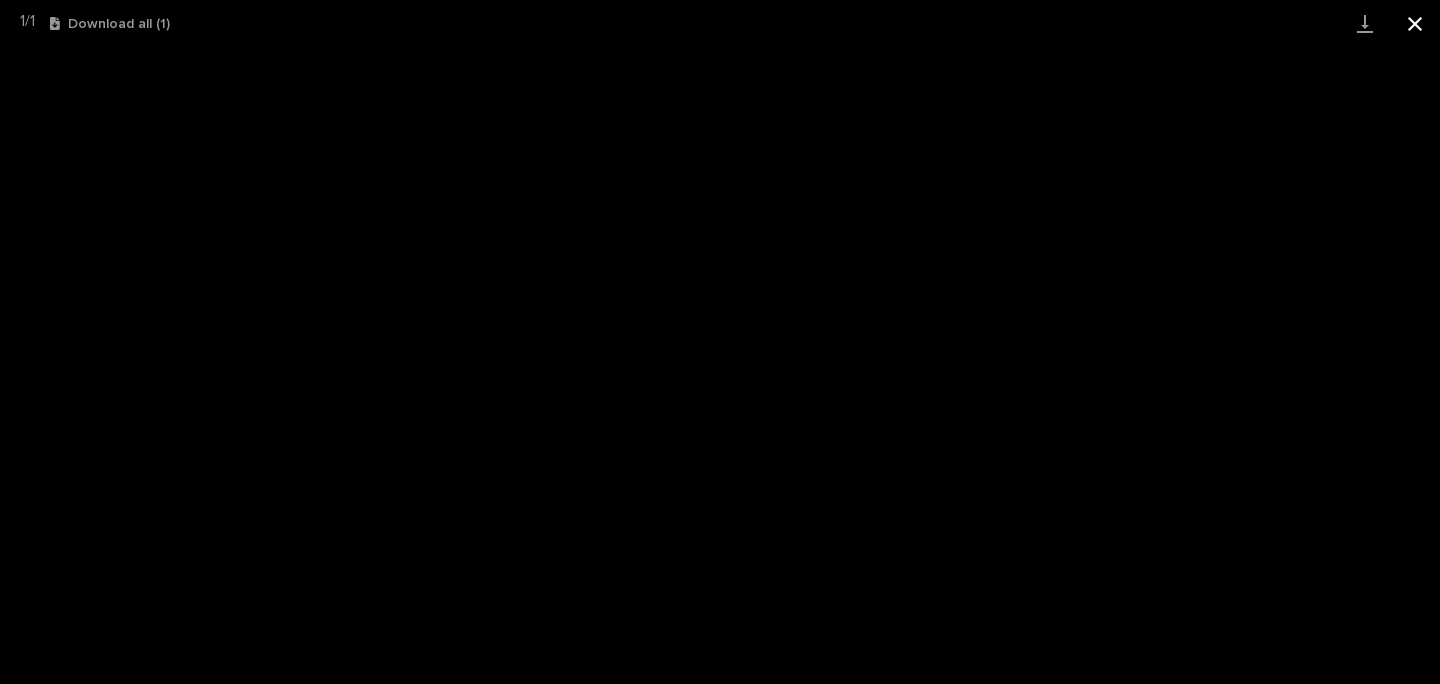 click at bounding box center (1415, 23) 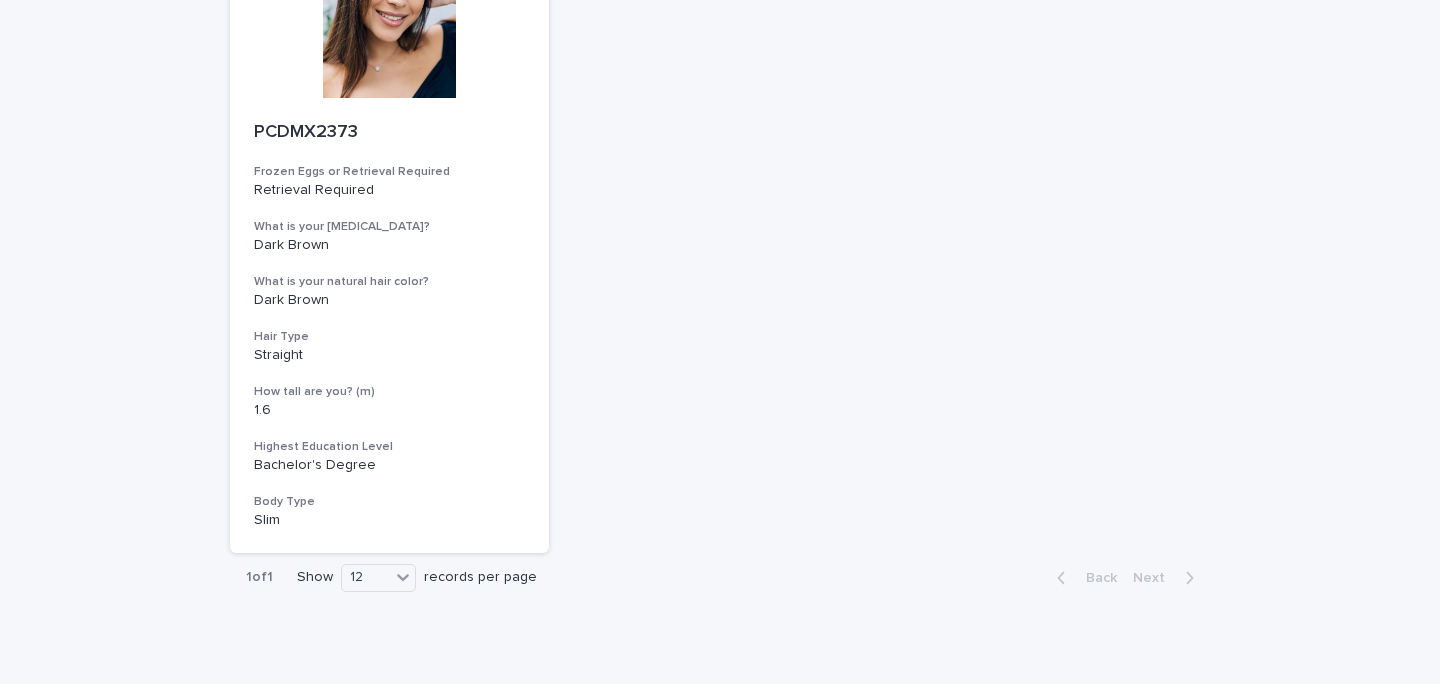 scroll, scrollTop: 0, scrollLeft: 0, axis: both 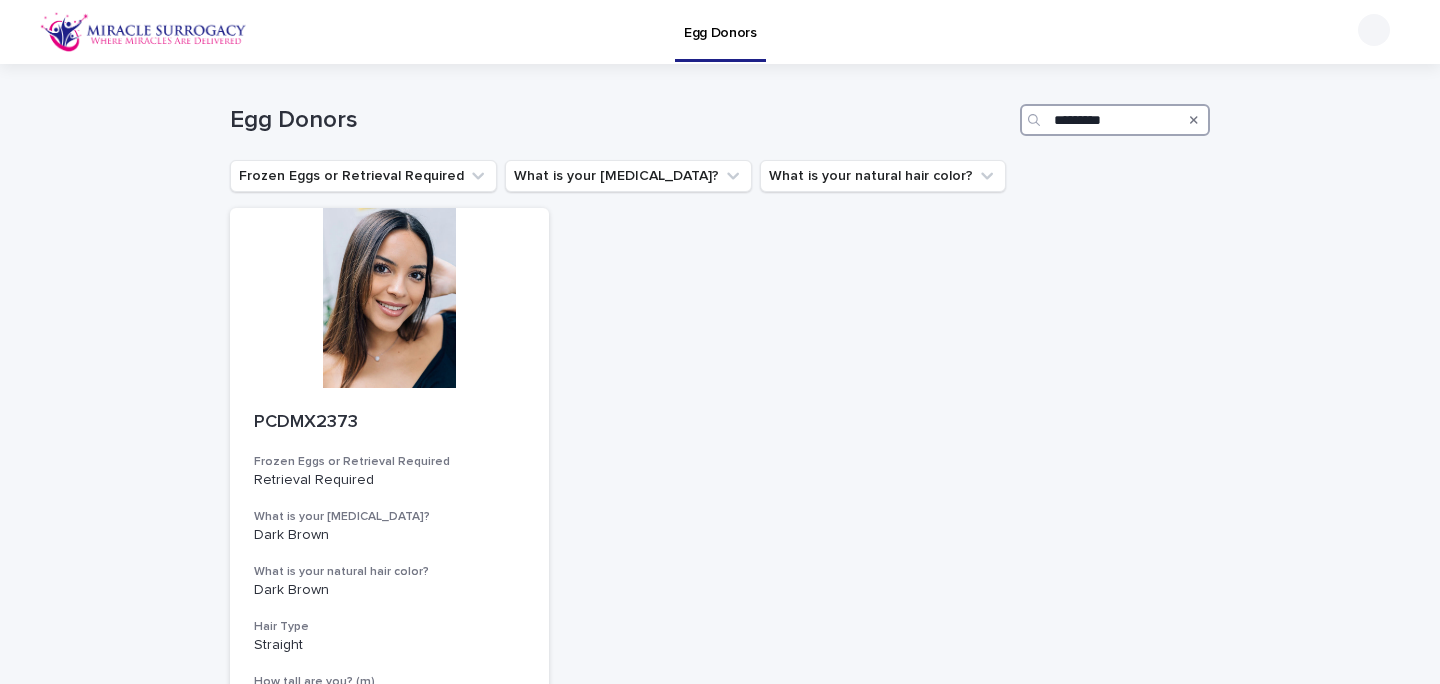 click on "*********" at bounding box center [1115, 120] 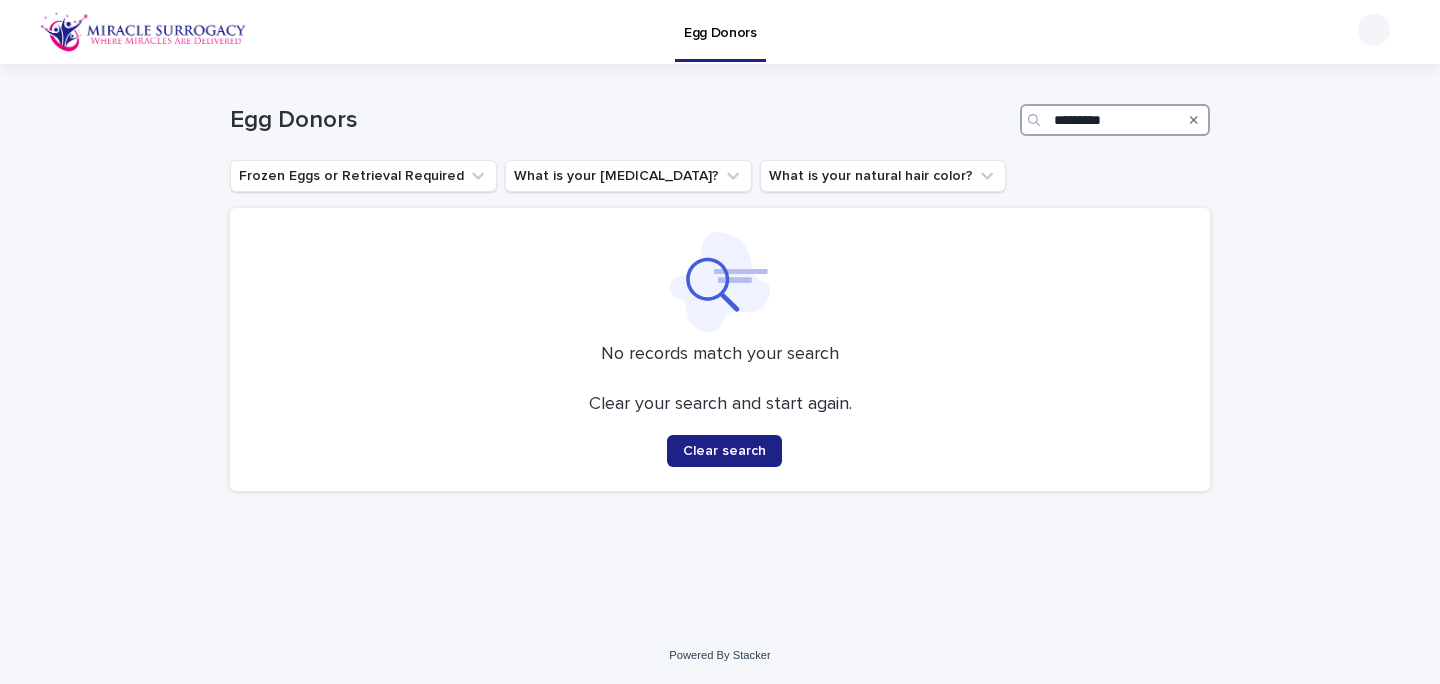 type on "*********" 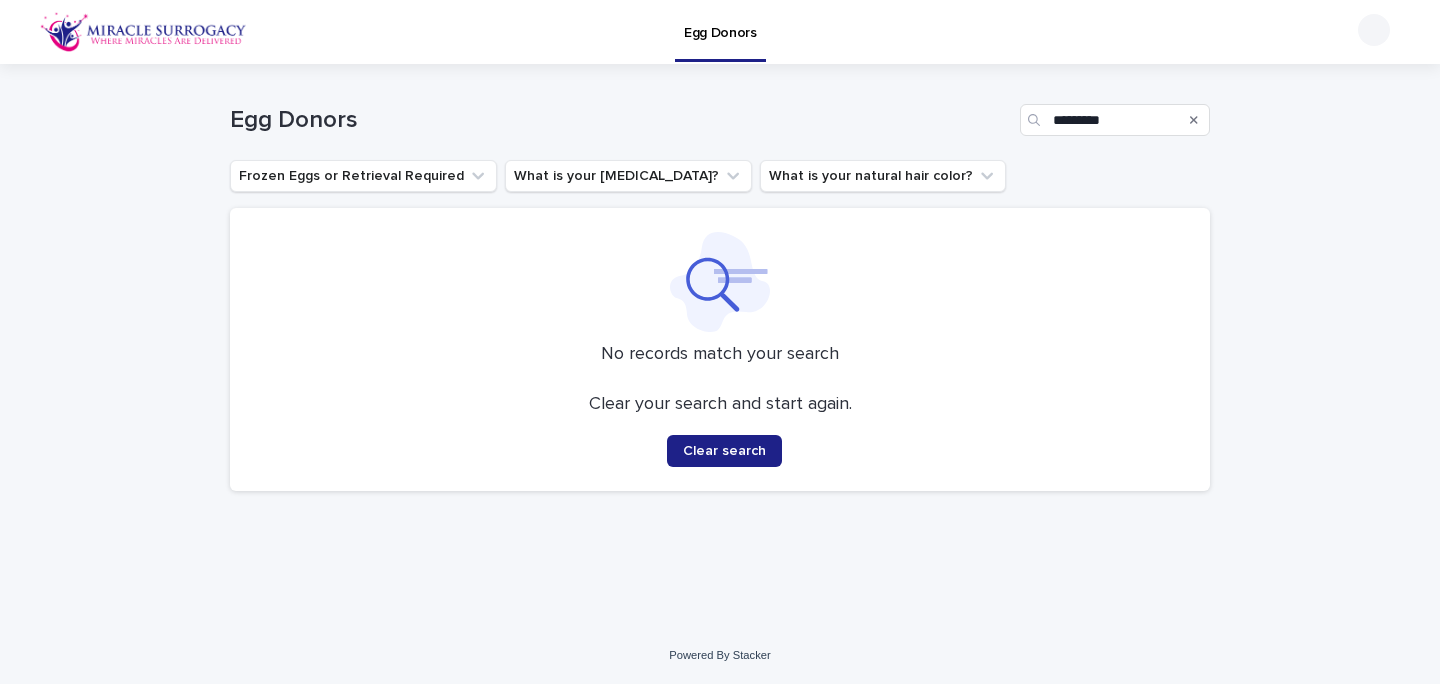 click at bounding box center [143, 32] 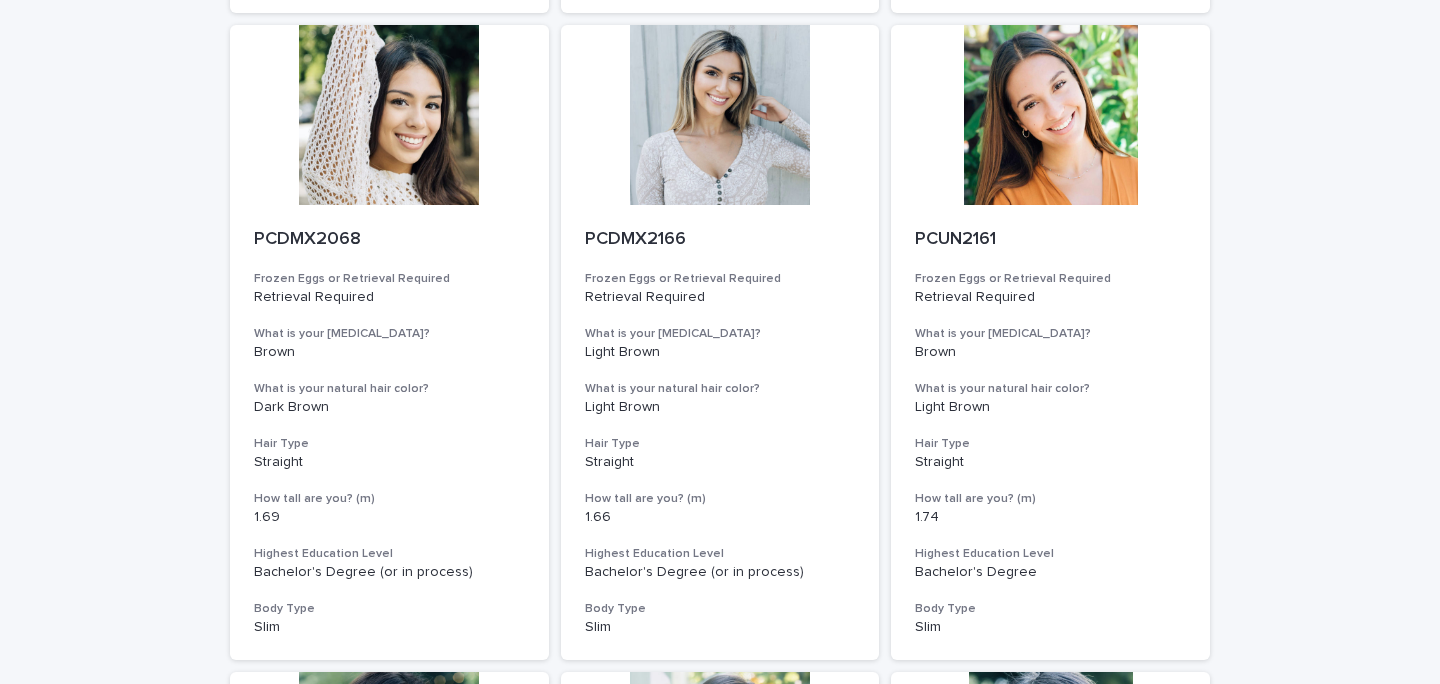 scroll, scrollTop: 2306, scrollLeft: 0, axis: vertical 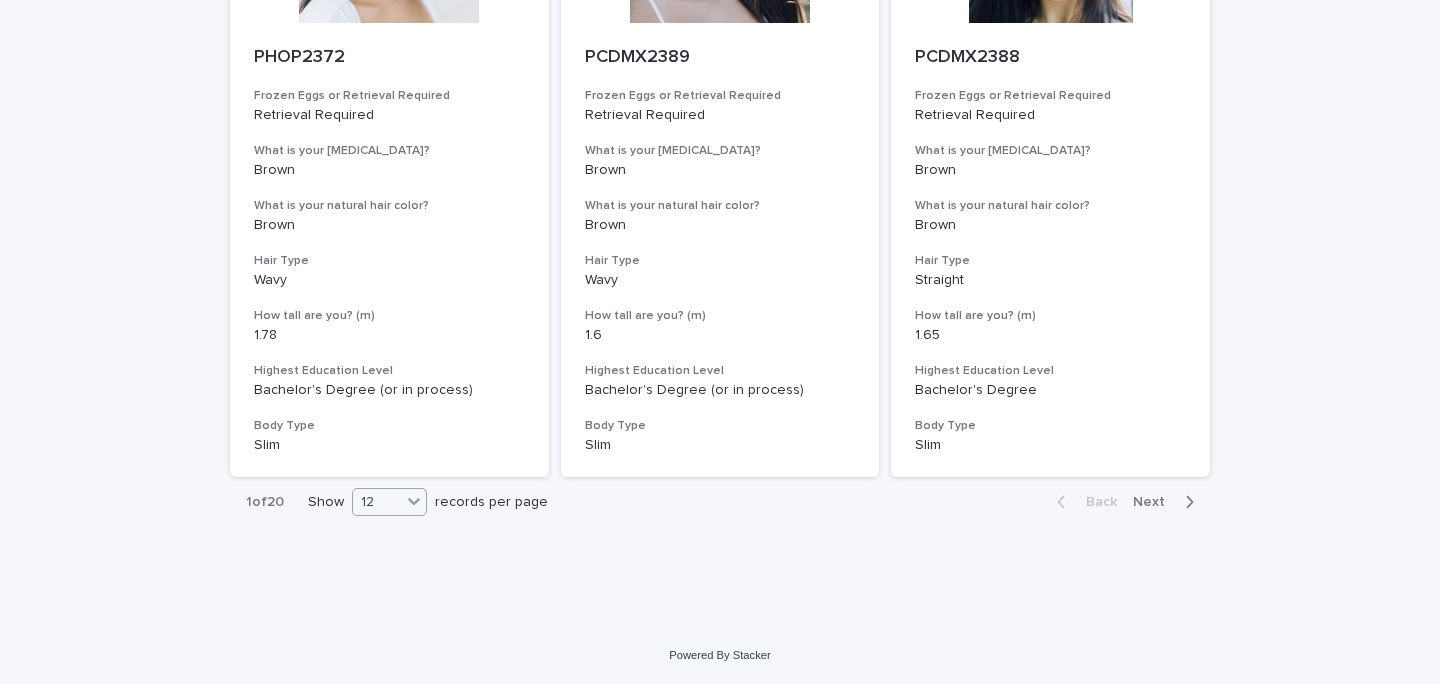 click on "12" at bounding box center [377, 502] 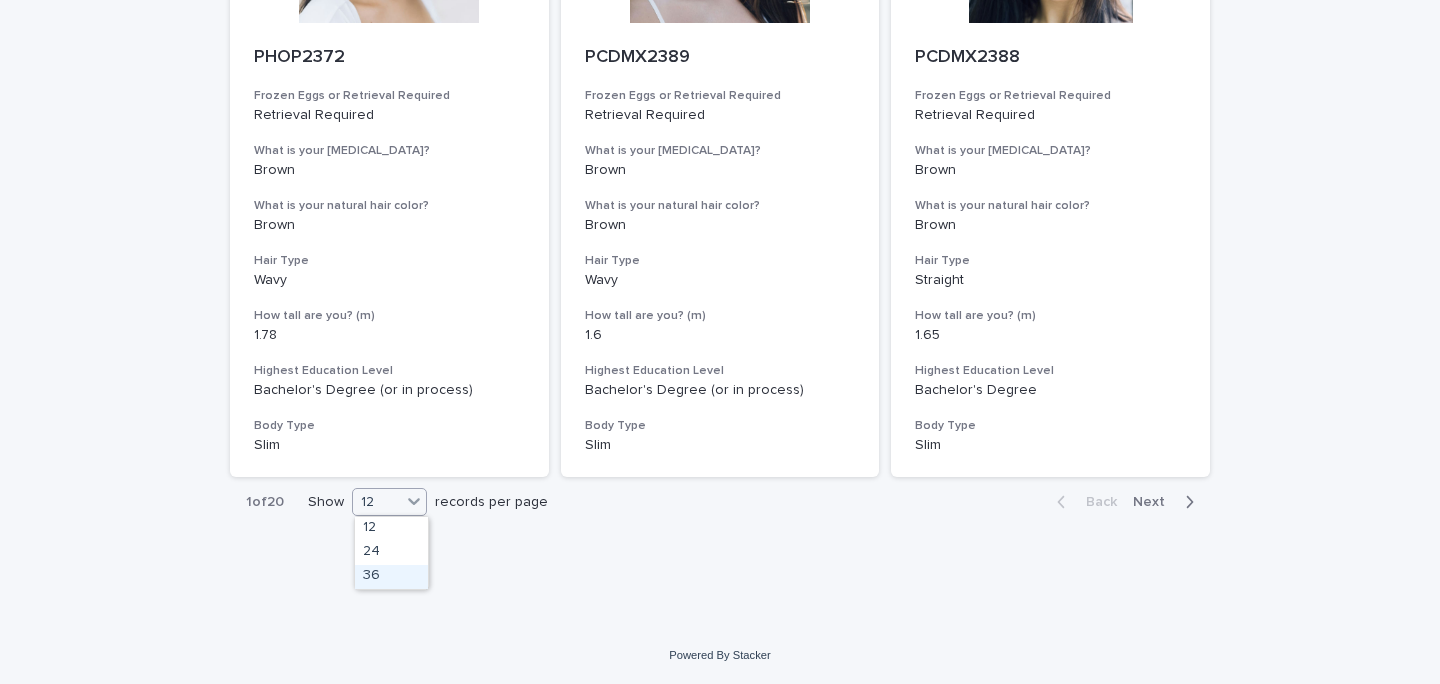 click on "36" at bounding box center [391, 577] 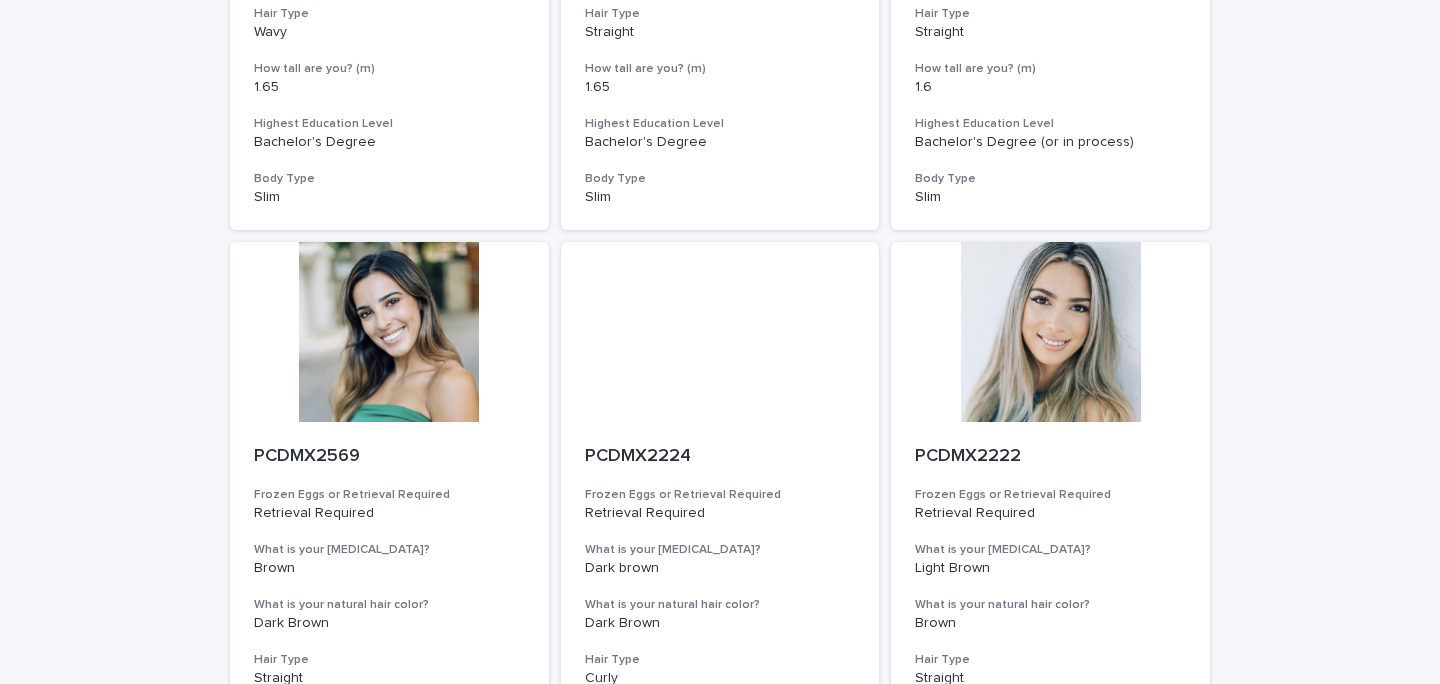 scroll, scrollTop: 7479, scrollLeft: 0, axis: vertical 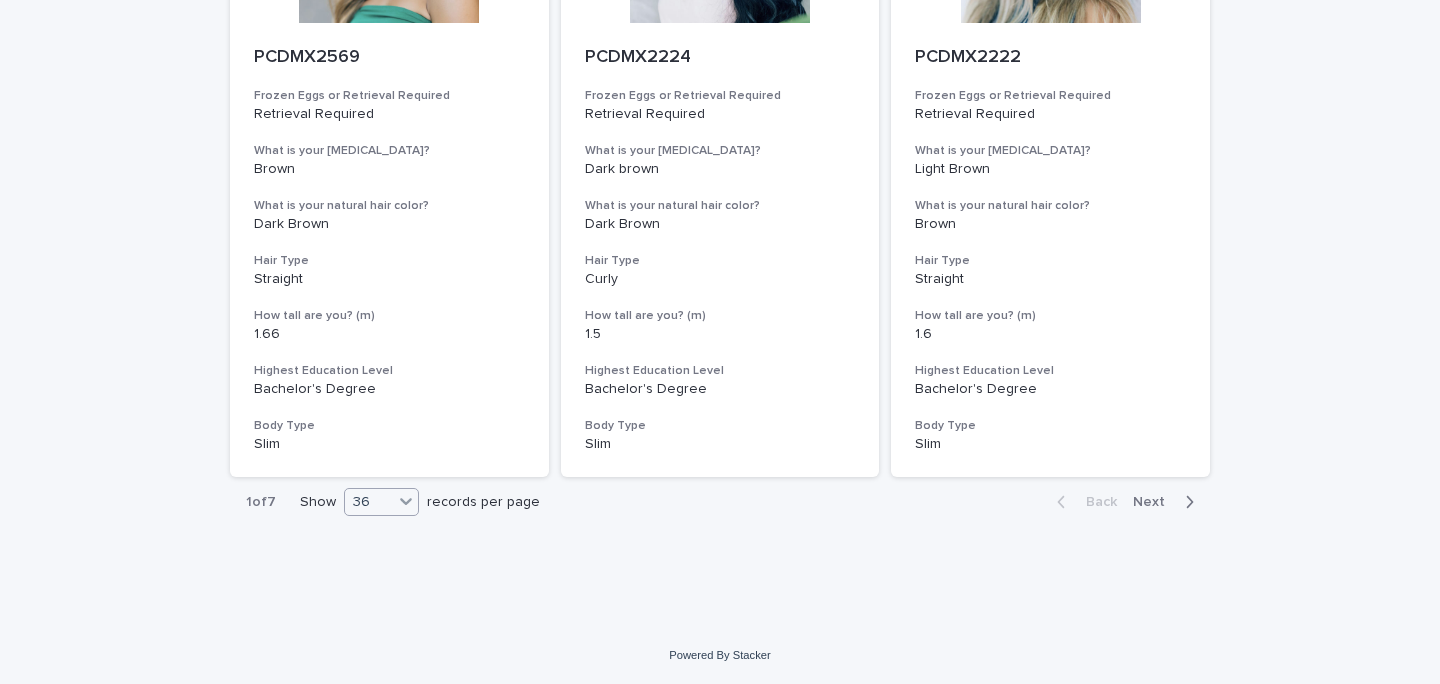 click 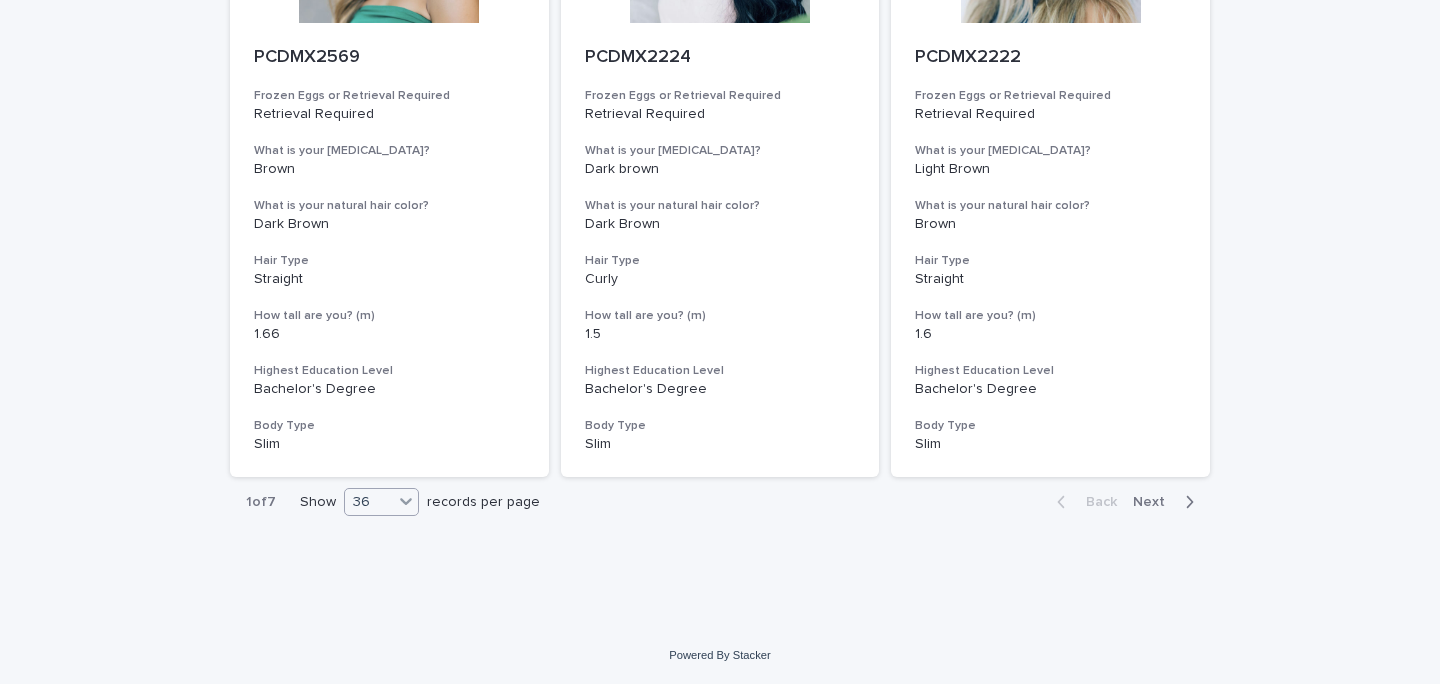 click 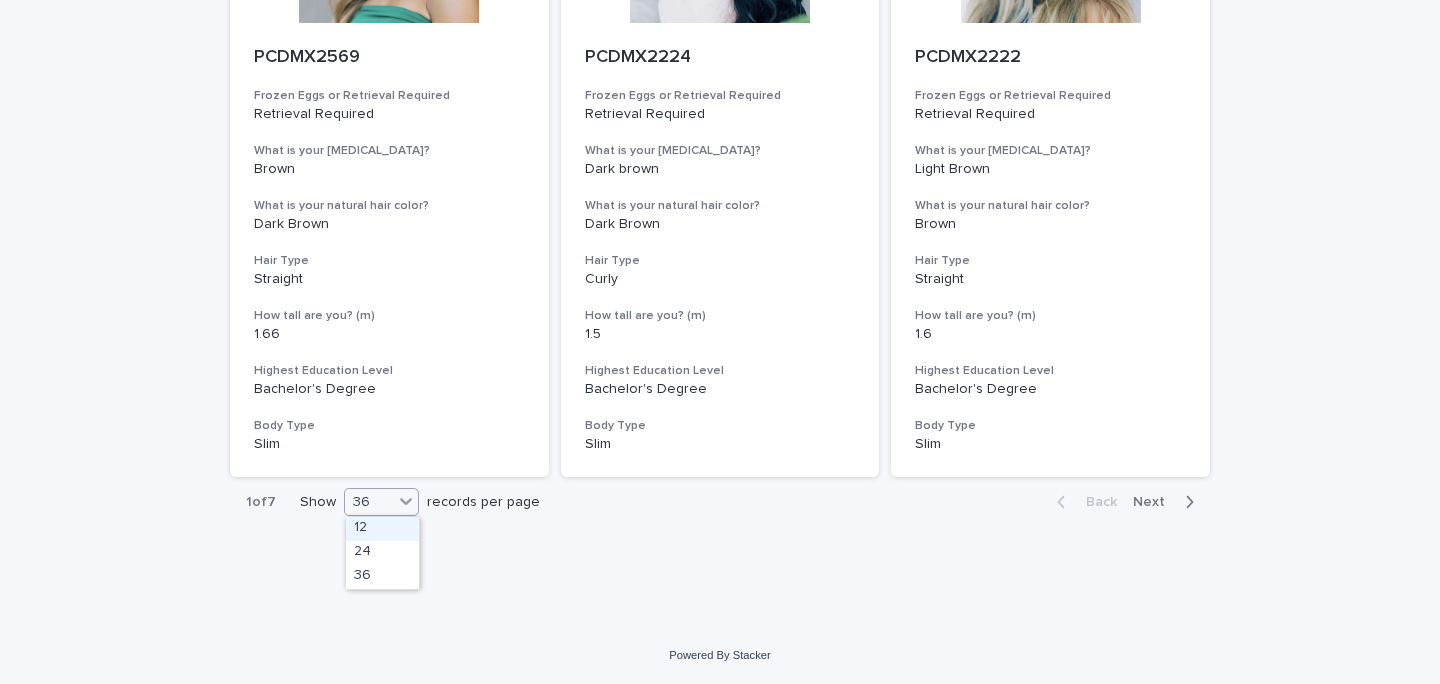 click on "Back Next" at bounding box center [1125, 502] 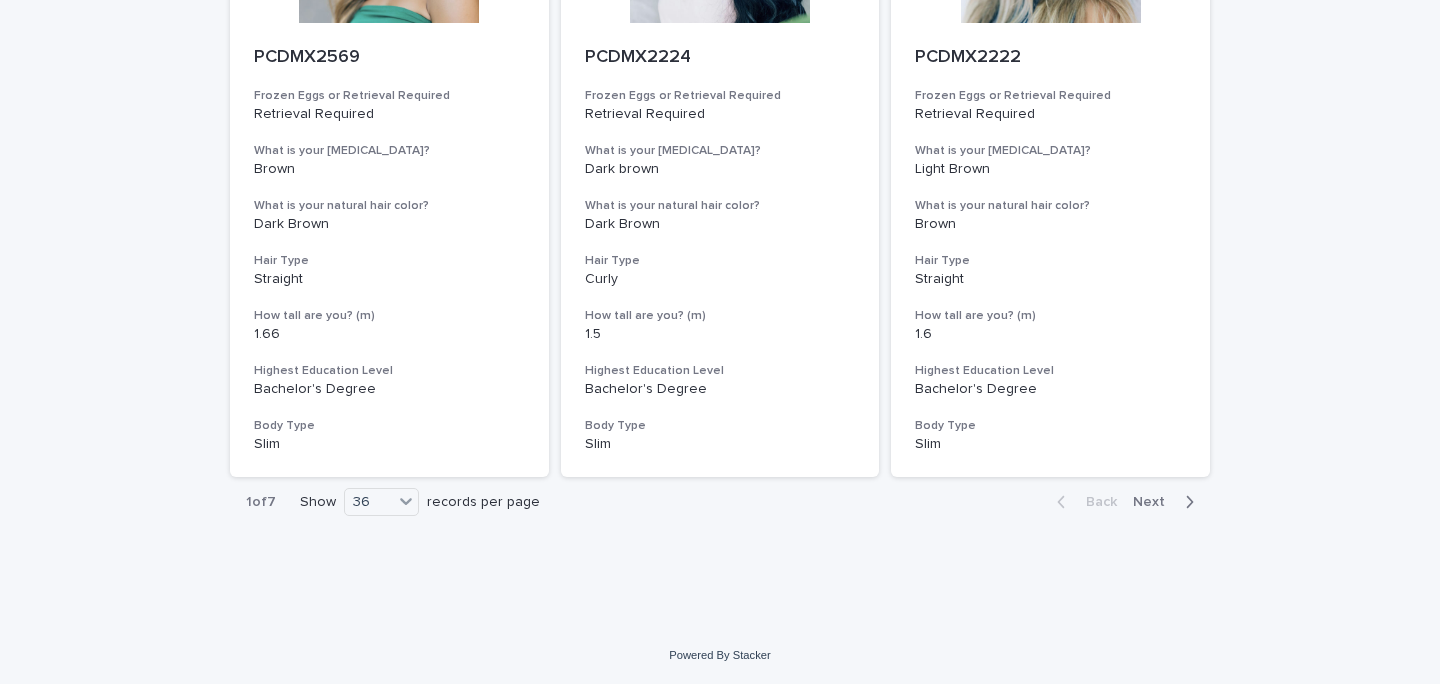click on "Back Next" at bounding box center [1125, 502] 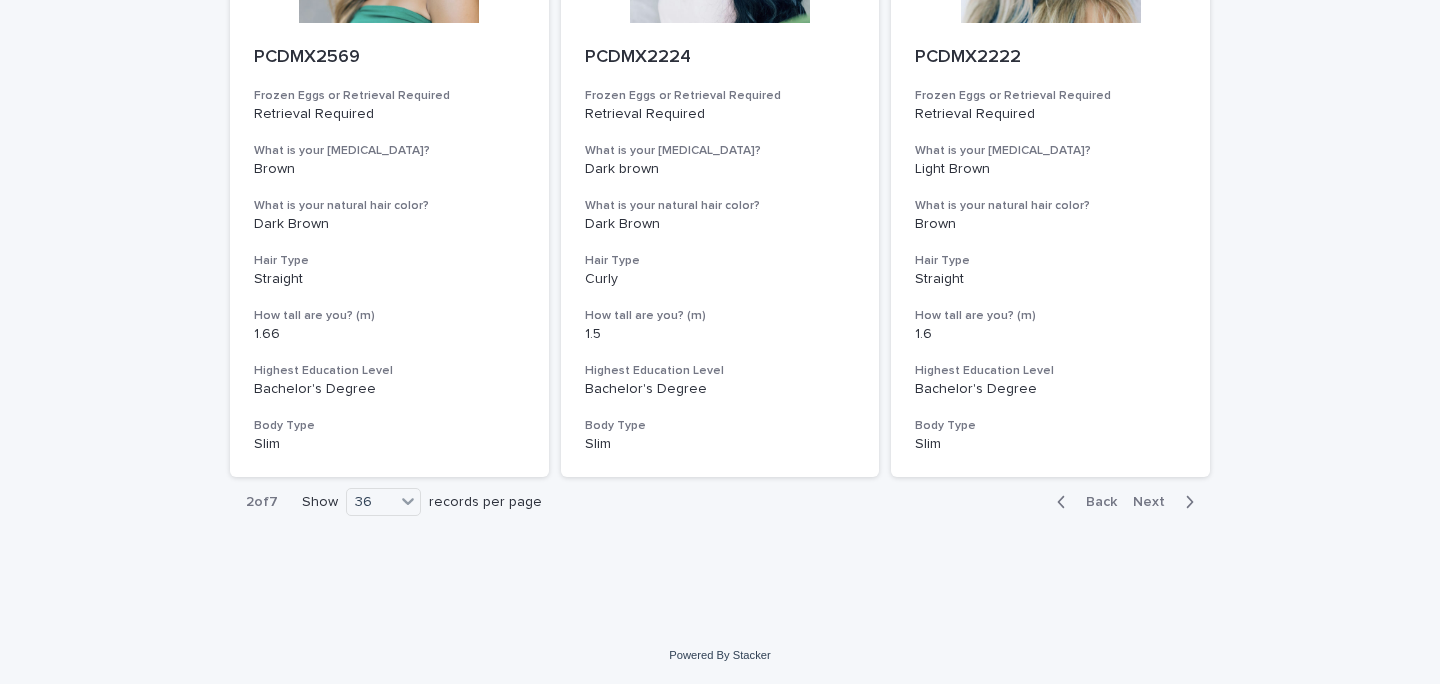 click on "Next" at bounding box center [1155, 502] 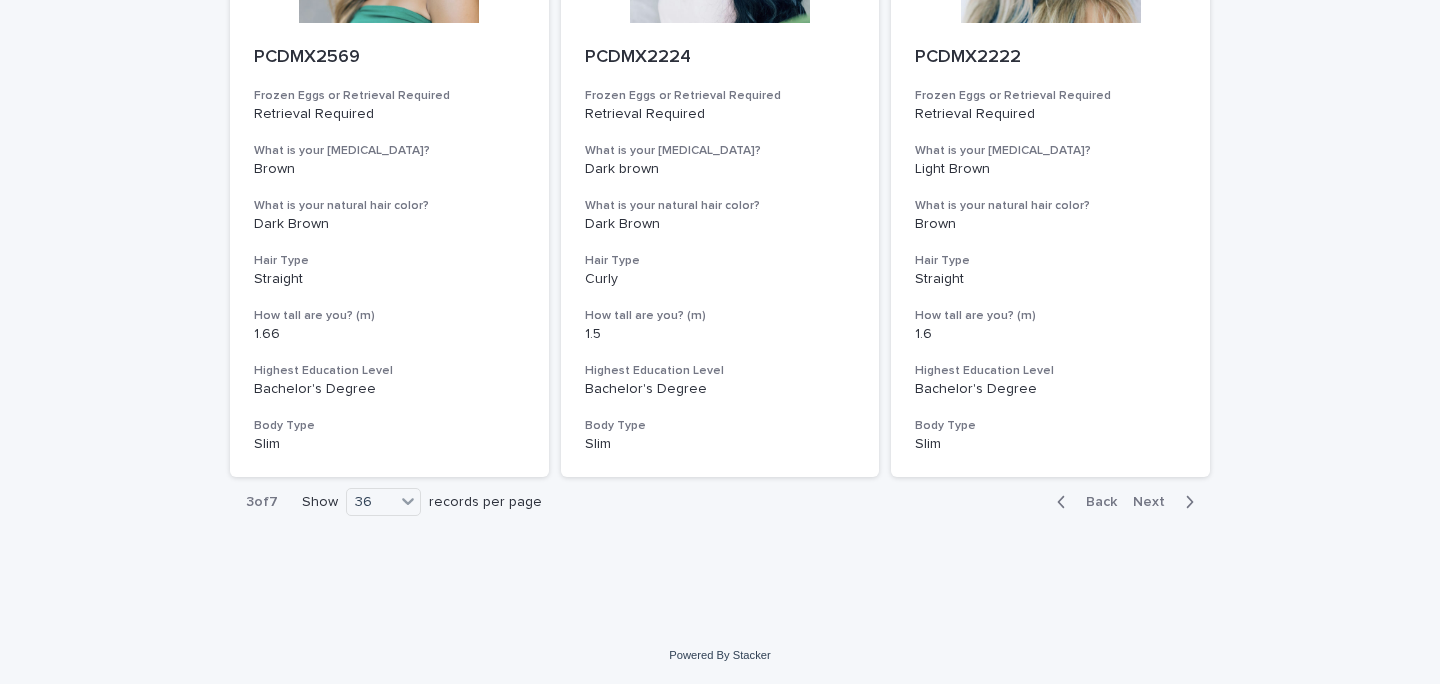 click on "Next" at bounding box center [1155, 502] 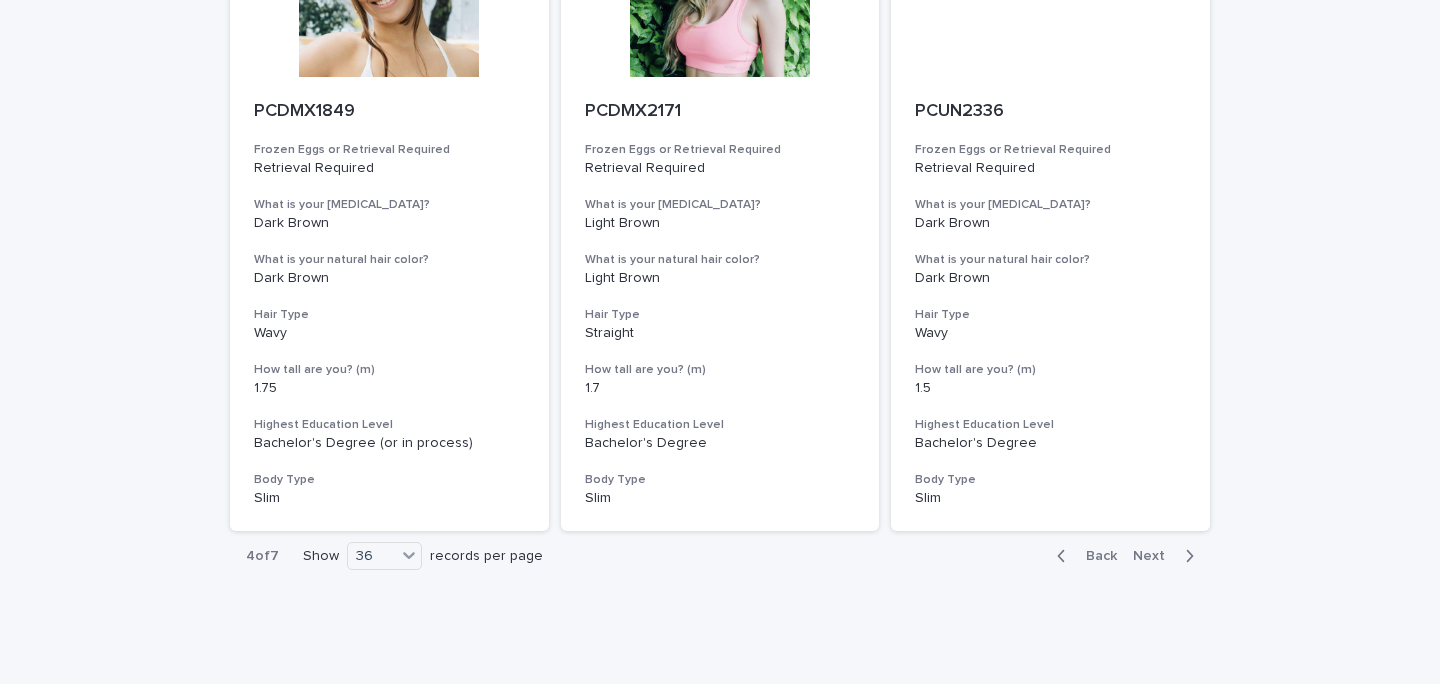 scroll, scrollTop: 7429, scrollLeft: 0, axis: vertical 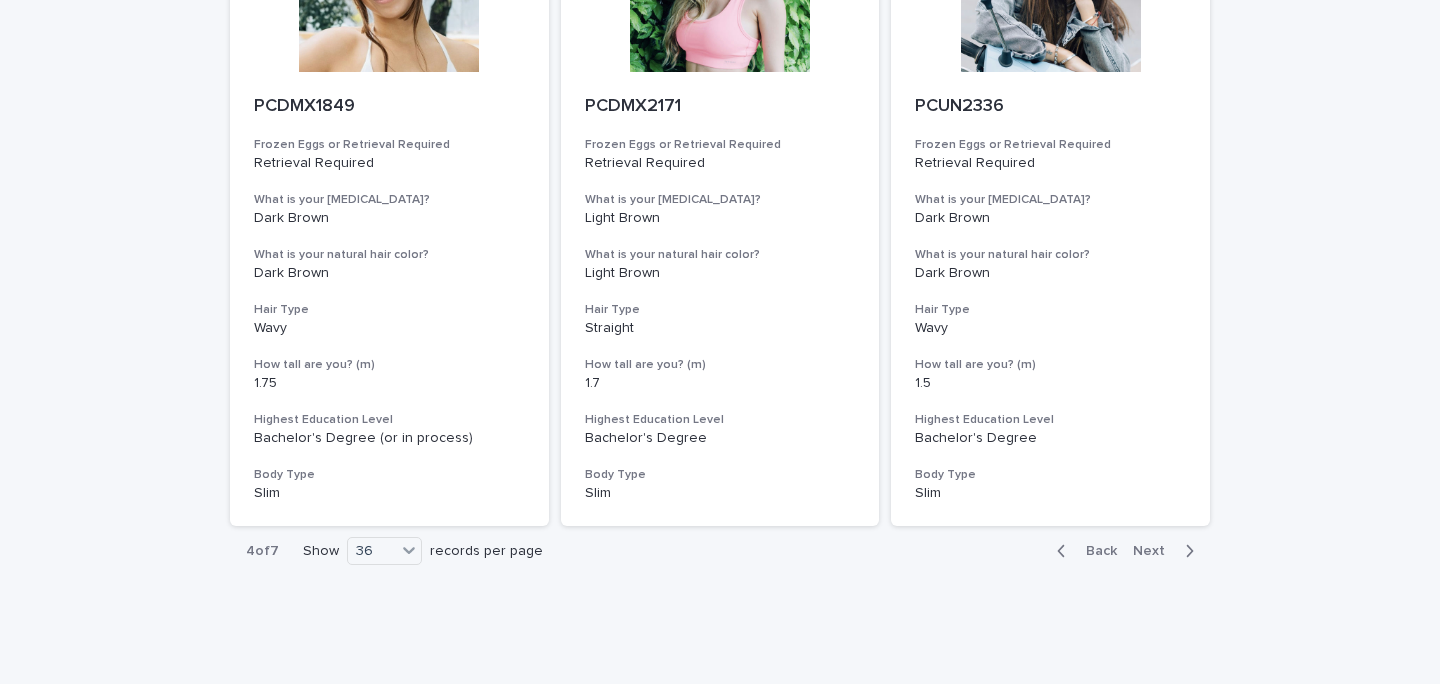 click on "Next" at bounding box center [1155, 551] 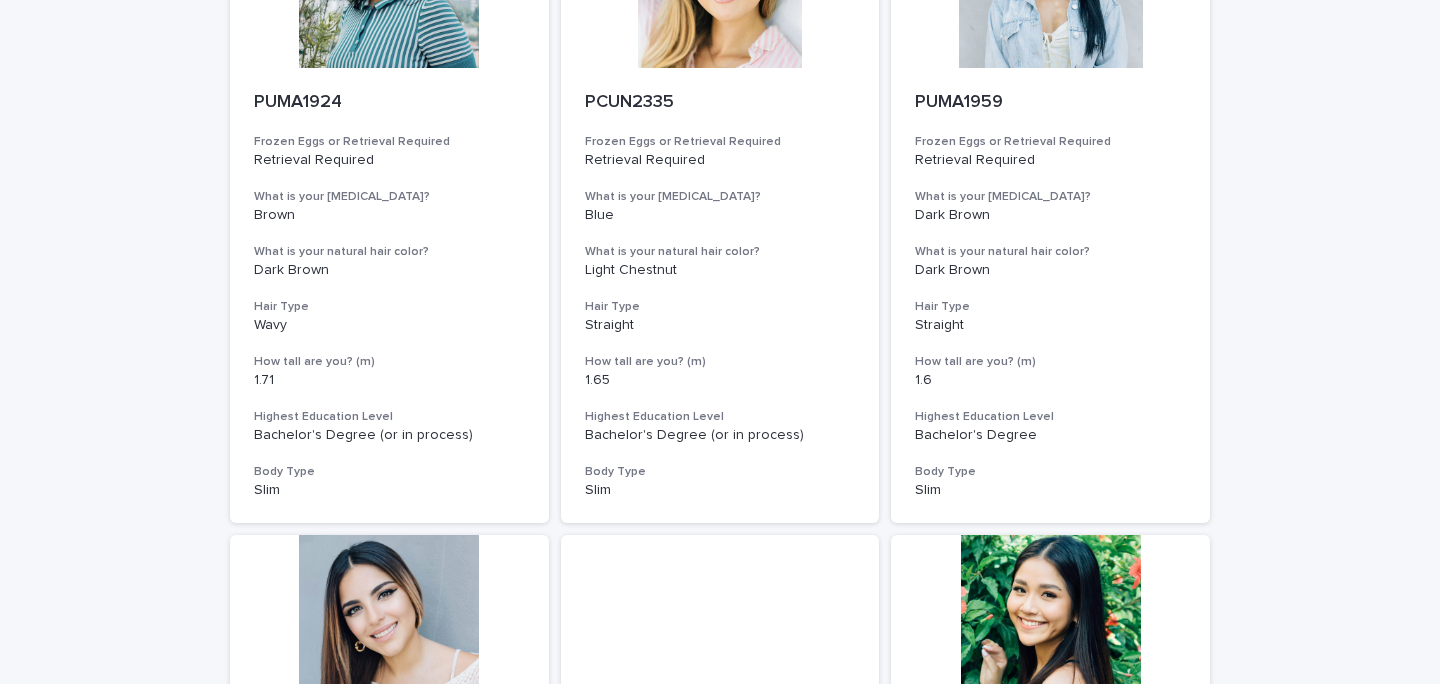 scroll, scrollTop: 7479, scrollLeft: 0, axis: vertical 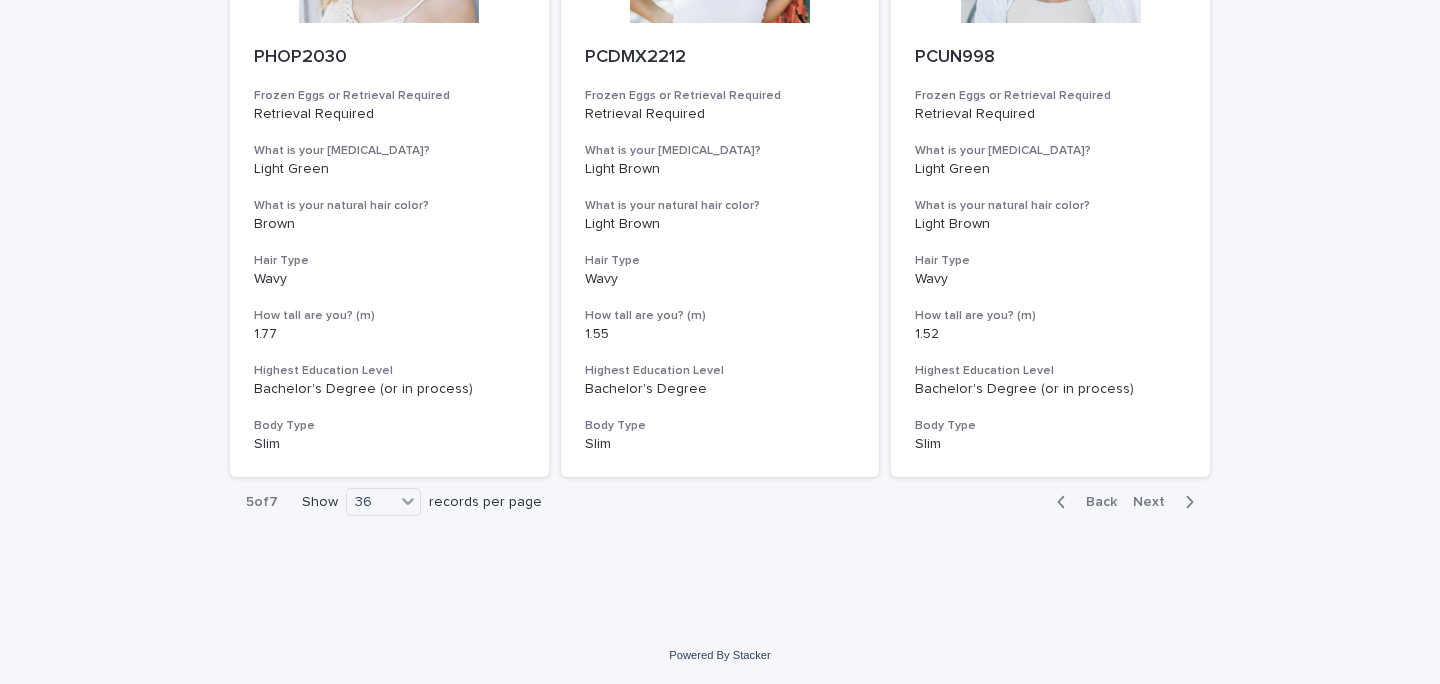 click on "Back Next" at bounding box center (1125, 502) 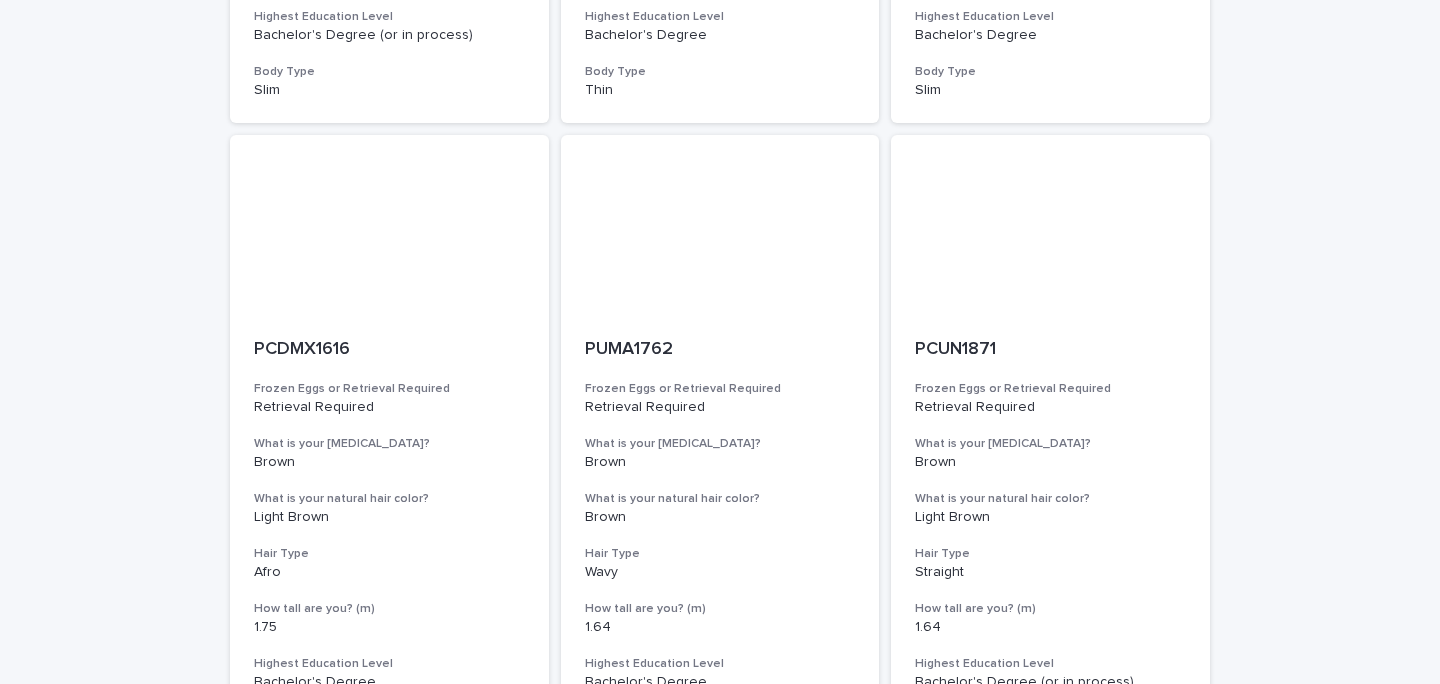 scroll, scrollTop: 4582, scrollLeft: 0, axis: vertical 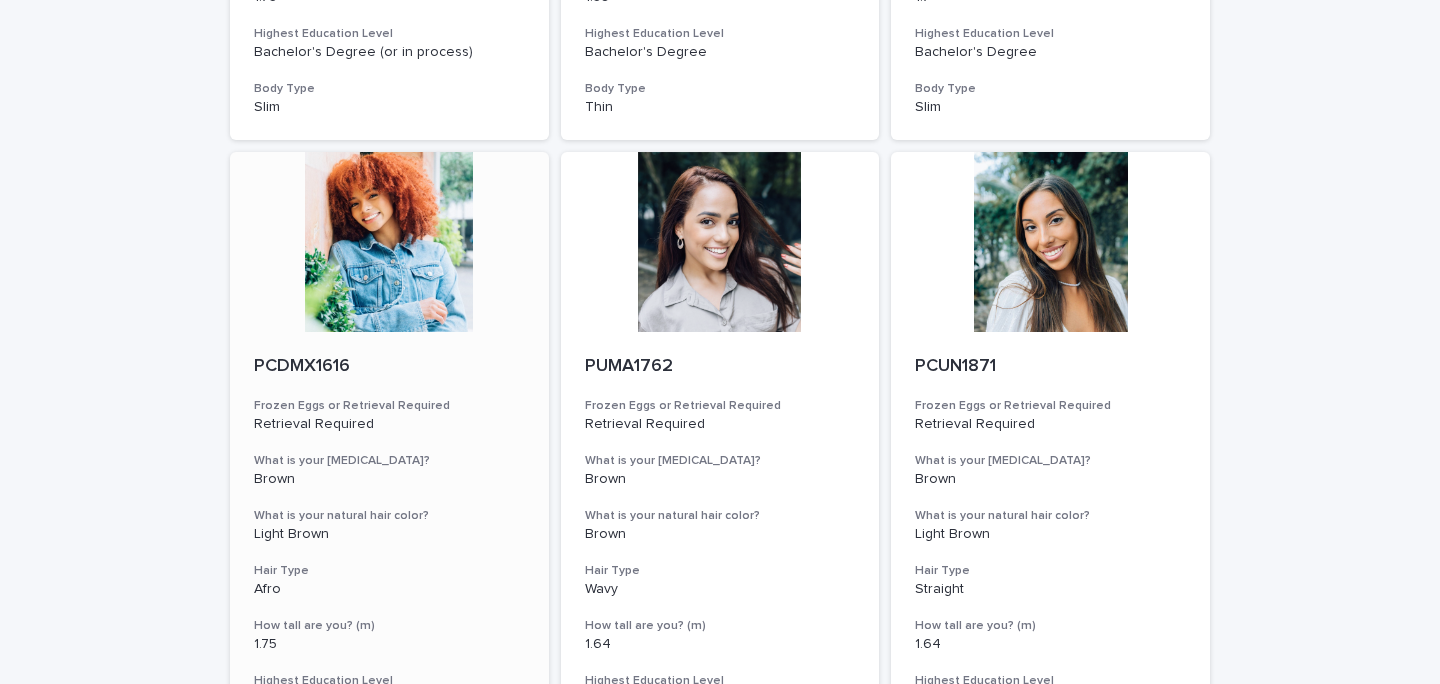click at bounding box center (389, 242) 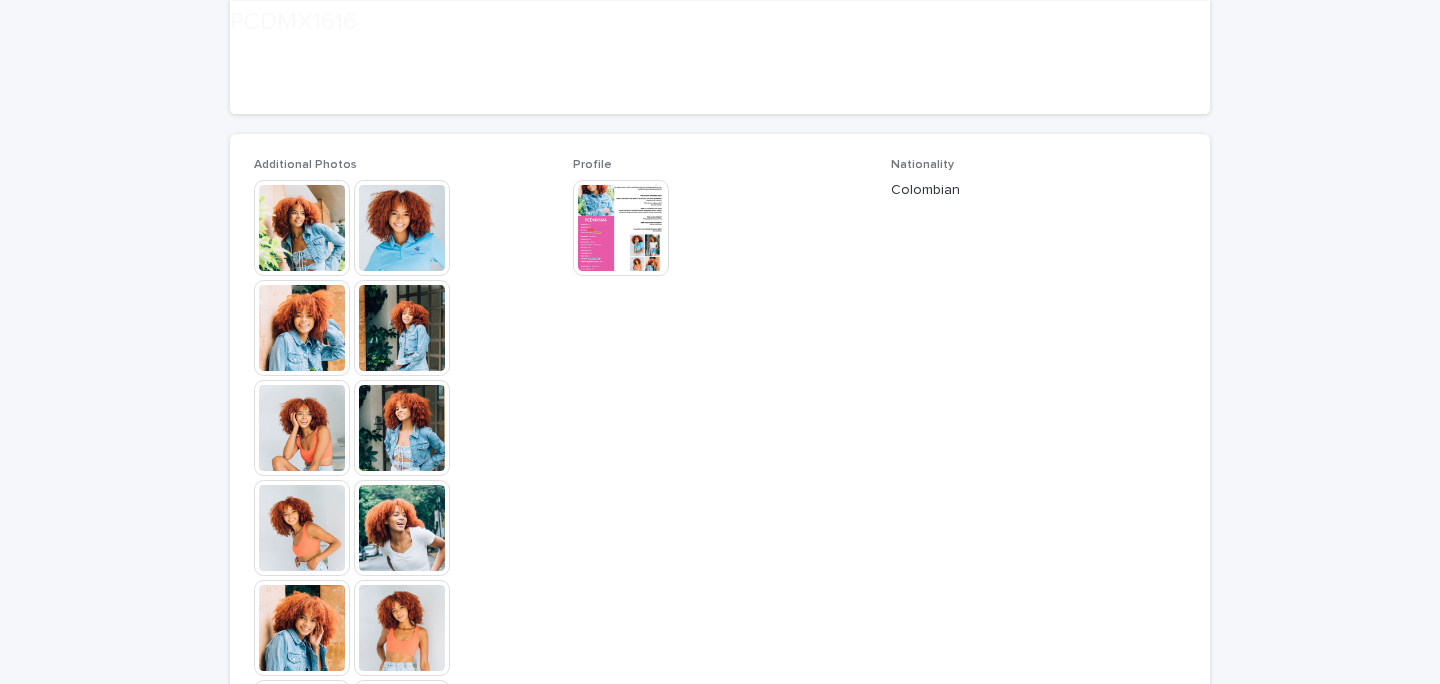 scroll, scrollTop: 647, scrollLeft: 0, axis: vertical 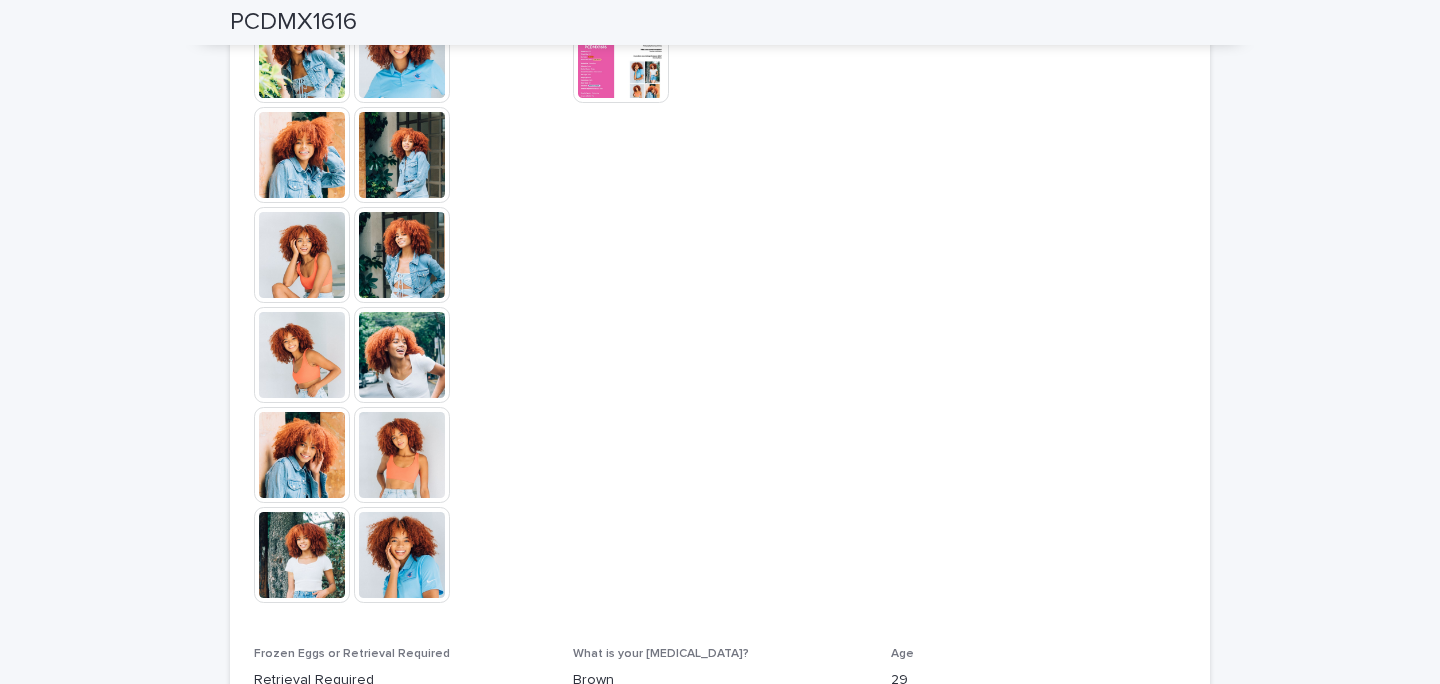 click at bounding box center [302, 355] 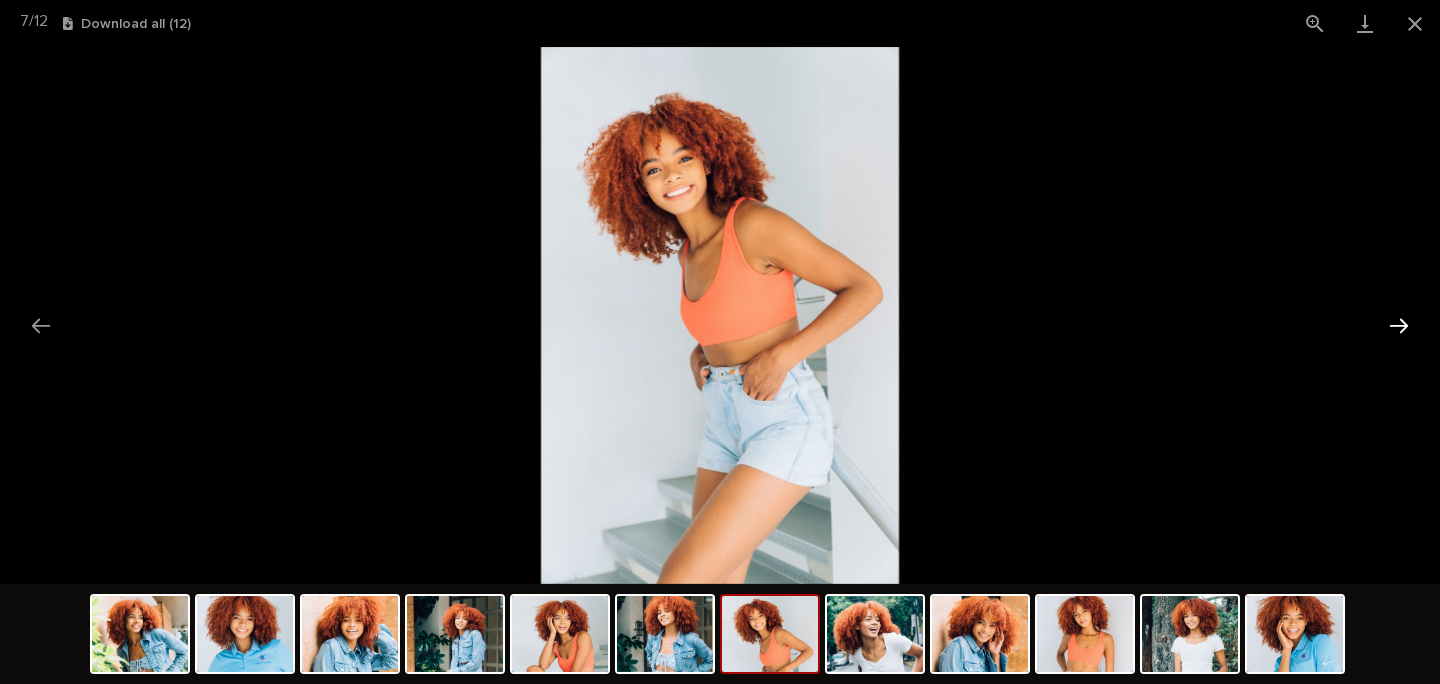 click at bounding box center [1399, 325] 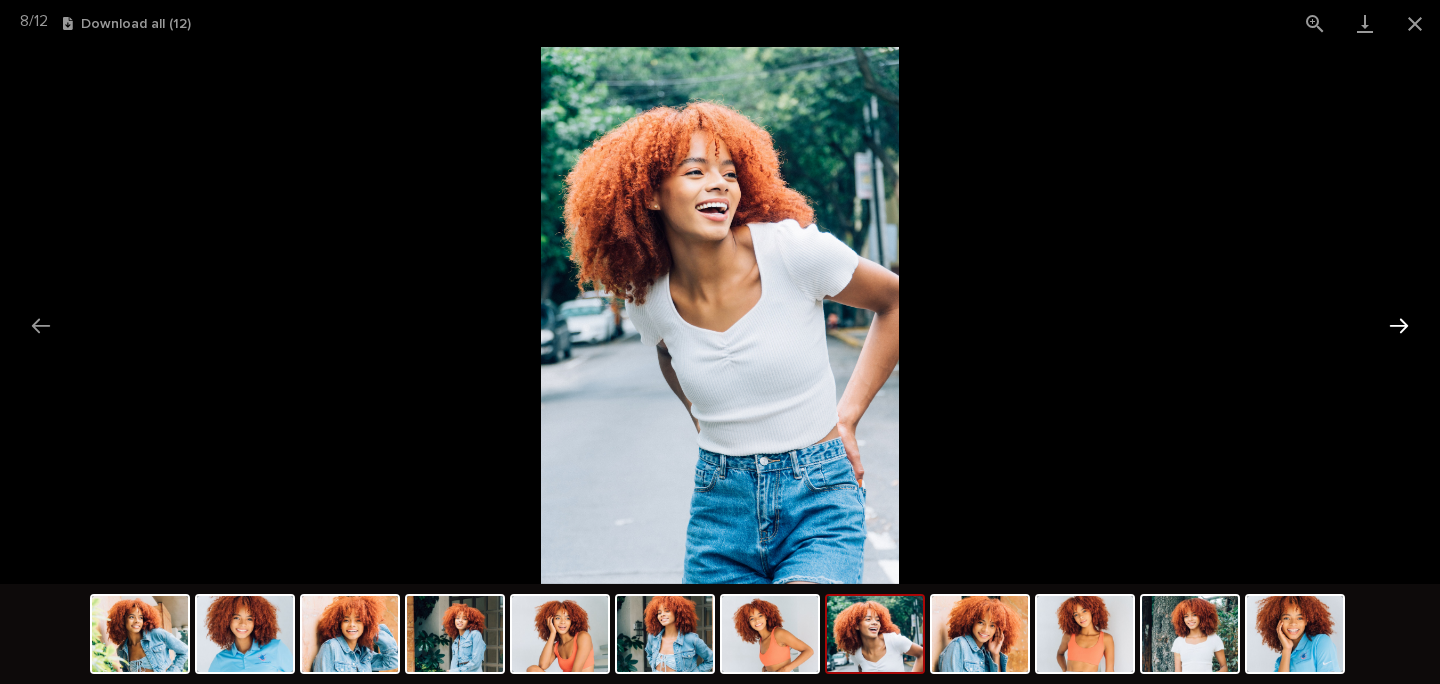 click at bounding box center (1399, 325) 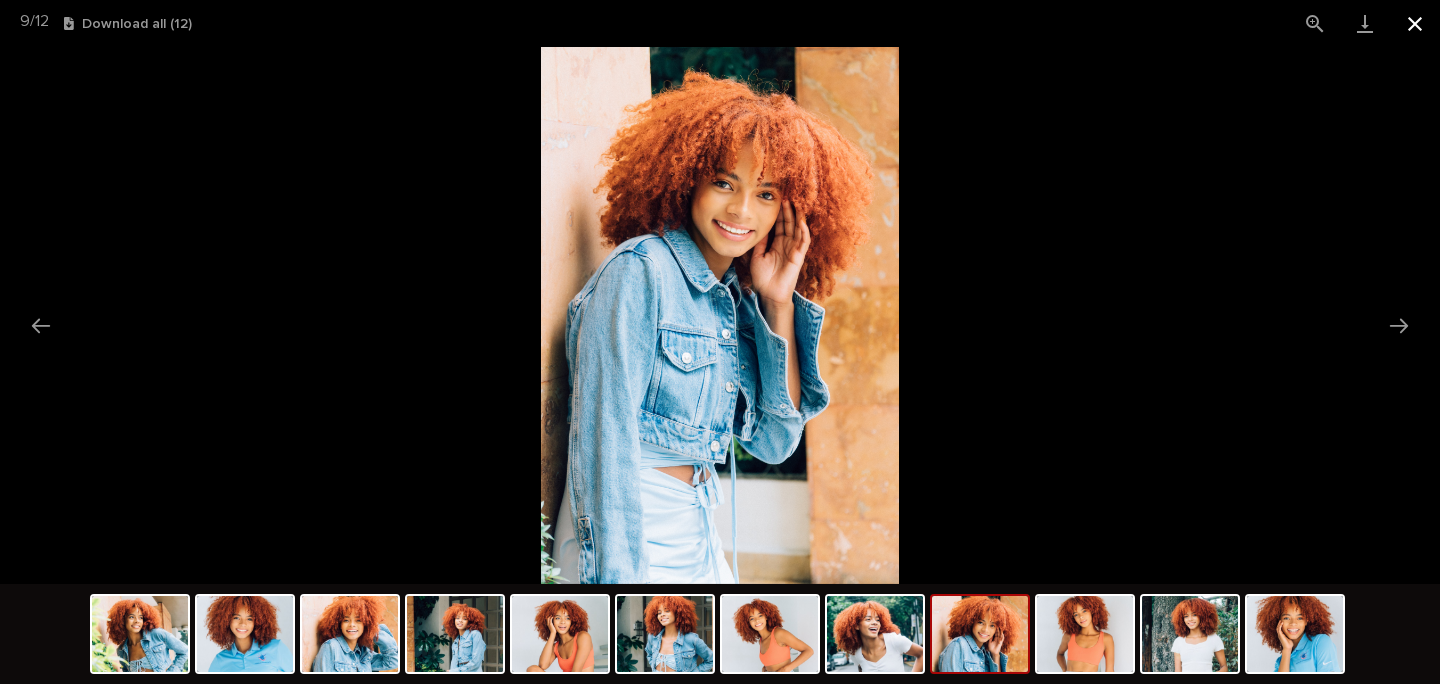 click at bounding box center (1415, 23) 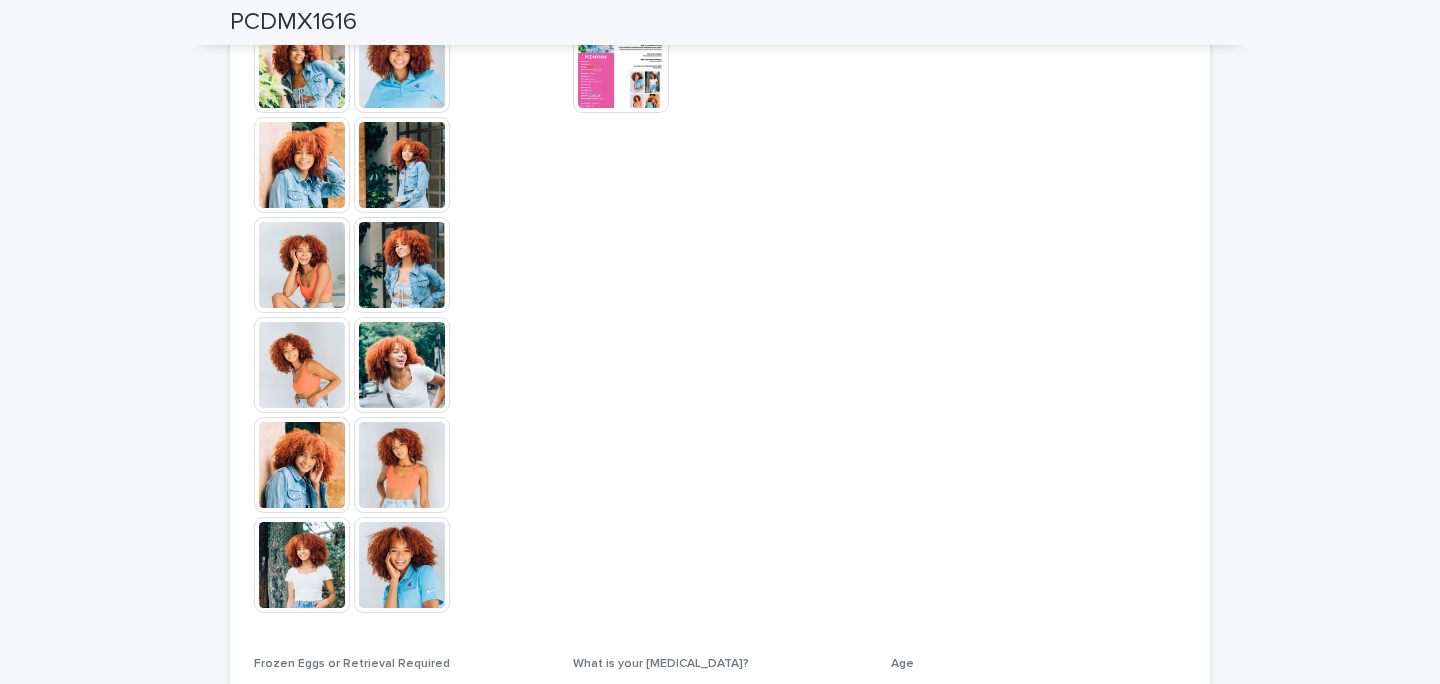 scroll, scrollTop: 633, scrollLeft: 0, axis: vertical 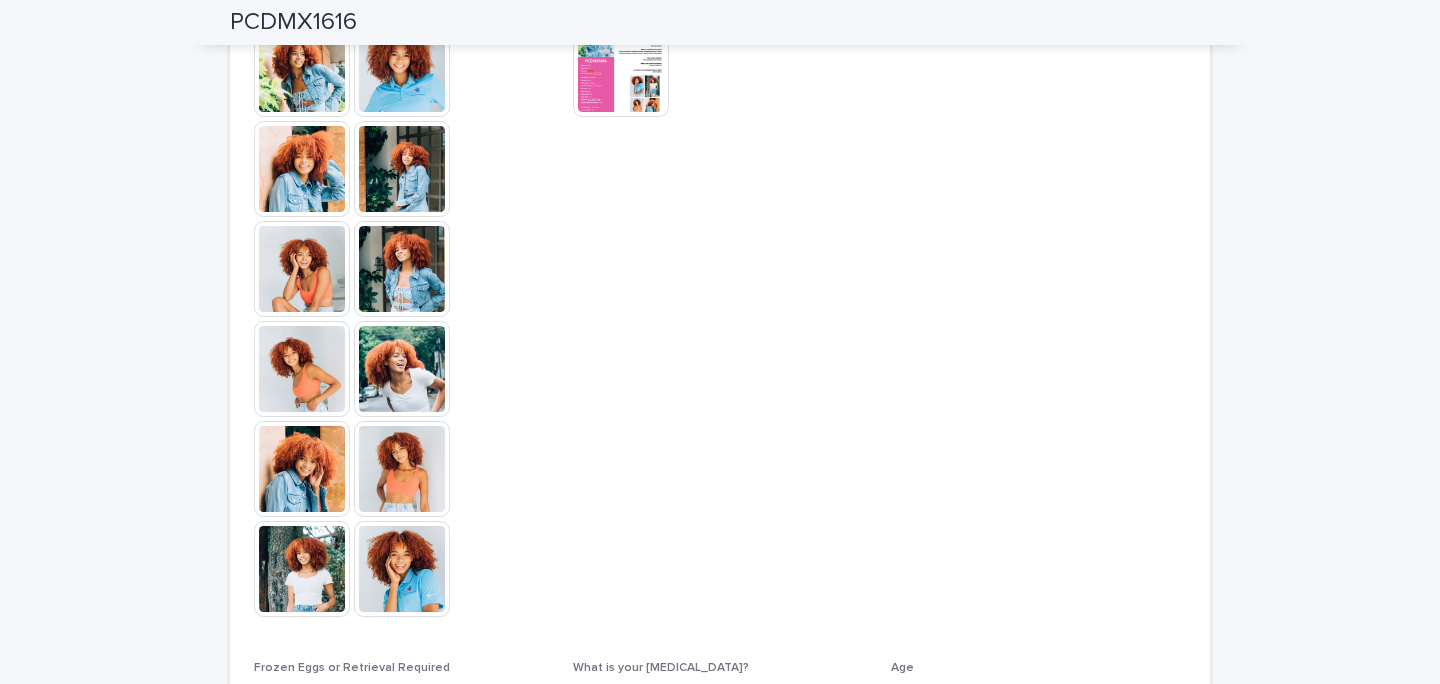 click at bounding box center (302, 169) 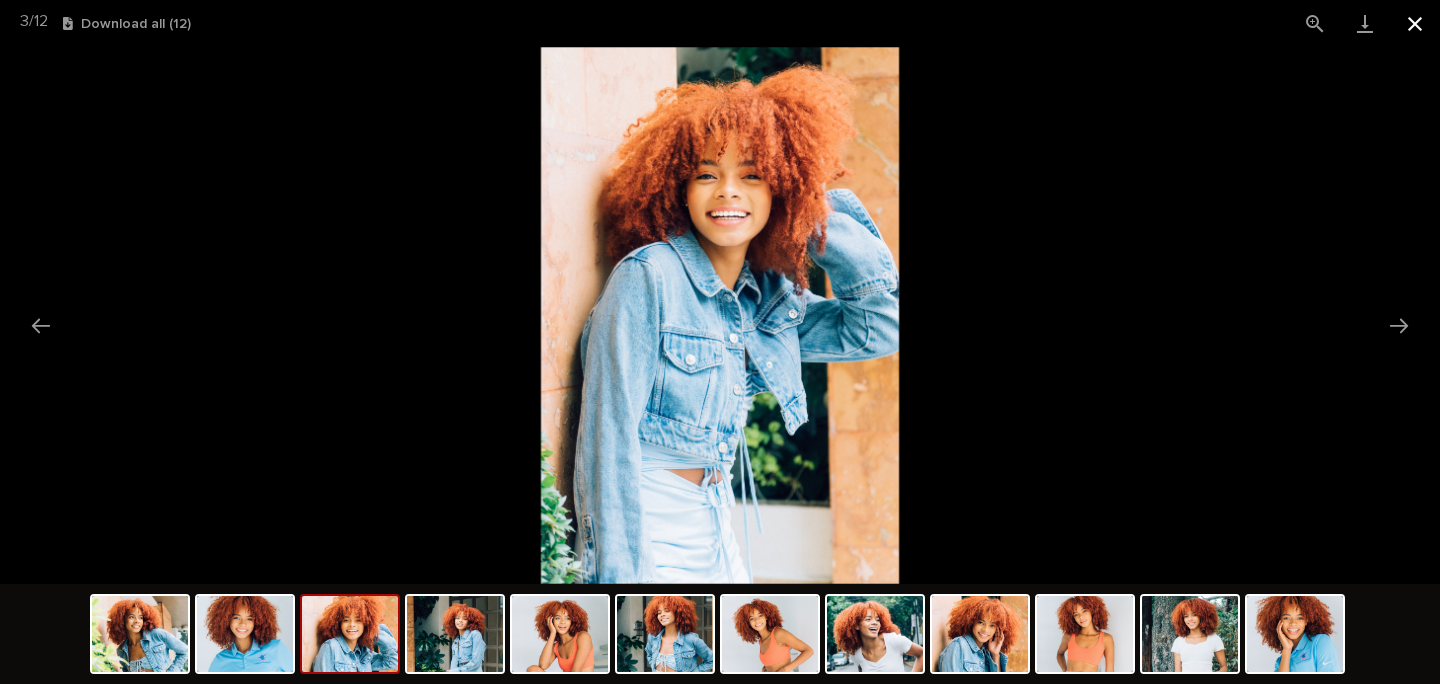 click at bounding box center (1415, 23) 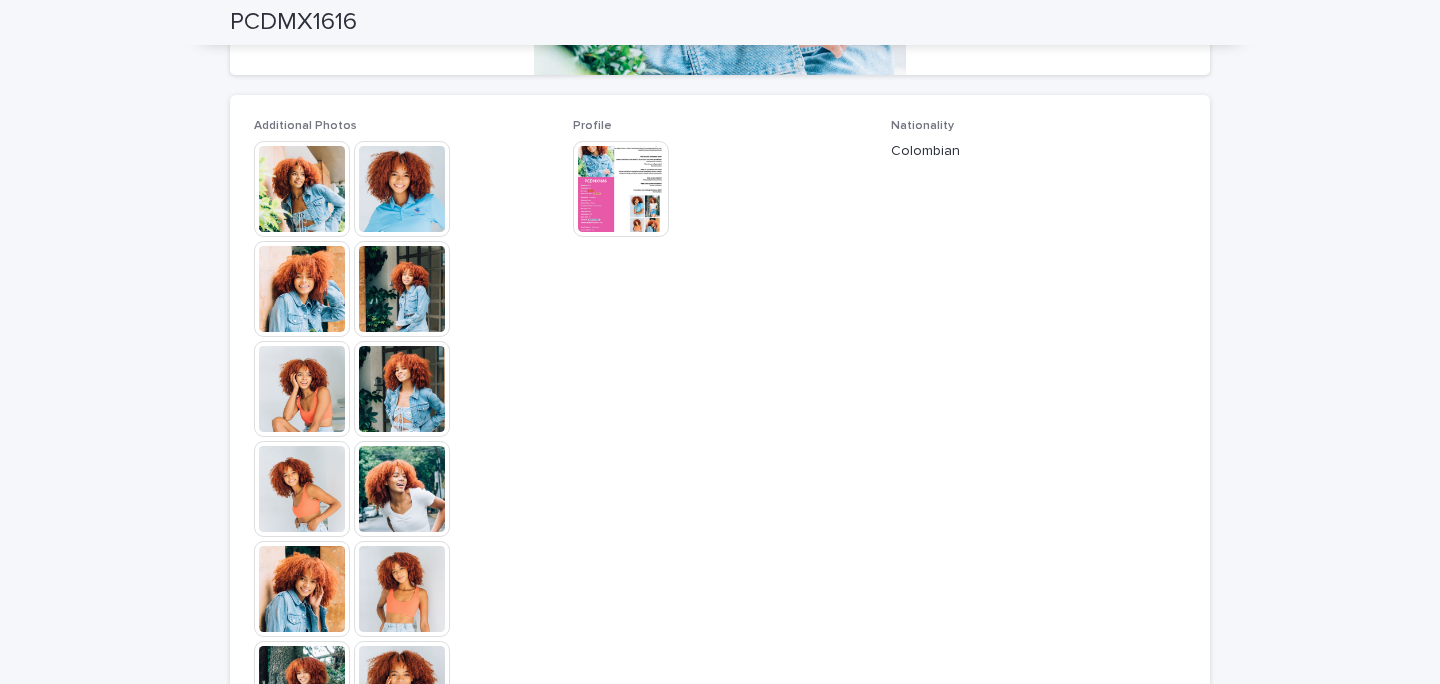 scroll, scrollTop: 506, scrollLeft: 0, axis: vertical 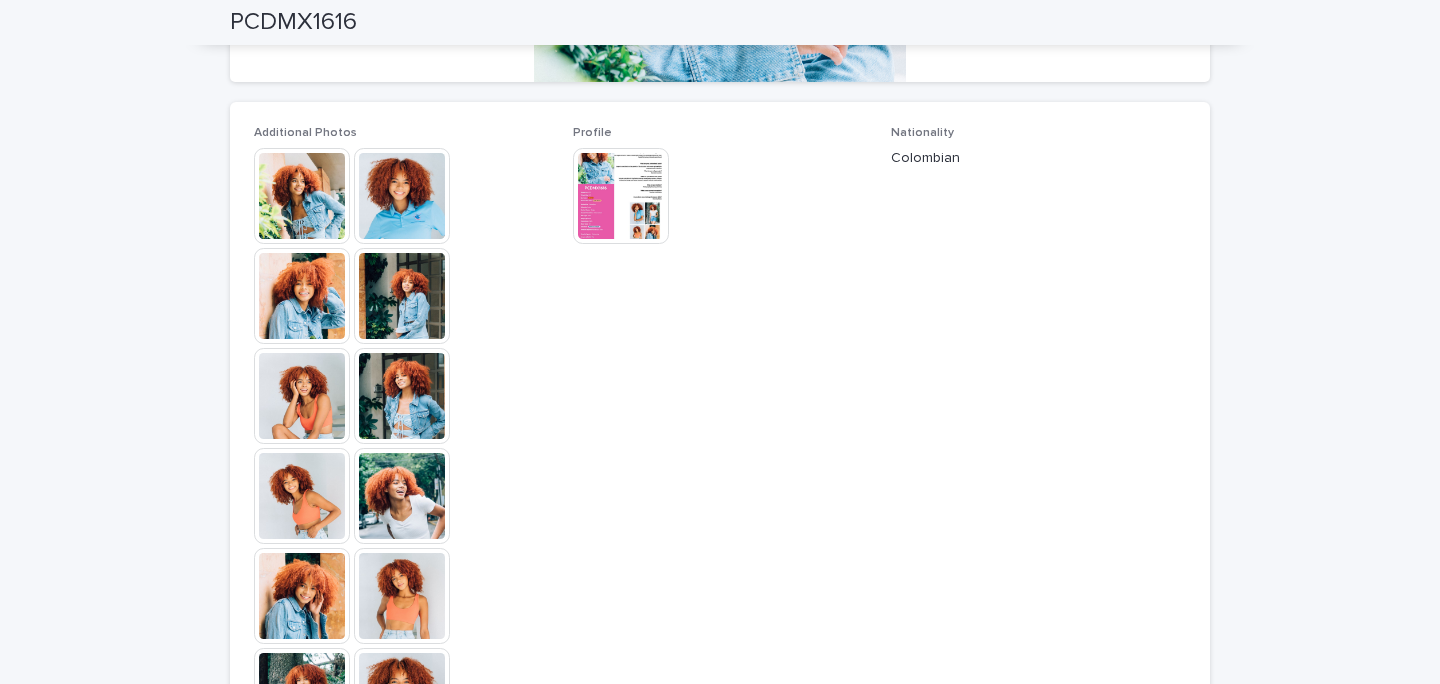 click at bounding box center [621, 196] 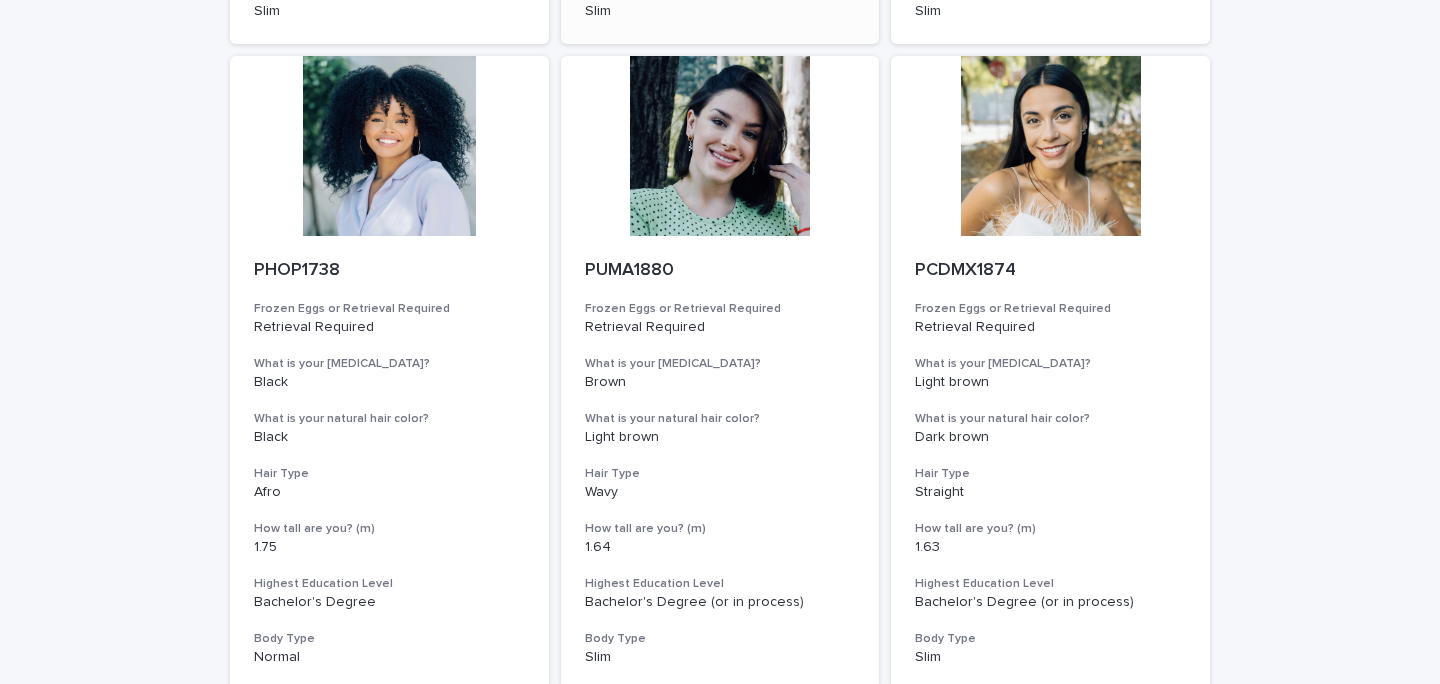 scroll, scrollTop: 642, scrollLeft: 0, axis: vertical 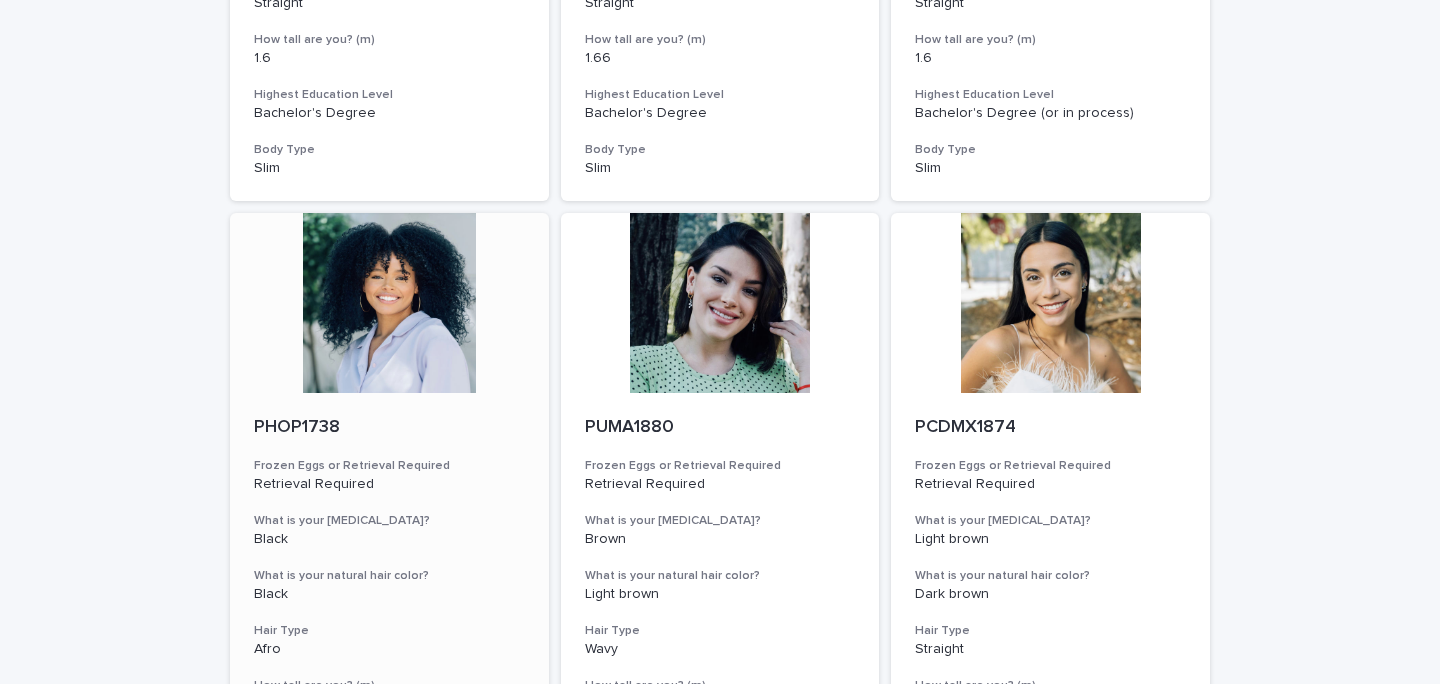 click at bounding box center (389, 303) 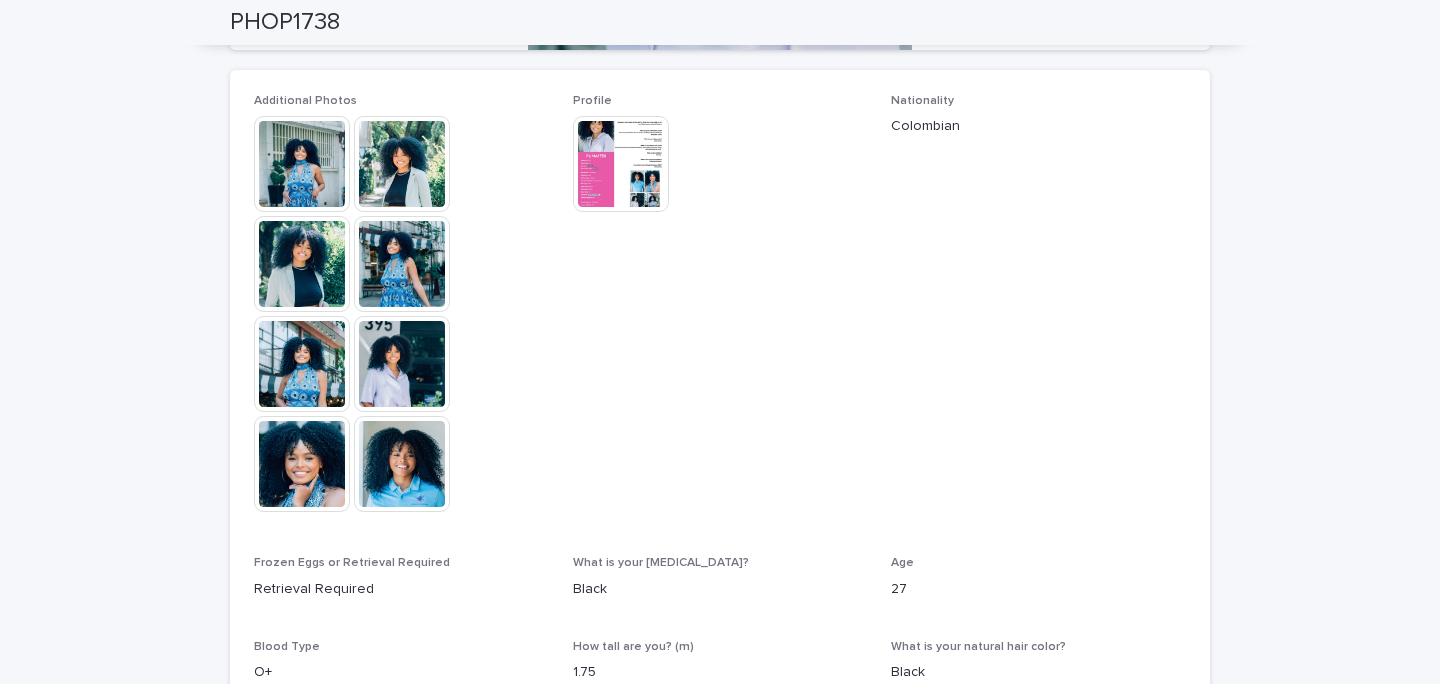 scroll, scrollTop: 537, scrollLeft: 0, axis: vertical 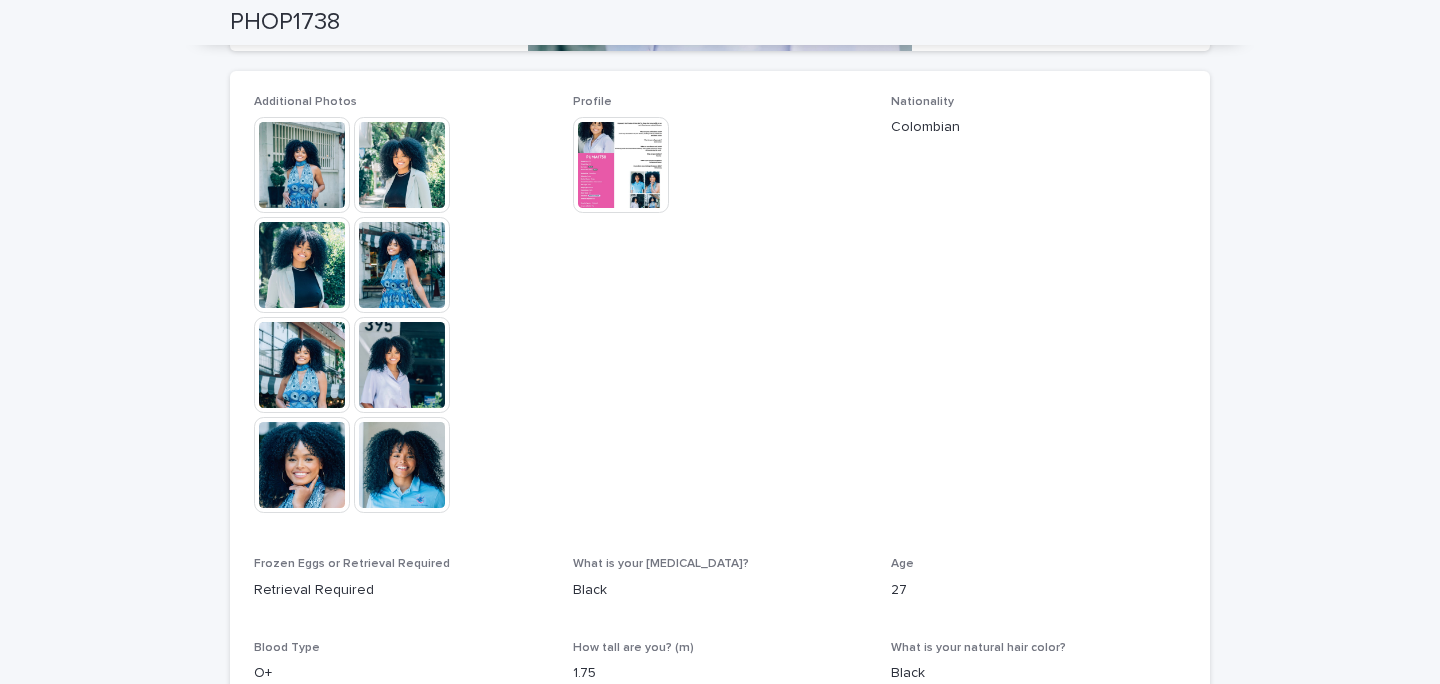 click at bounding box center [402, 165] 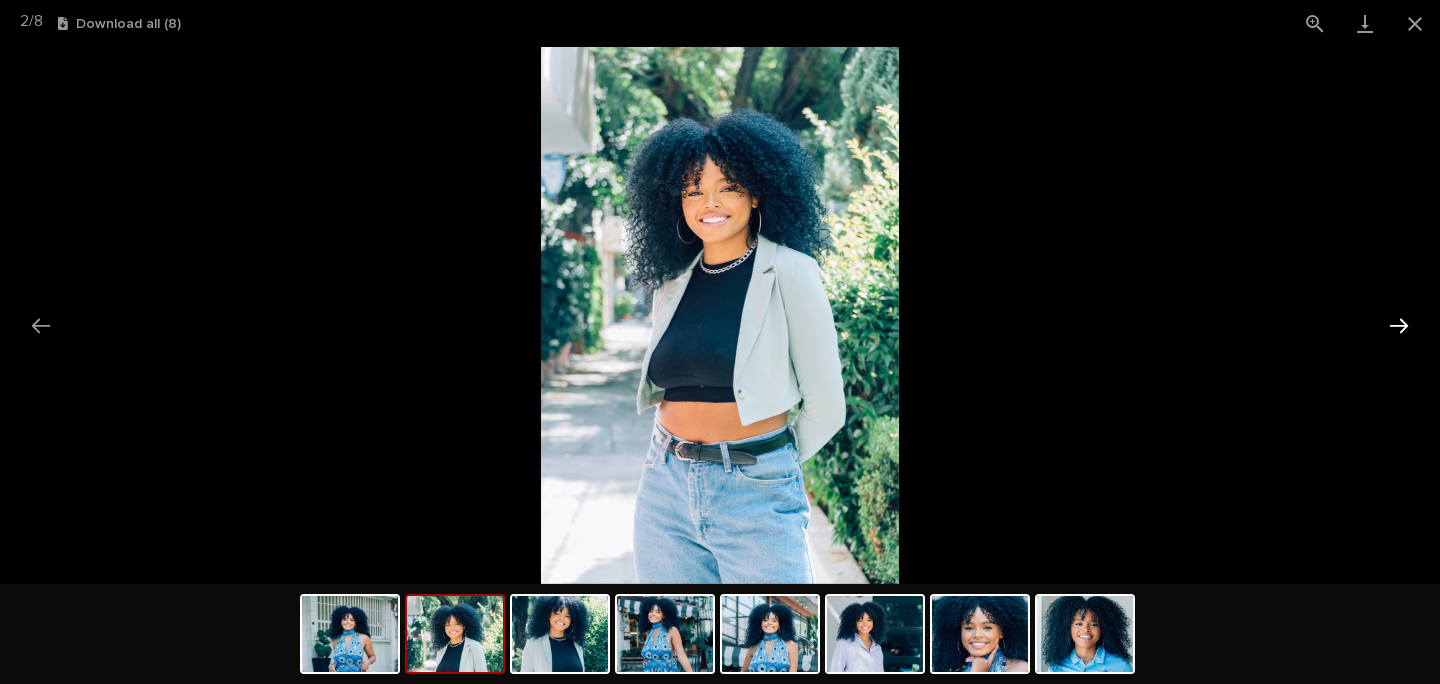 click at bounding box center (1399, 325) 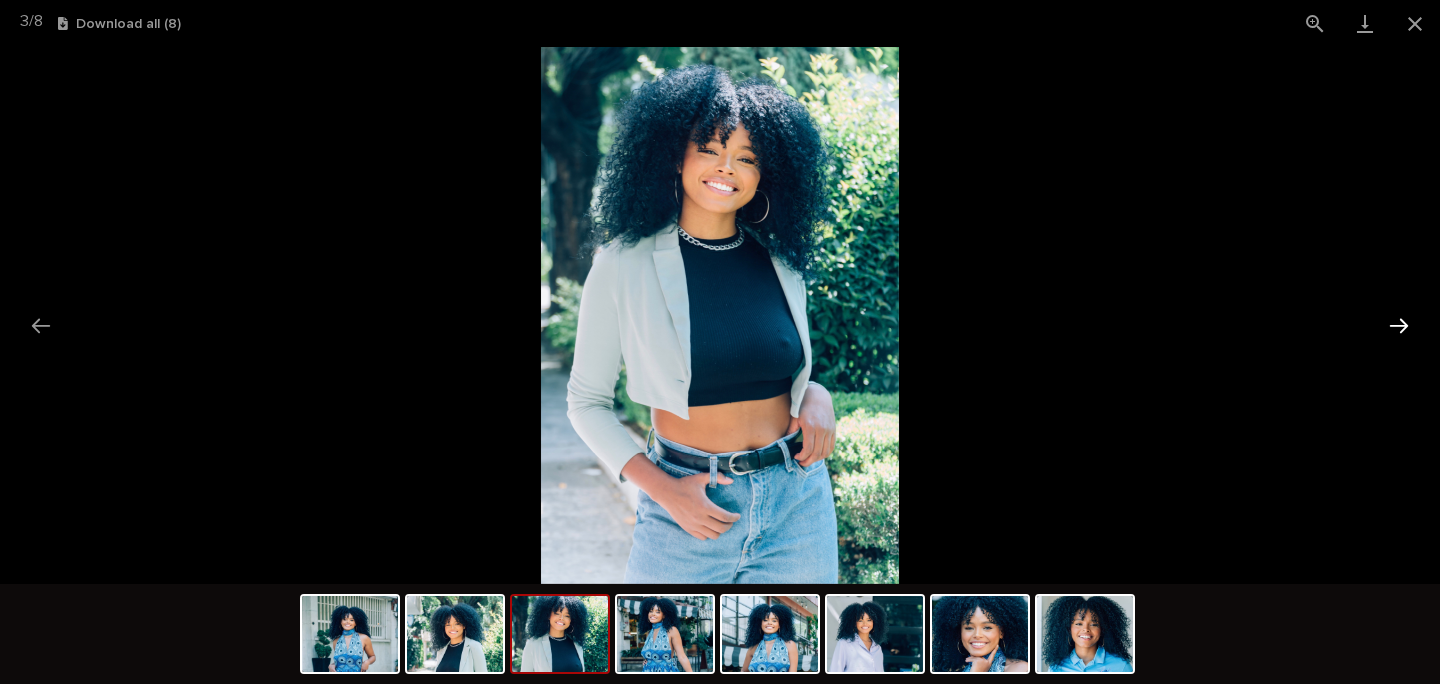 click at bounding box center [1399, 325] 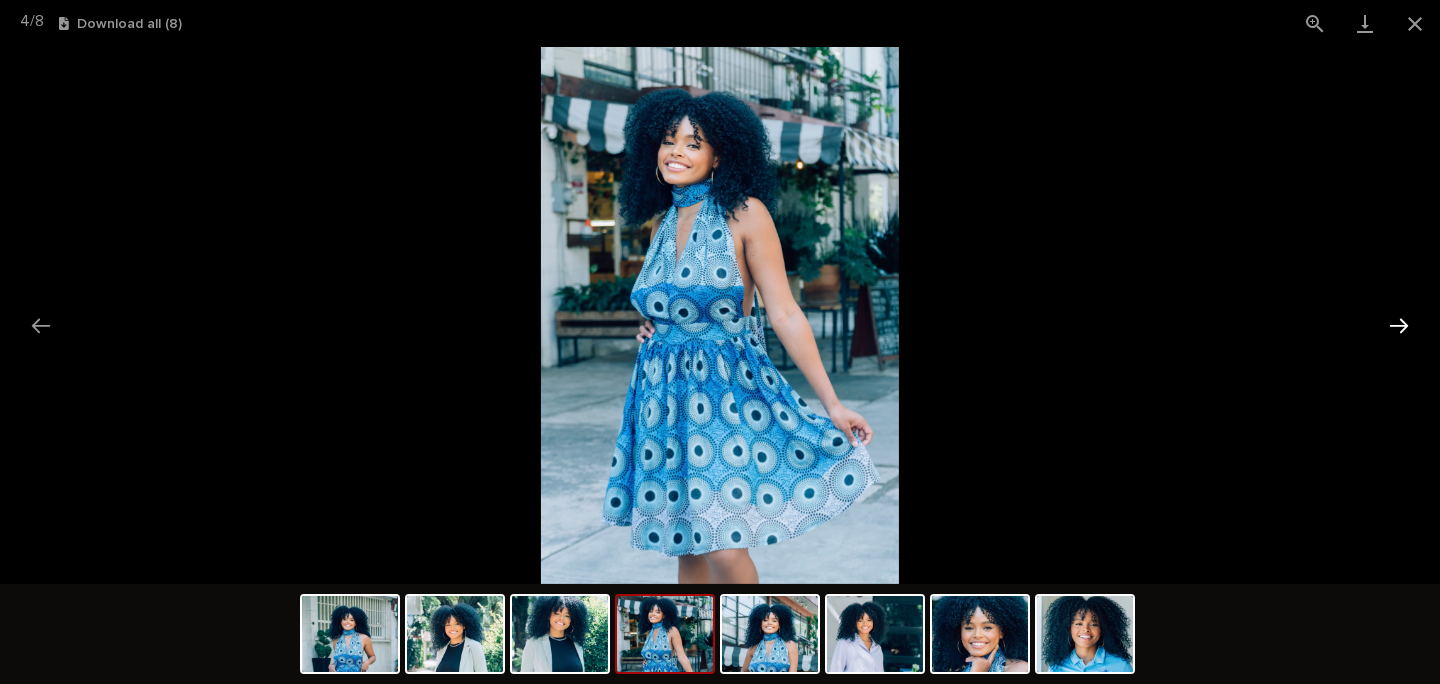 click at bounding box center (1399, 325) 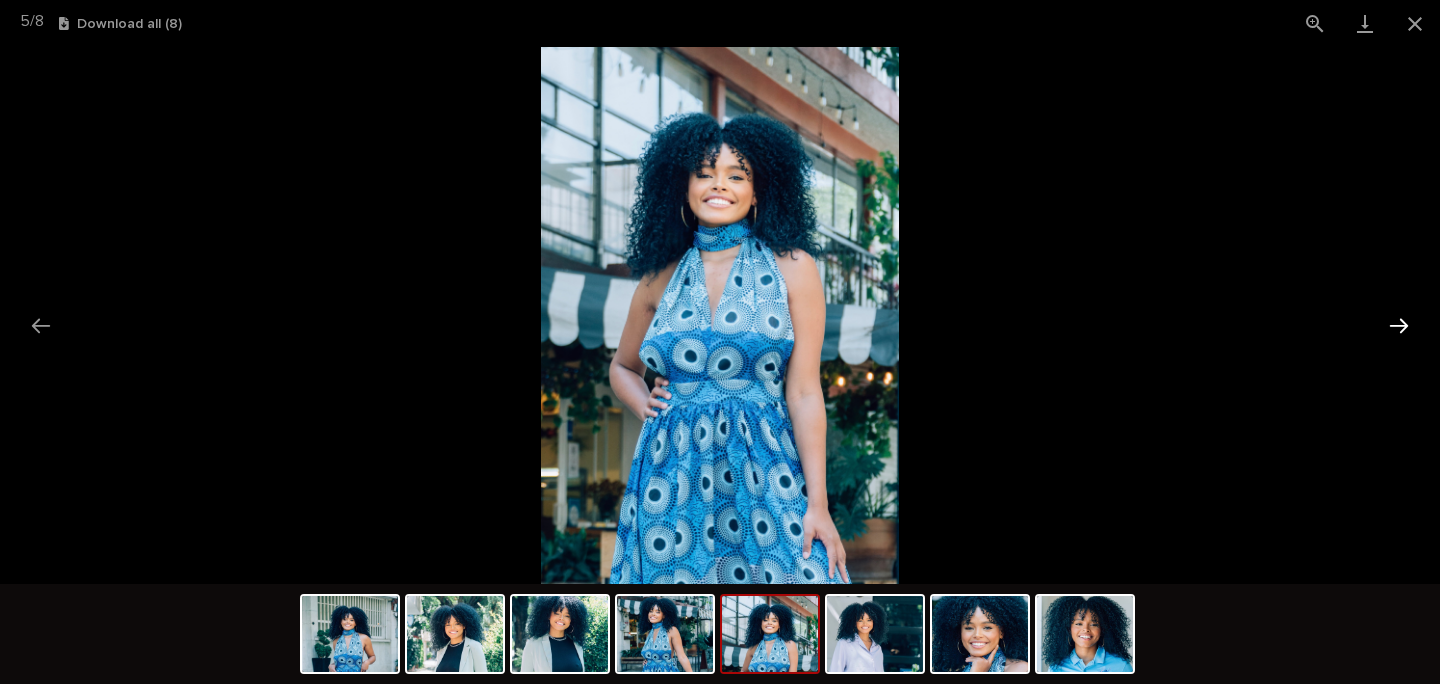 click at bounding box center (1399, 325) 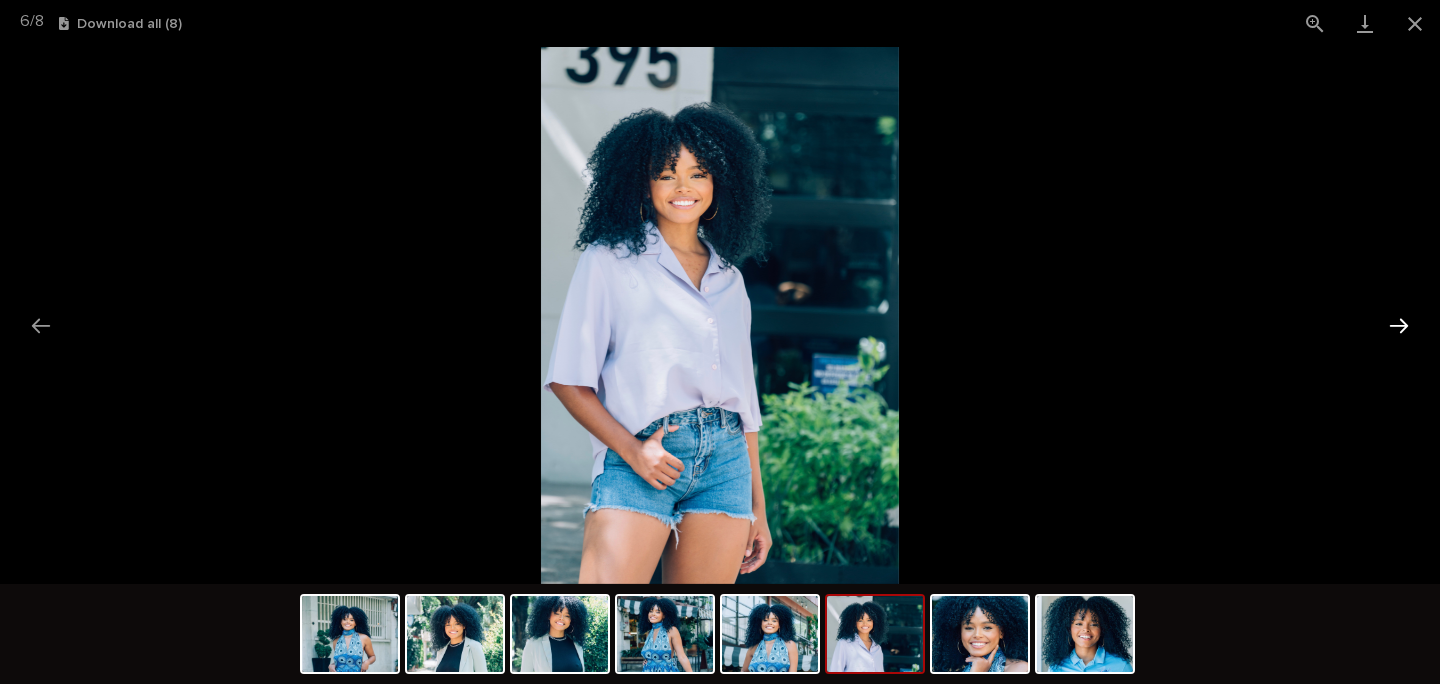 click at bounding box center (1399, 325) 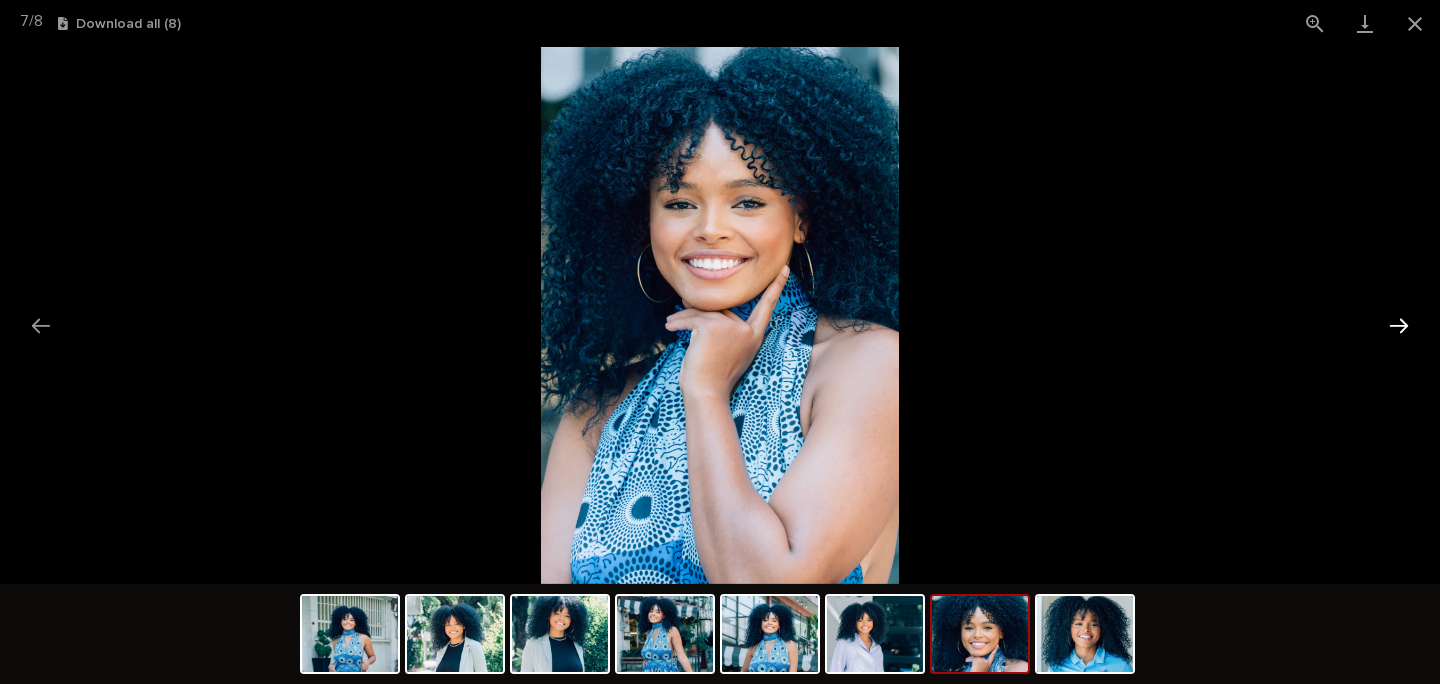 click at bounding box center [1399, 325] 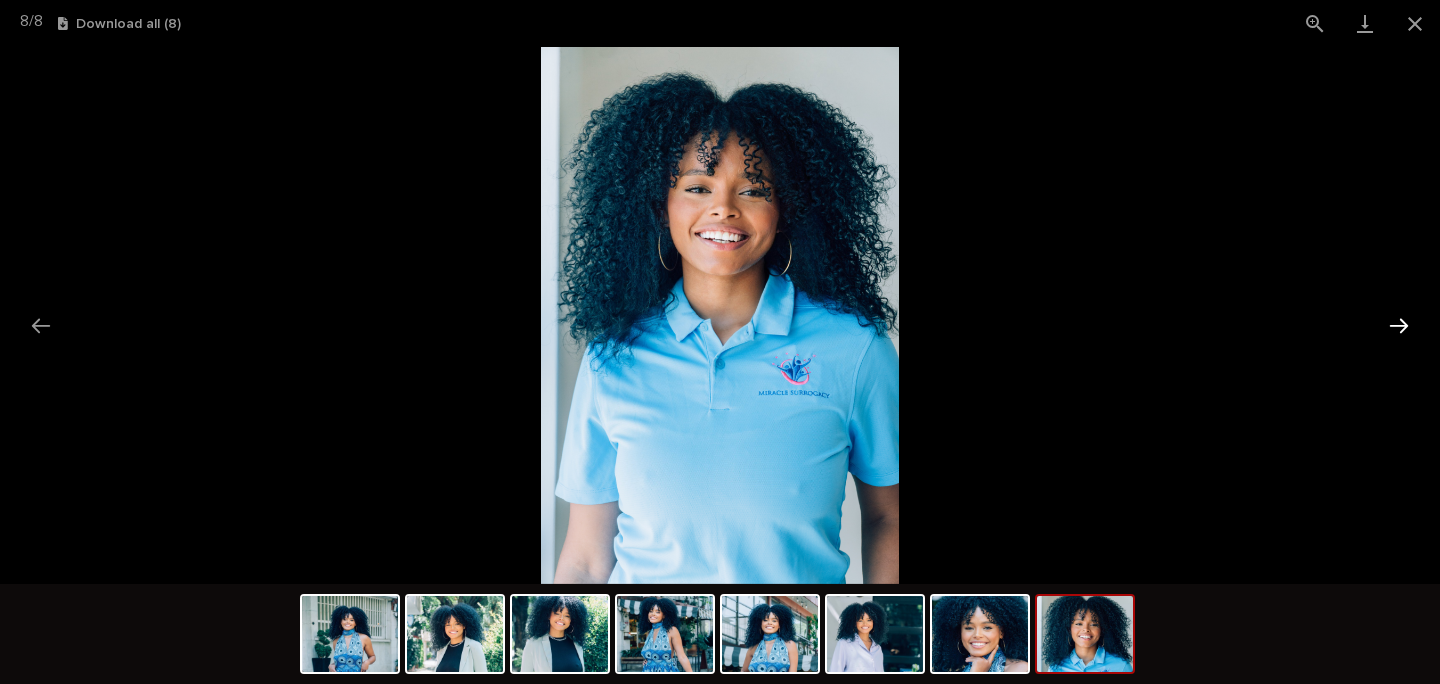click at bounding box center (1399, 325) 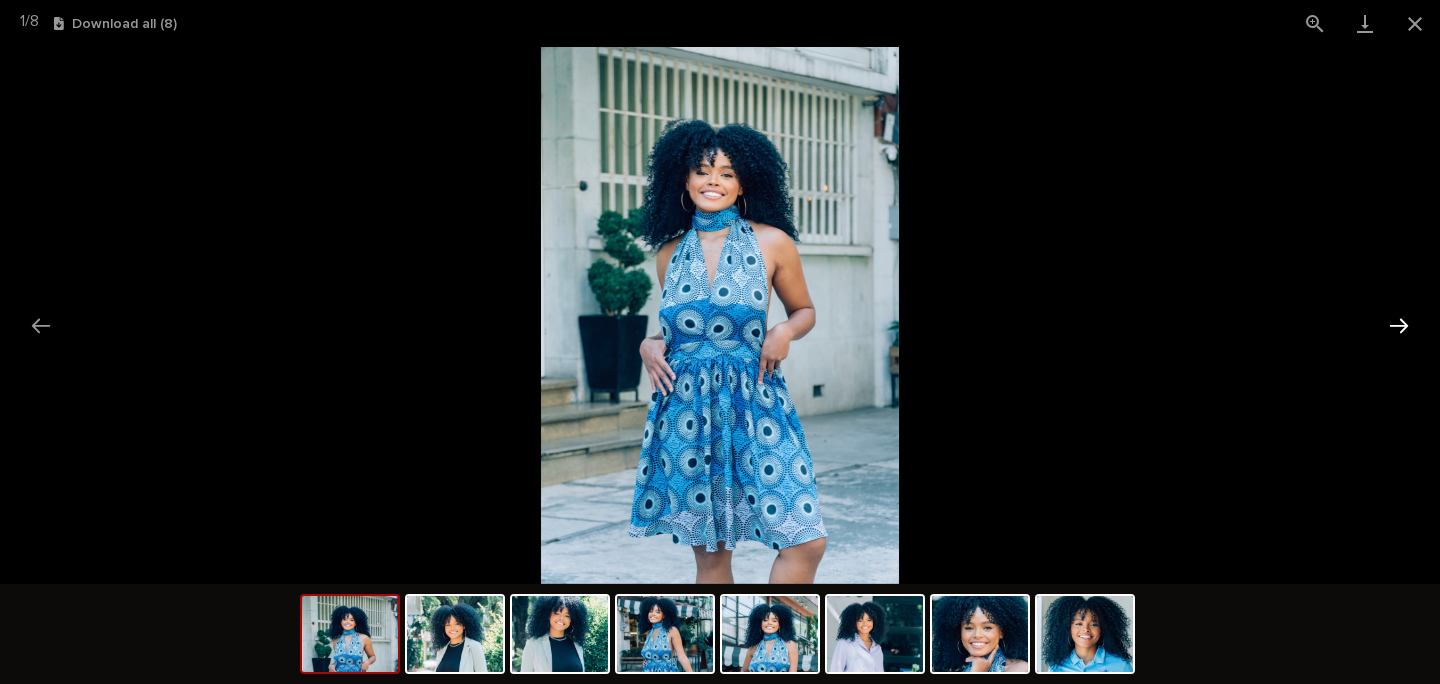 click at bounding box center [1399, 325] 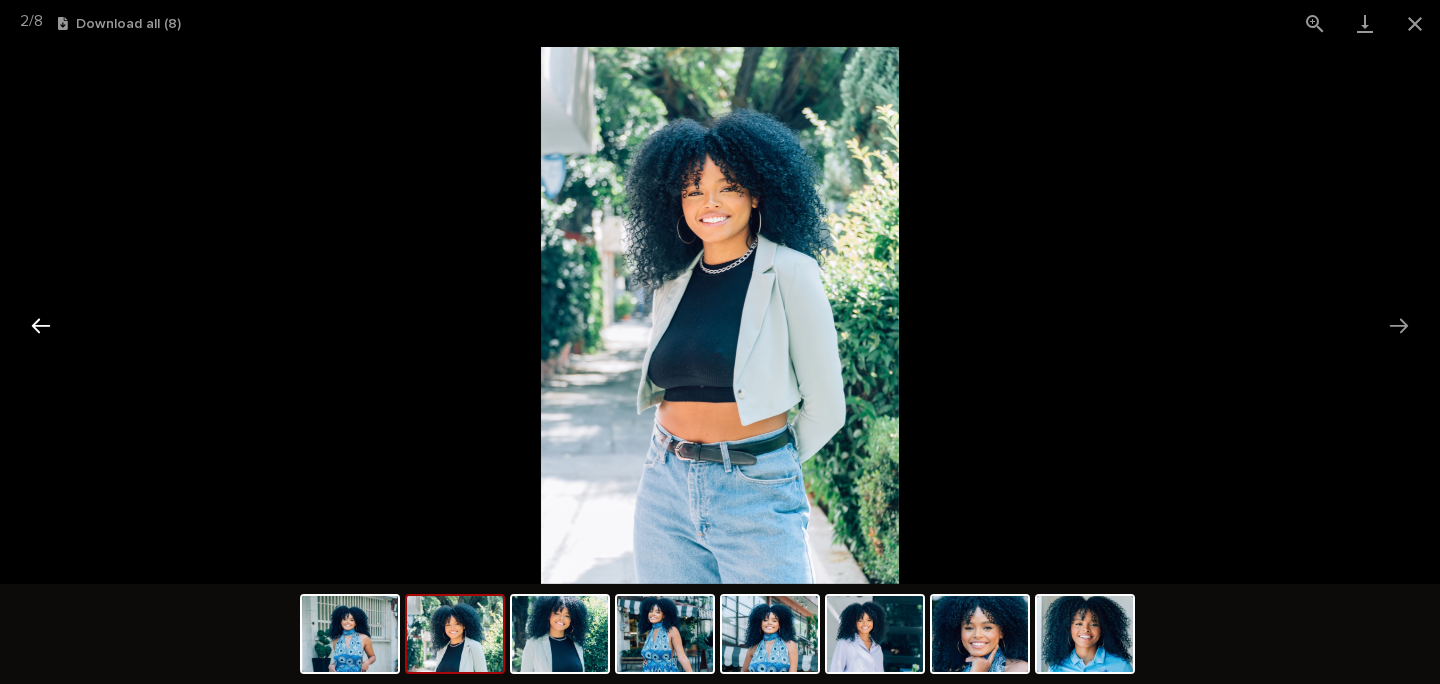 click at bounding box center (41, 325) 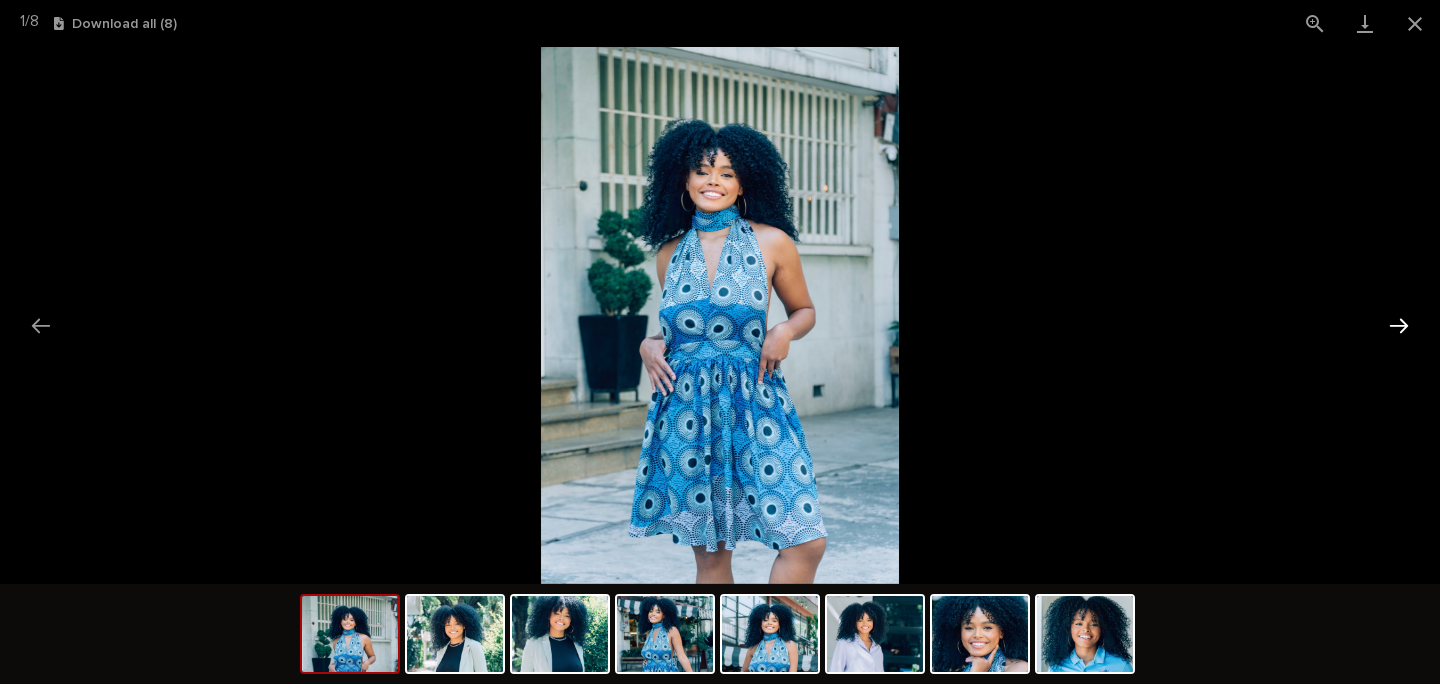 click at bounding box center [1399, 325] 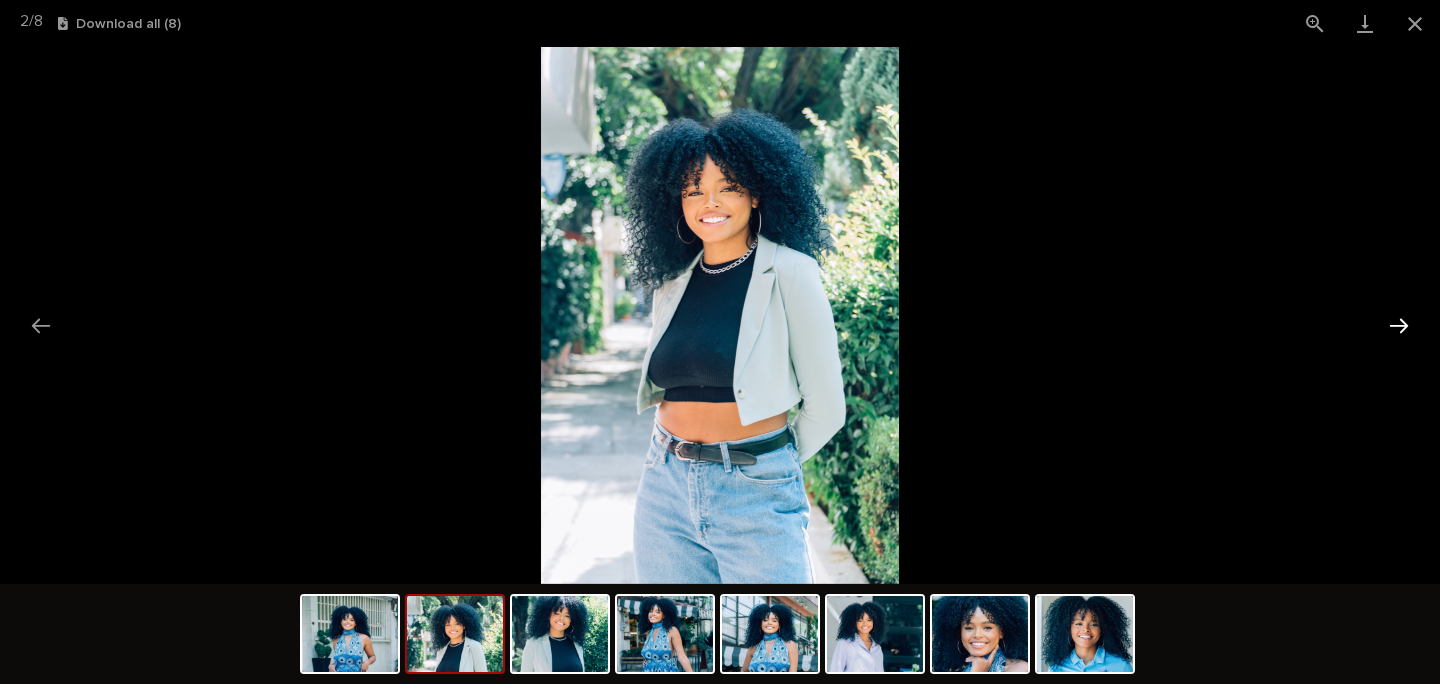 click at bounding box center (1399, 325) 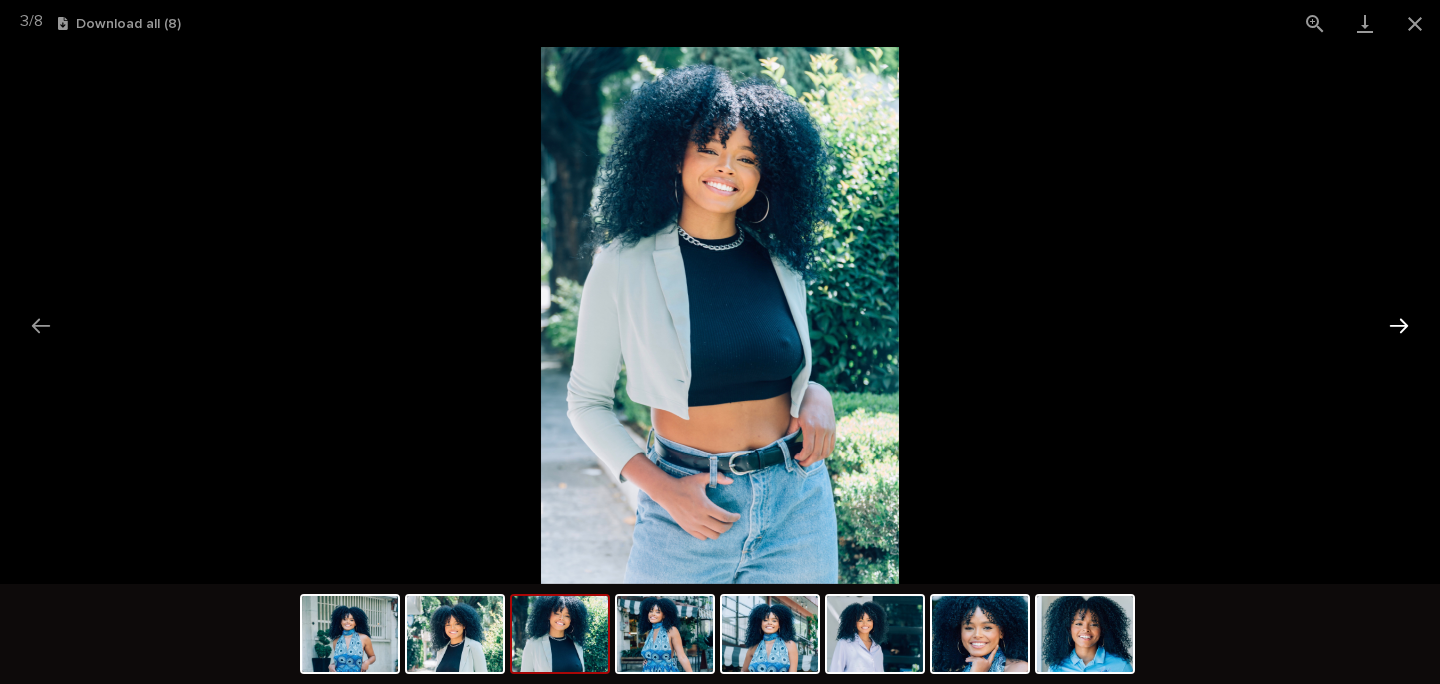 click at bounding box center [1399, 325] 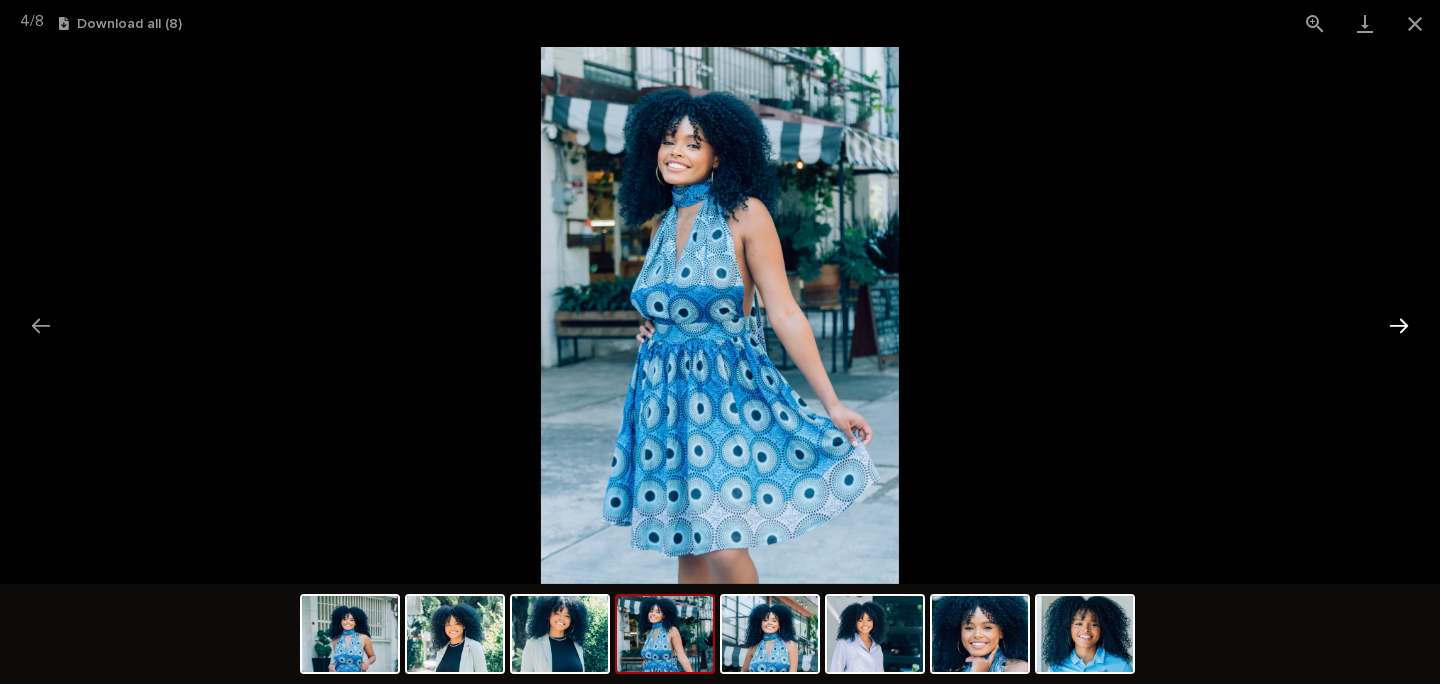 click at bounding box center [1399, 325] 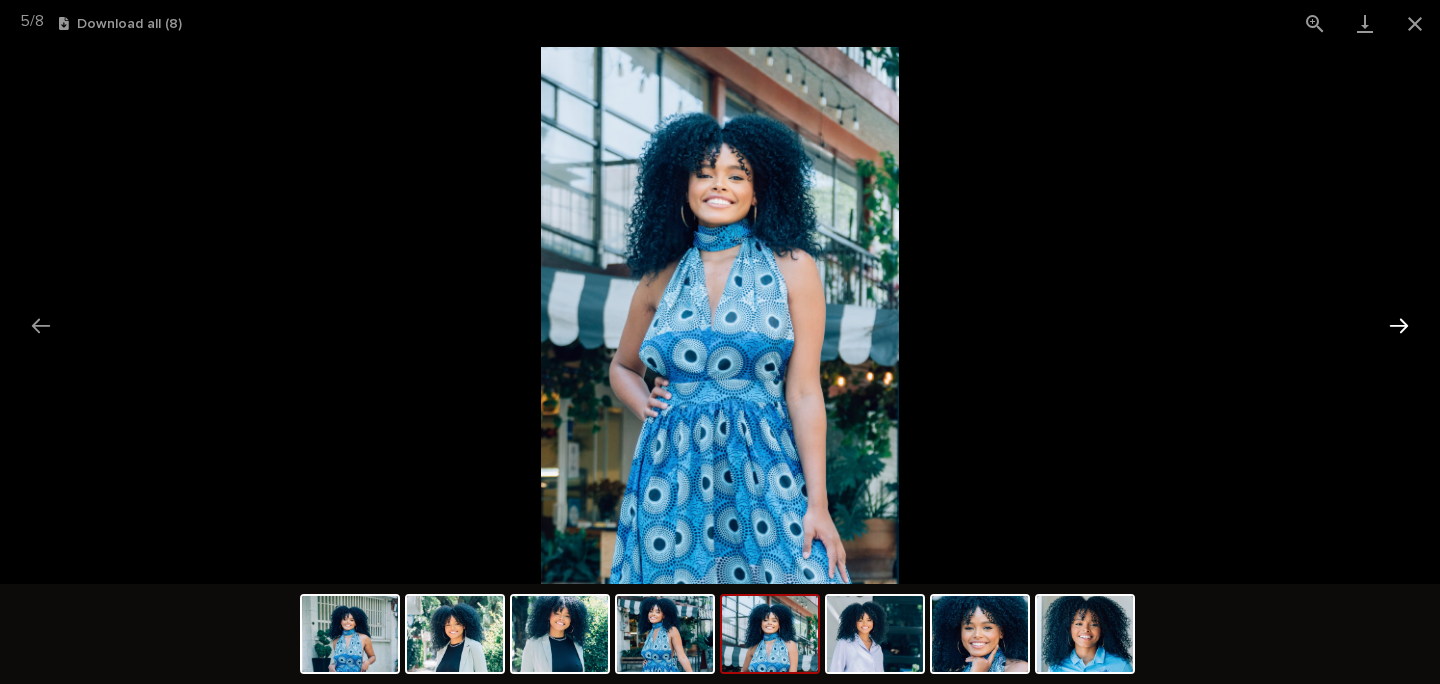 click at bounding box center (1399, 325) 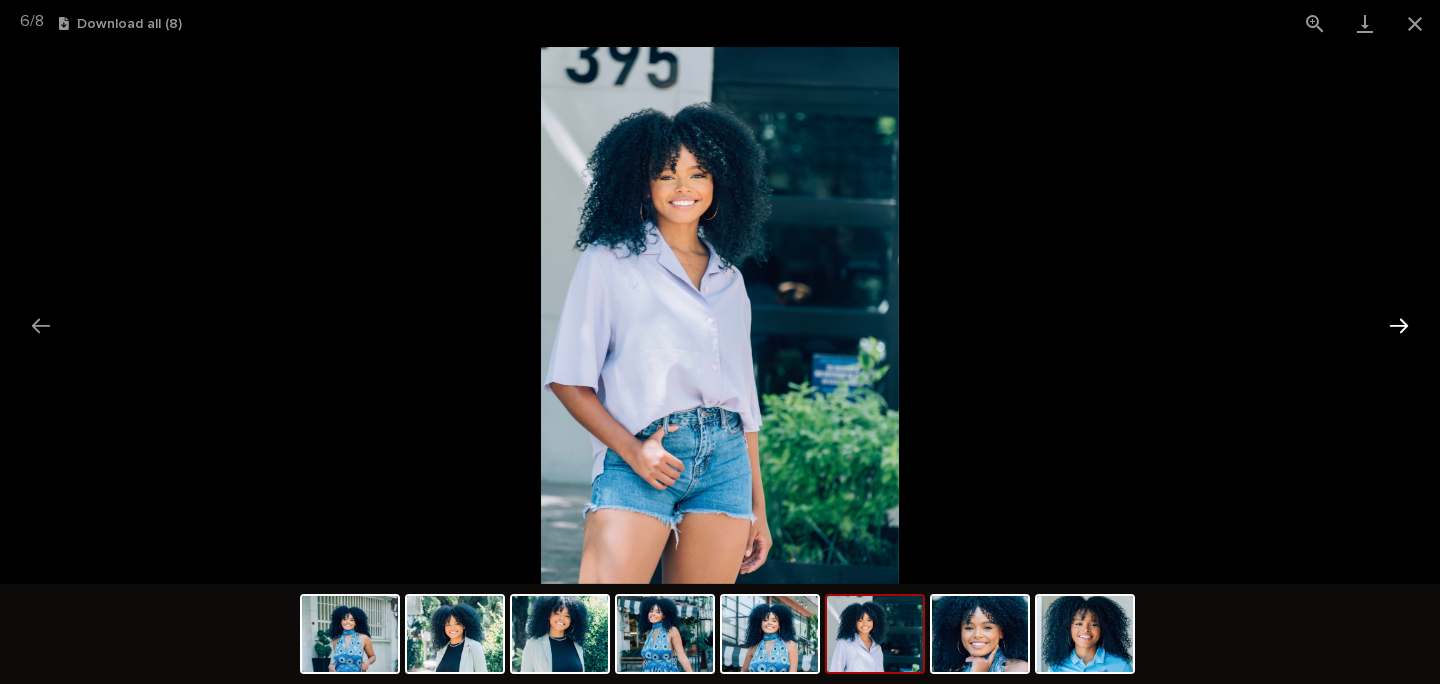 click at bounding box center (1399, 325) 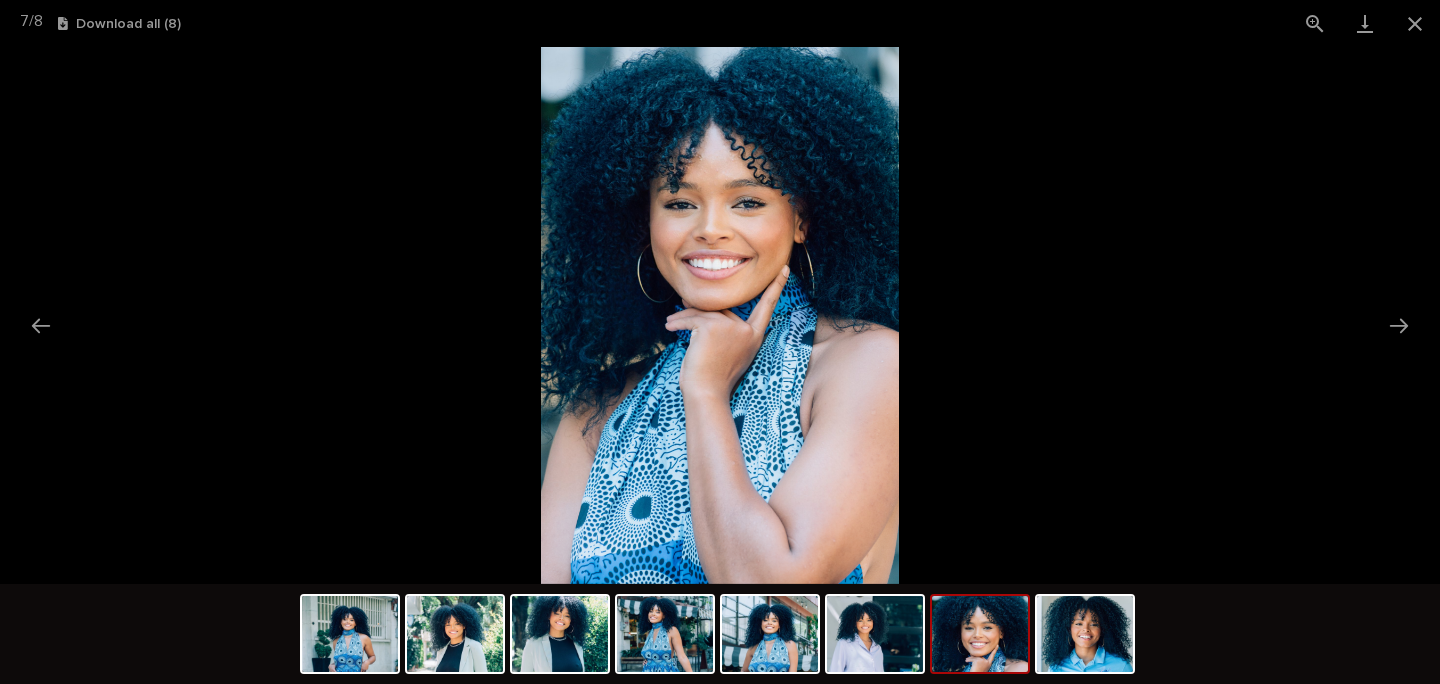 scroll, scrollTop: 0, scrollLeft: 0, axis: both 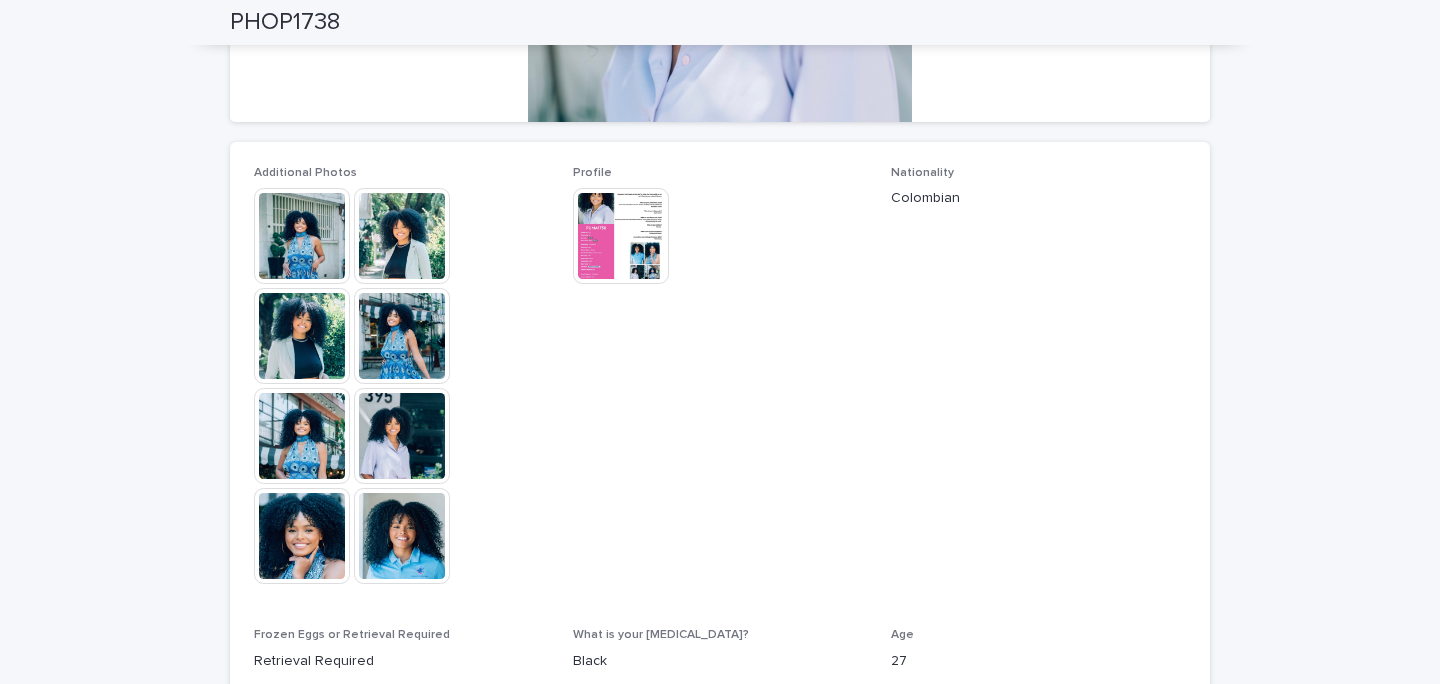 click at bounding box center [621, 236] 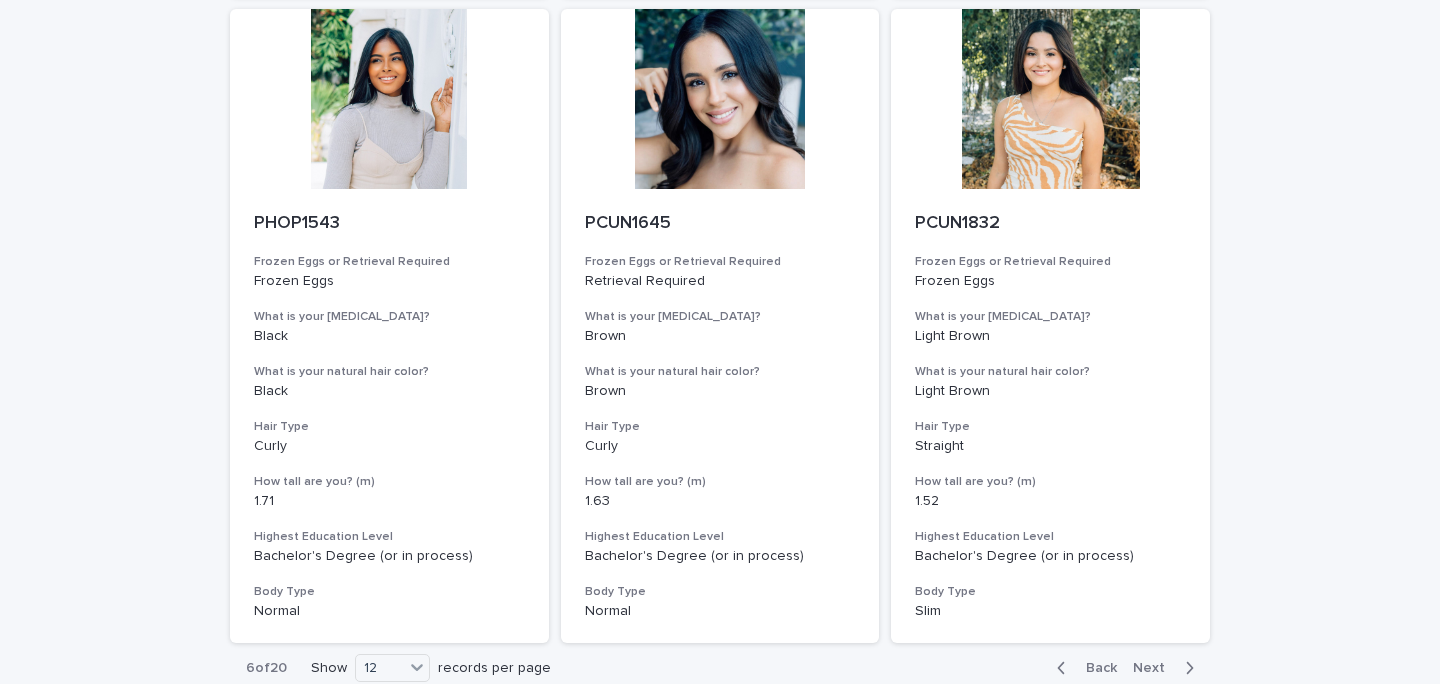 scroll, scrollTop: 2306, scrollLeft: 0, axis: vertical 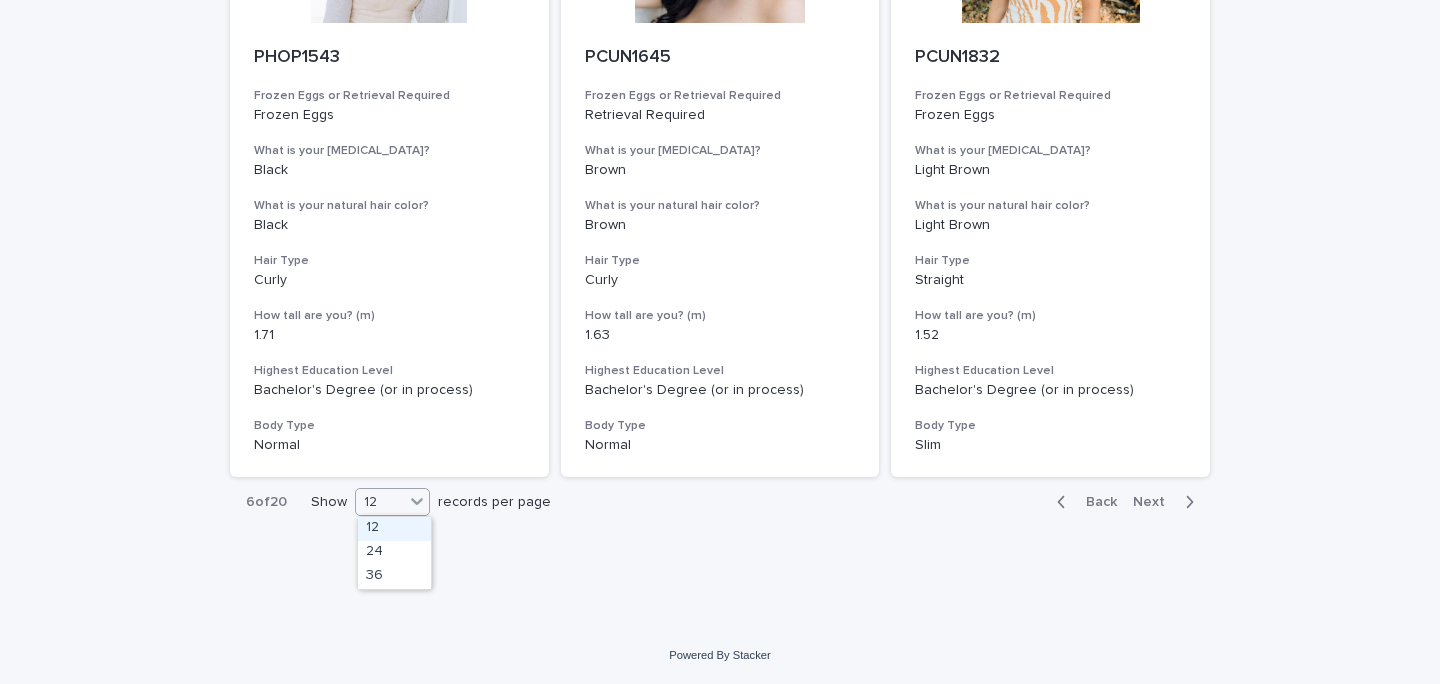 click on "12" at bounding box center (380, 502) 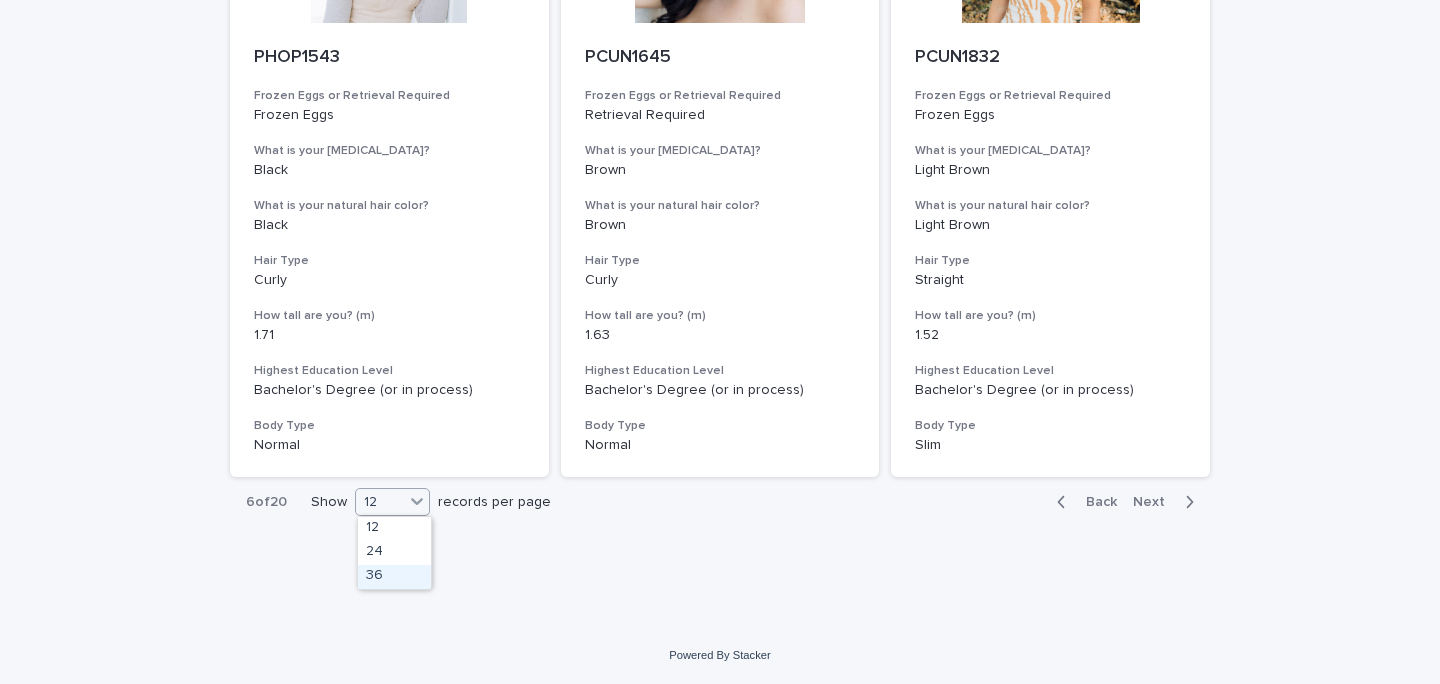 click on "36" at bounding box center [394, 577] 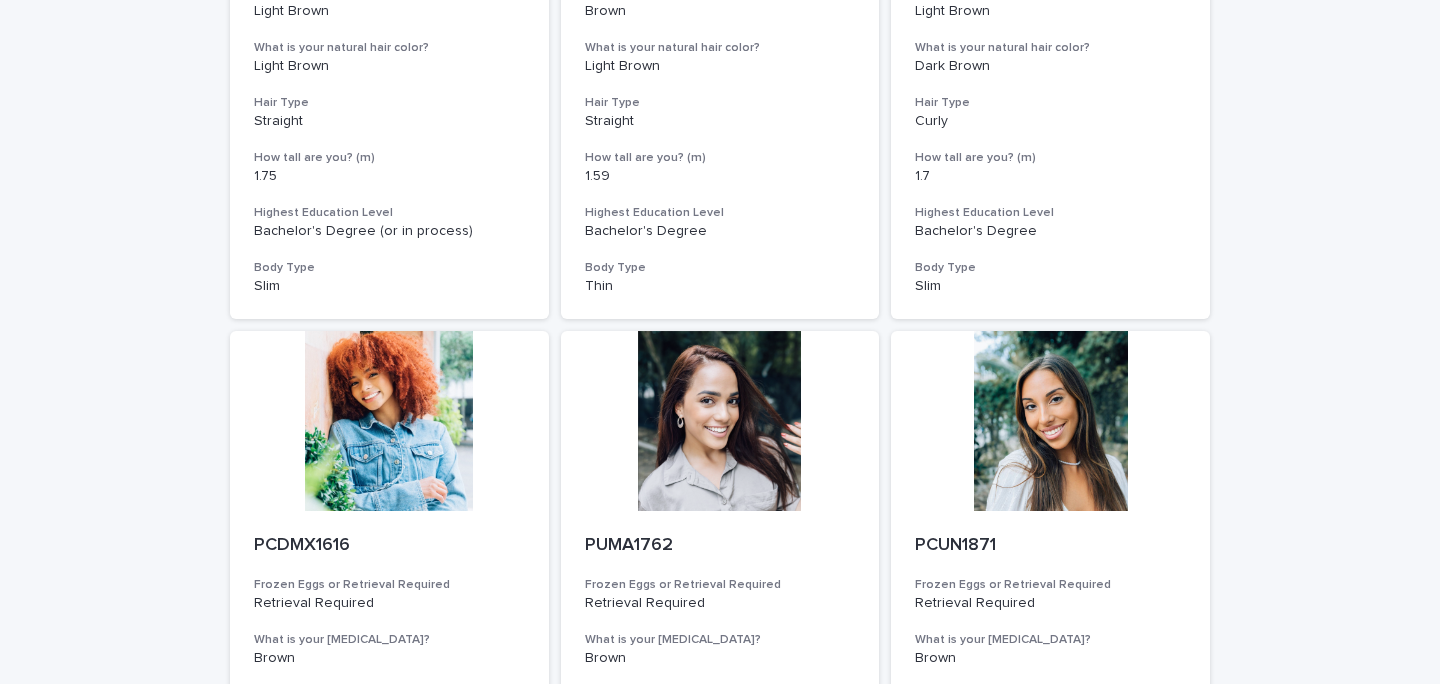 scroll, scrollTop: 4462, scrollLeft: 0, axis: vertical 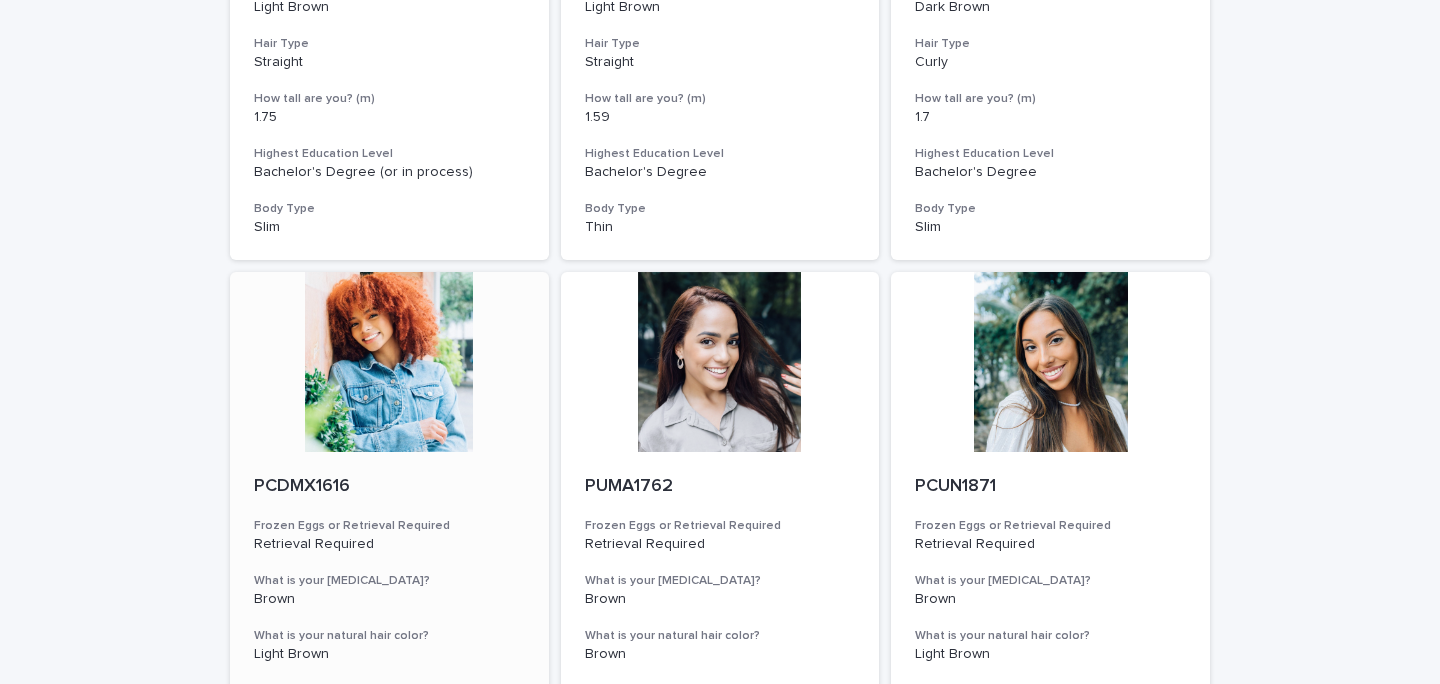 click at bounding box center [389, 362] 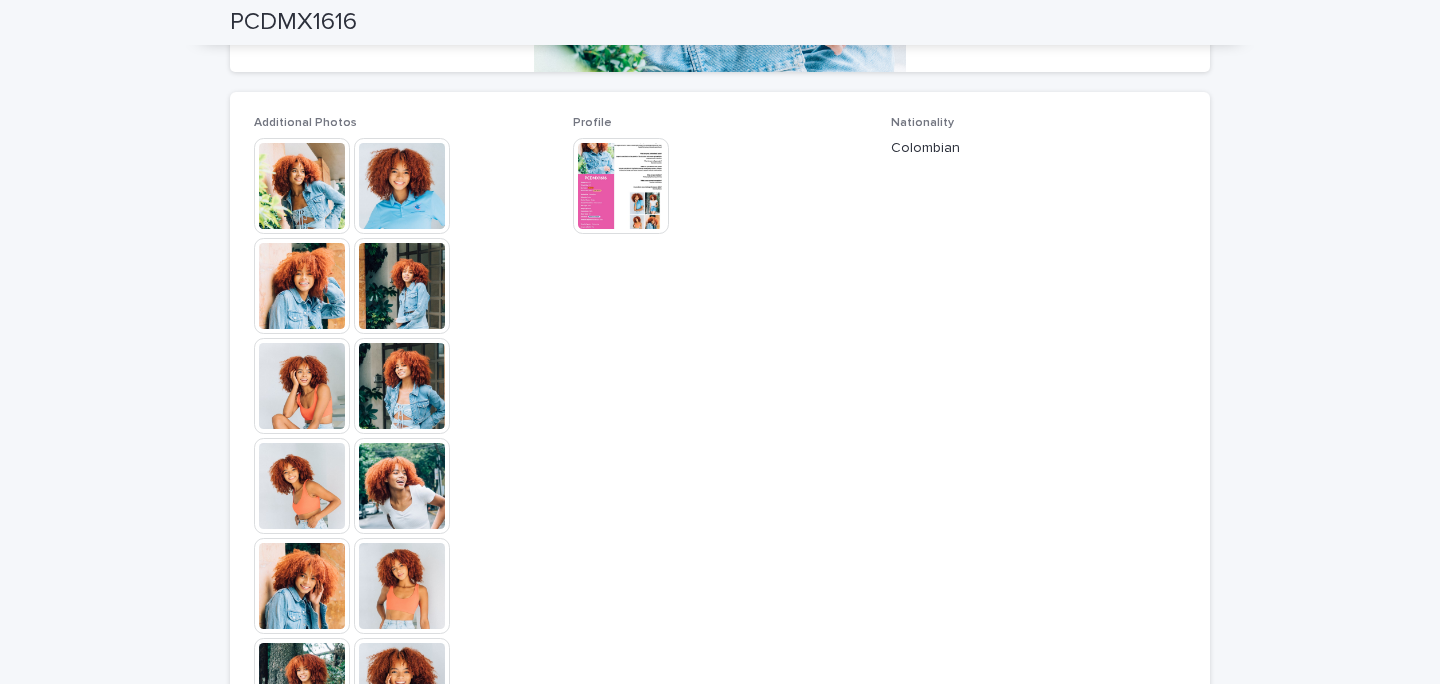scroll, scrollTop: 476, scrollLeft: 0, axis: vertical 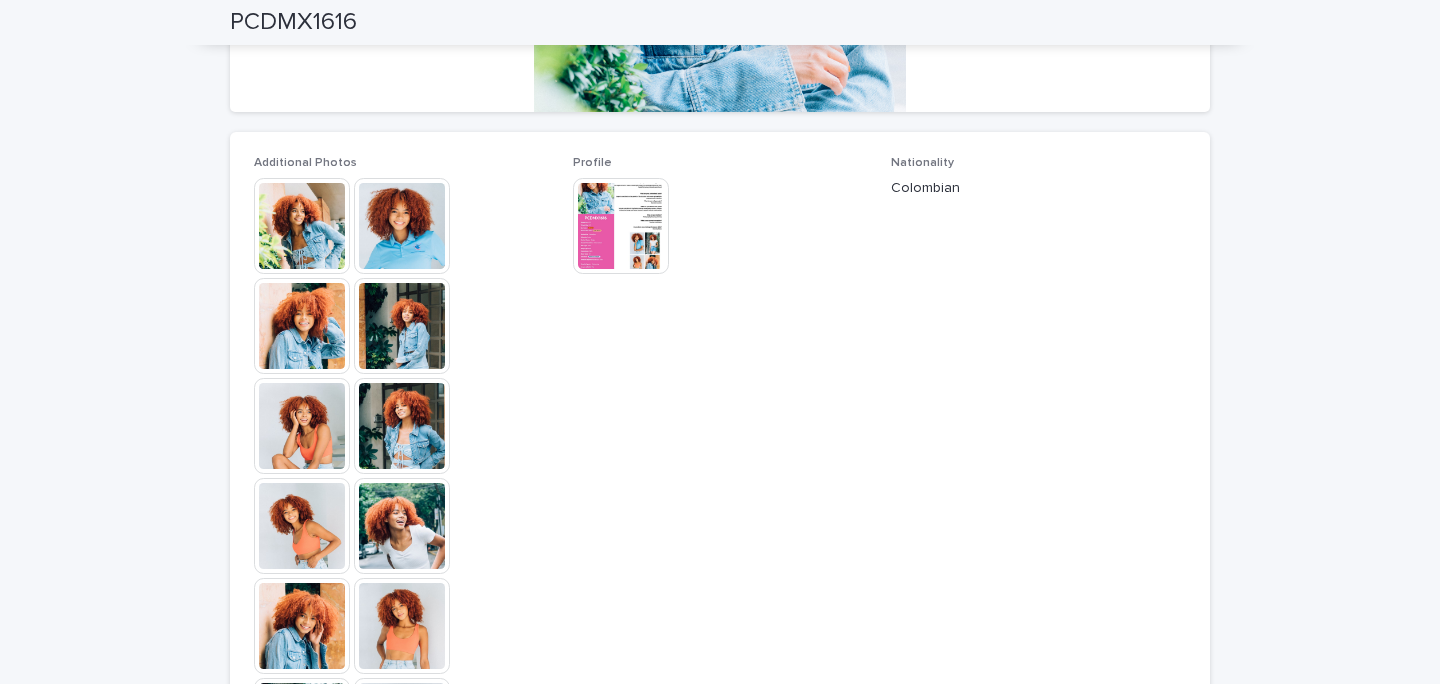 click at bounding box center [621, 226] 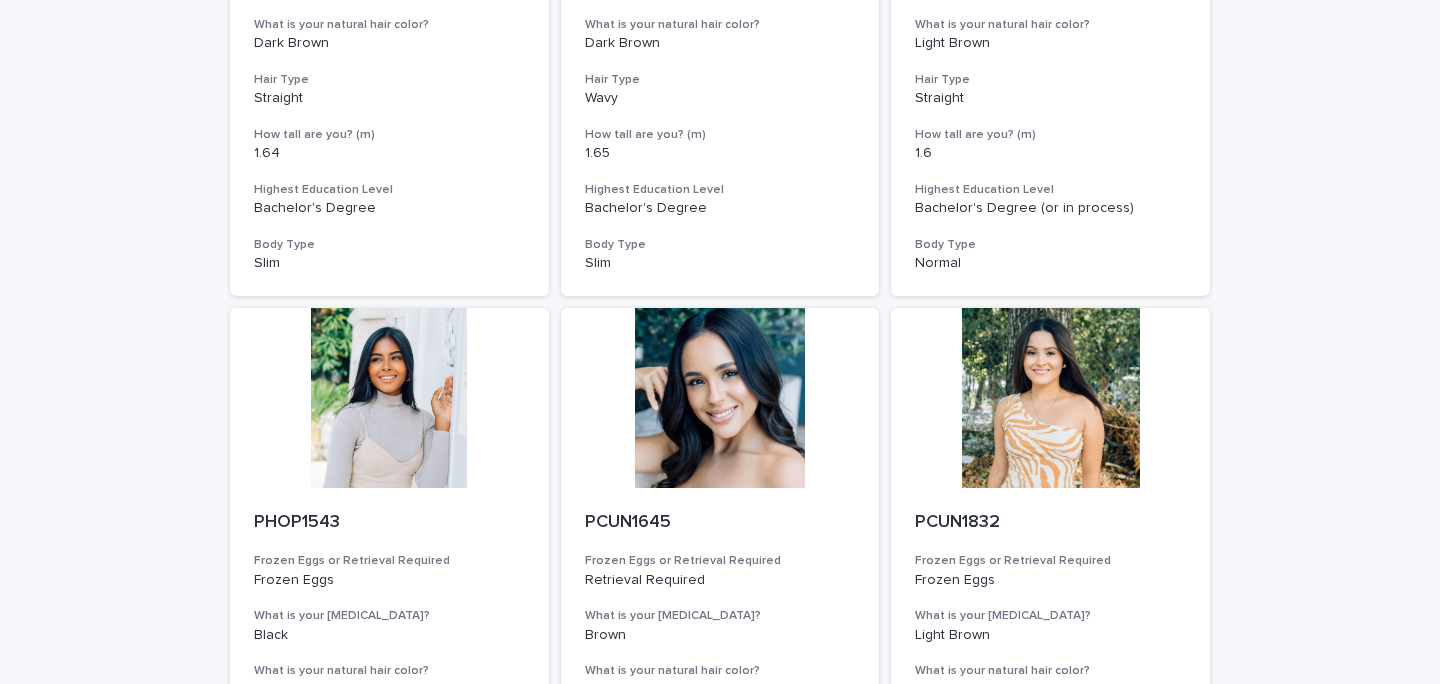 scroll, scrollTop: 2306, scrollLeft: 0, axis: vertical 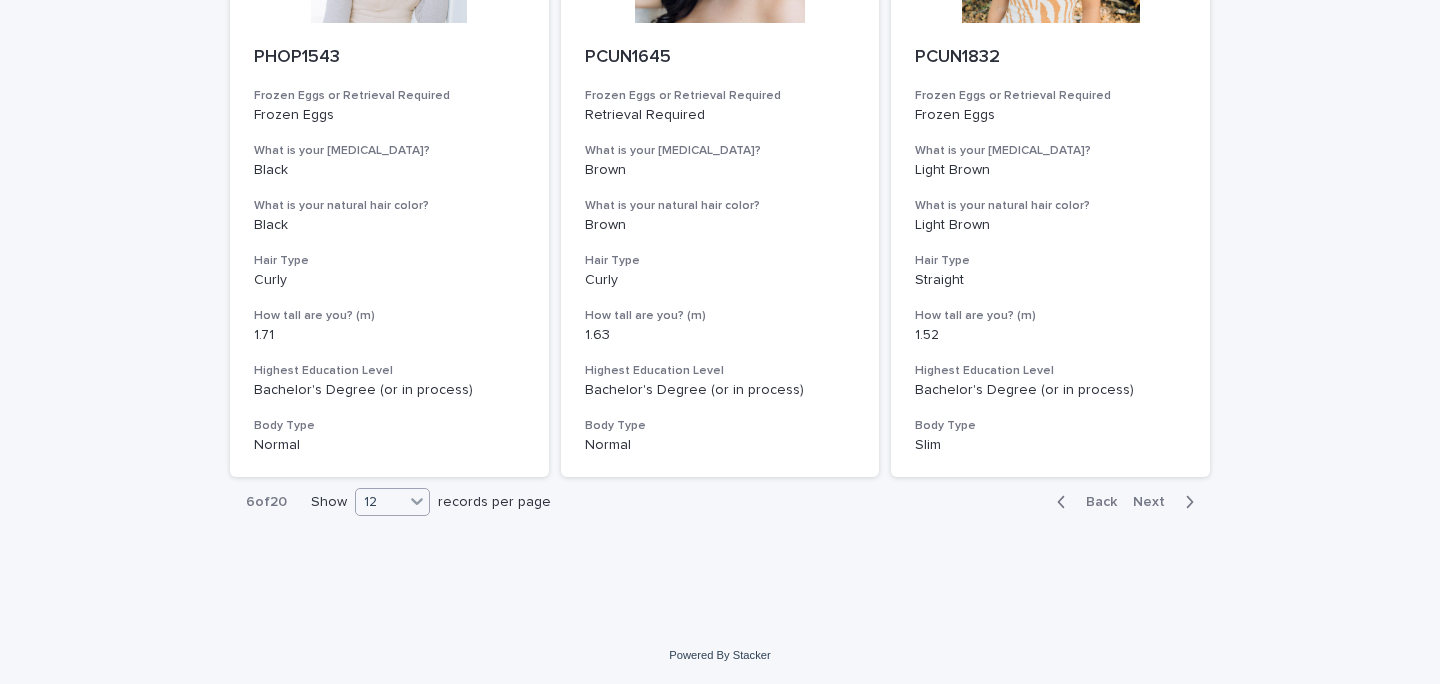 click on "12" at bounding box center (380, 502) 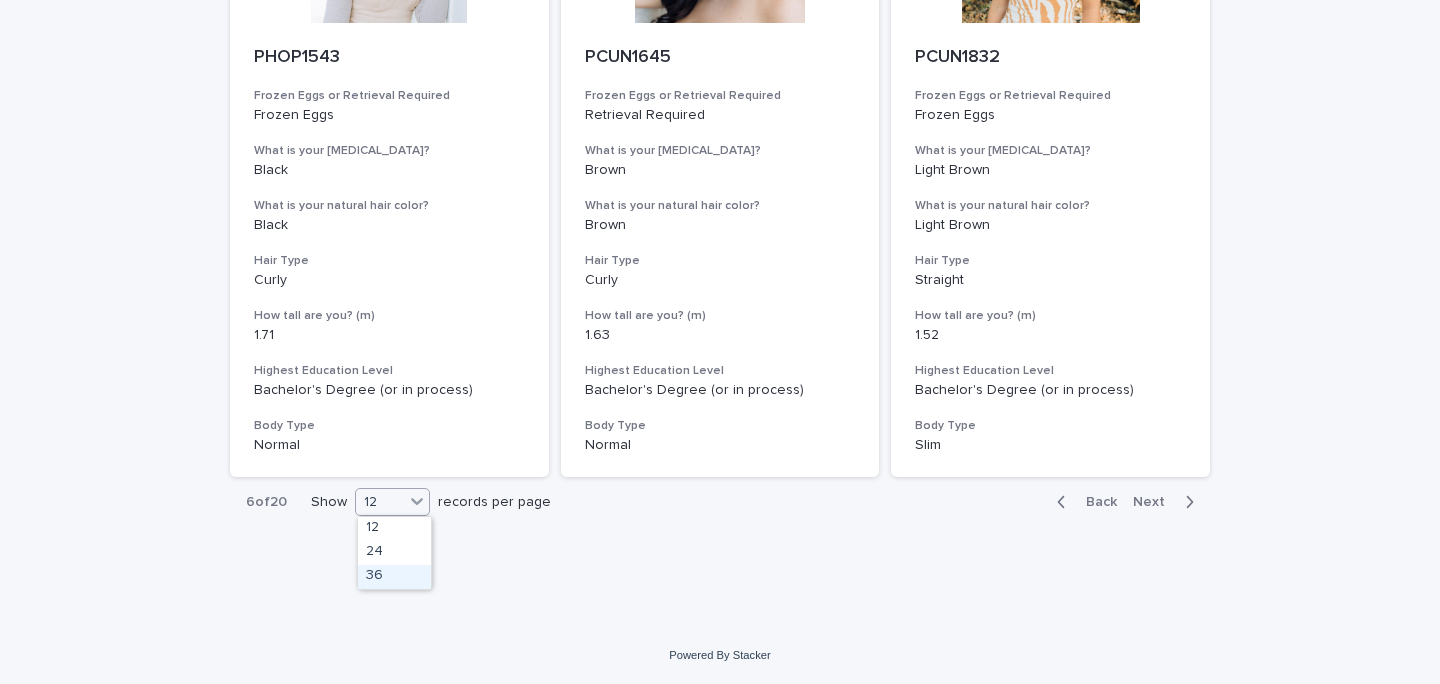click on "36" at bounding box center [394, 577] 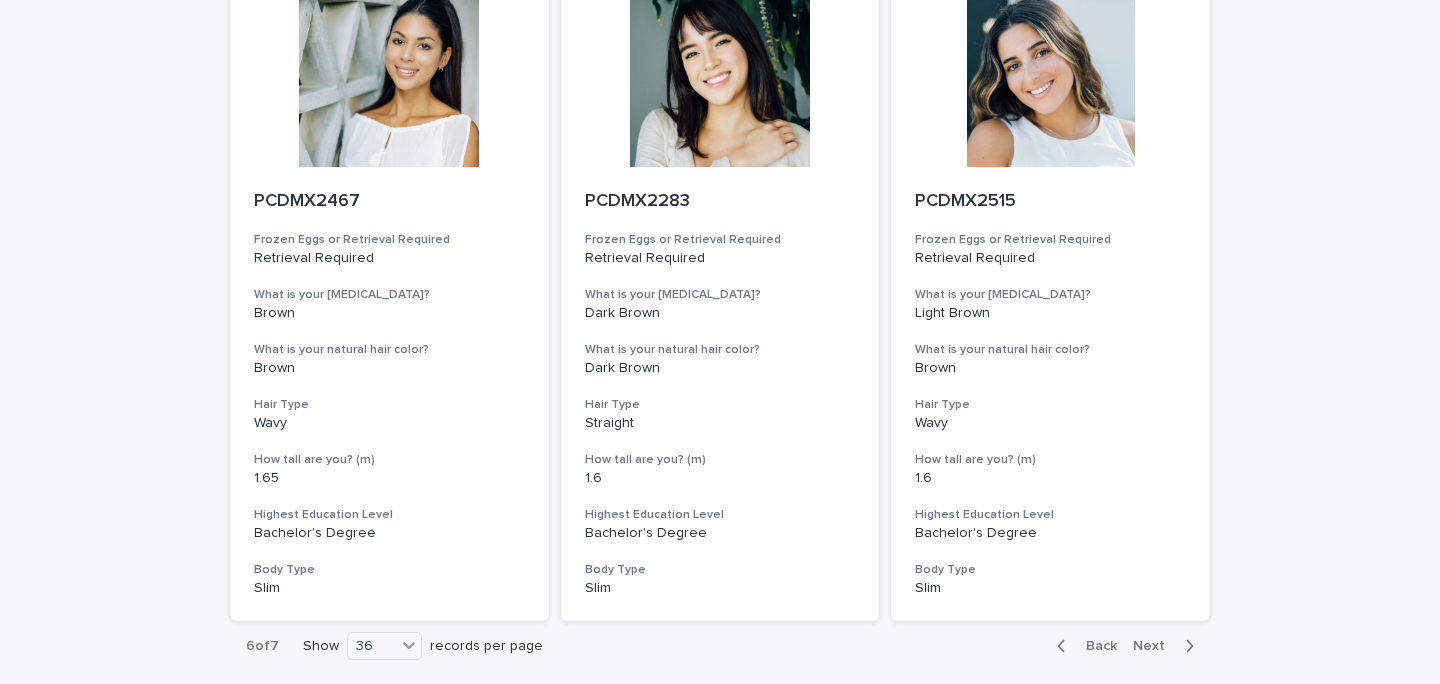 scroll, scrollTop: 7479, scrollLeft: 0, axis: vertical 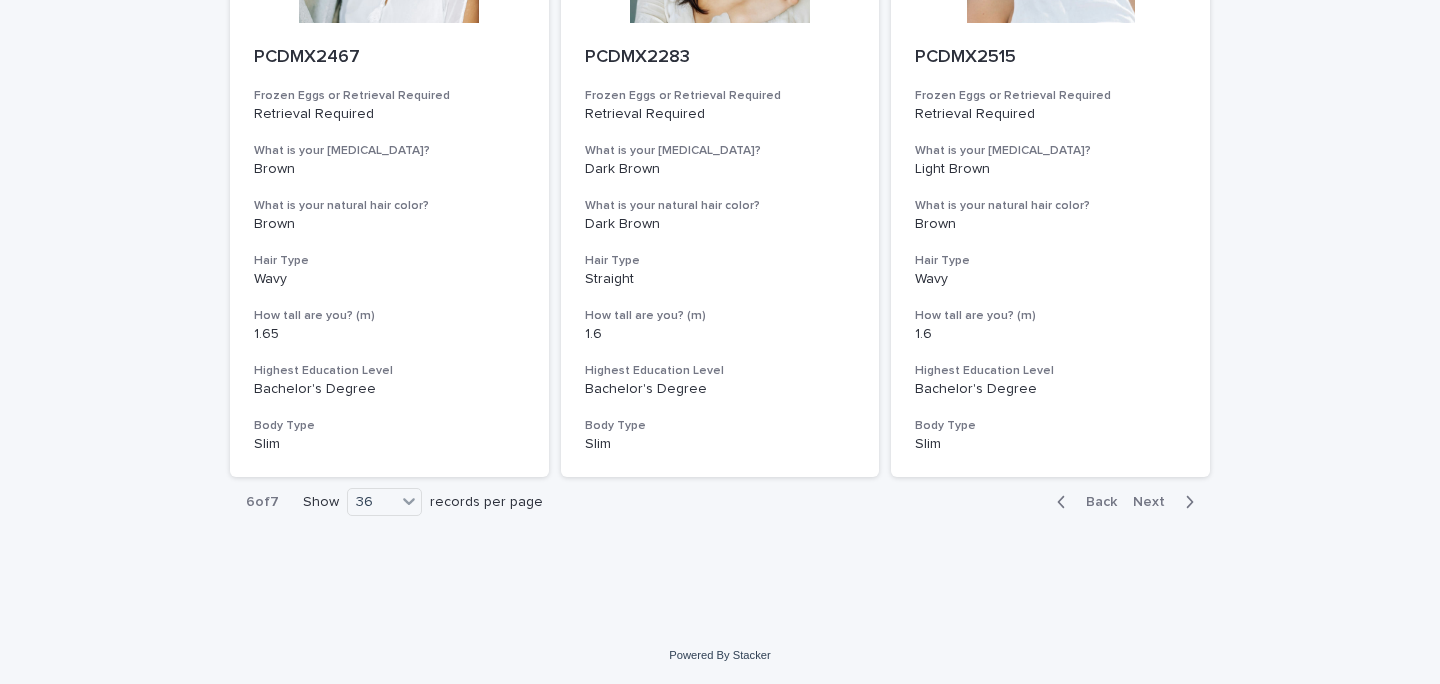 click on "Next" at bounding box center [1155, 502] 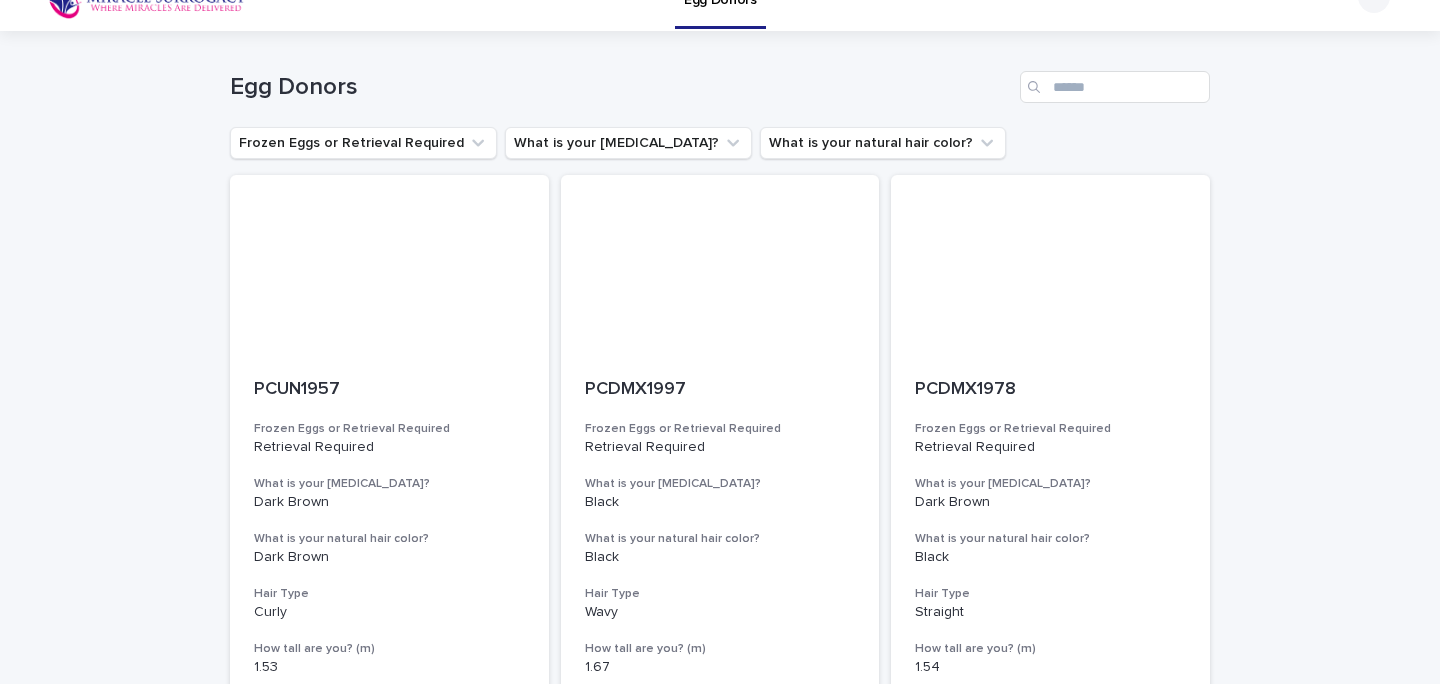 scroll, scrollTop: 0, scrollLeft: 0, axis: both 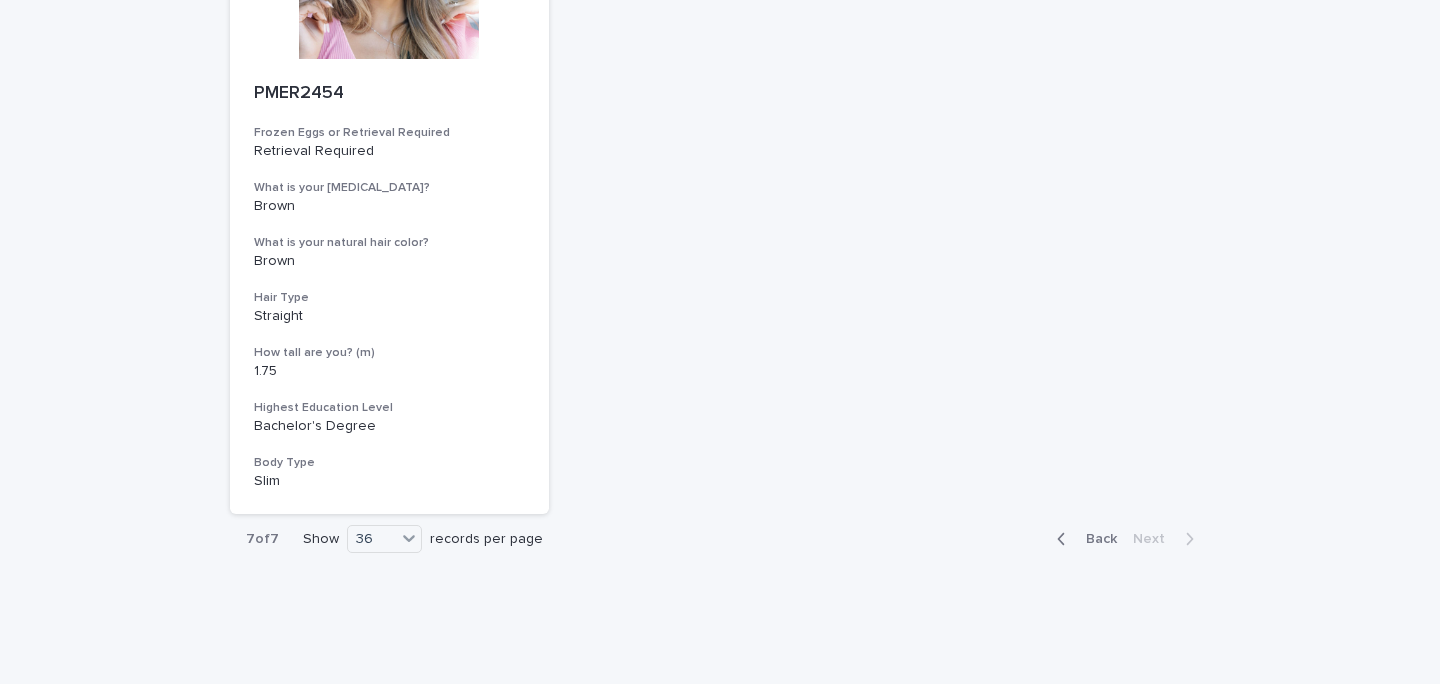 click on "Back" at bounding box center (1083, 539) 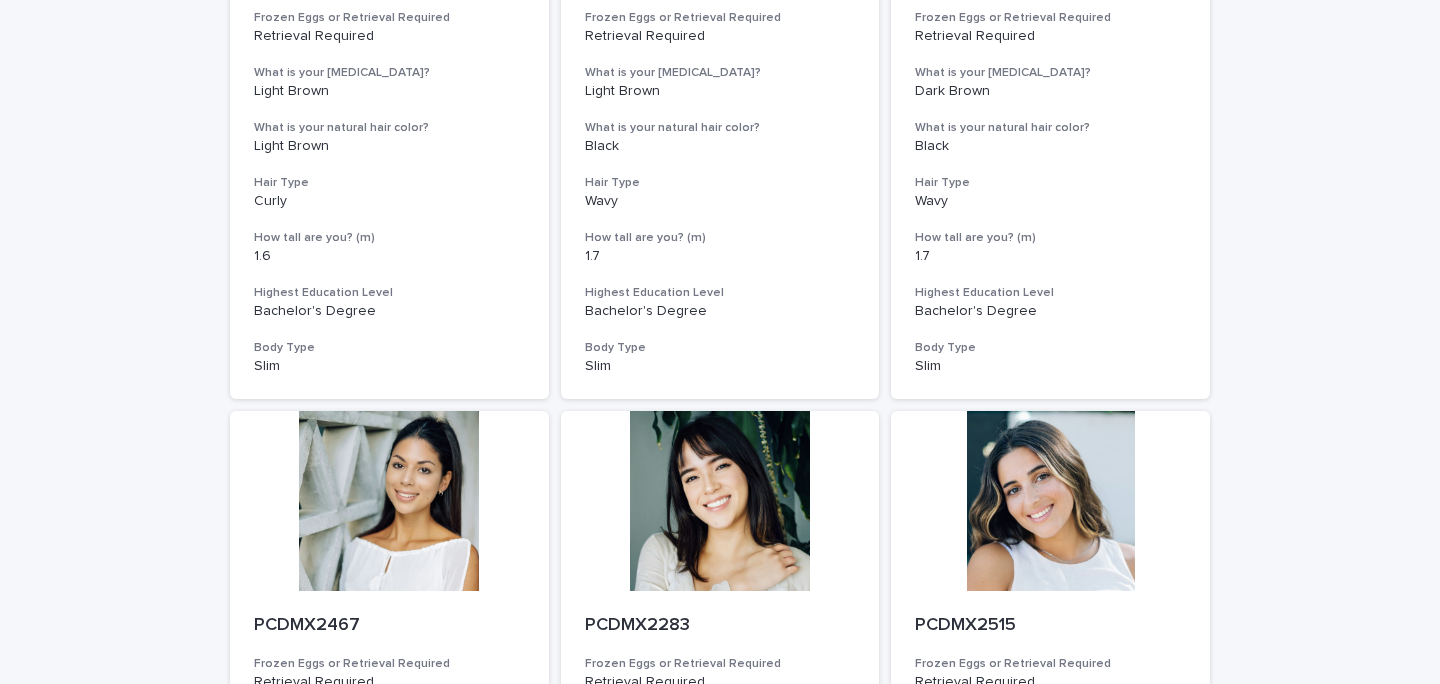 scroll, scrollTop: 7479, scrollLeft: 0, axis: vertical 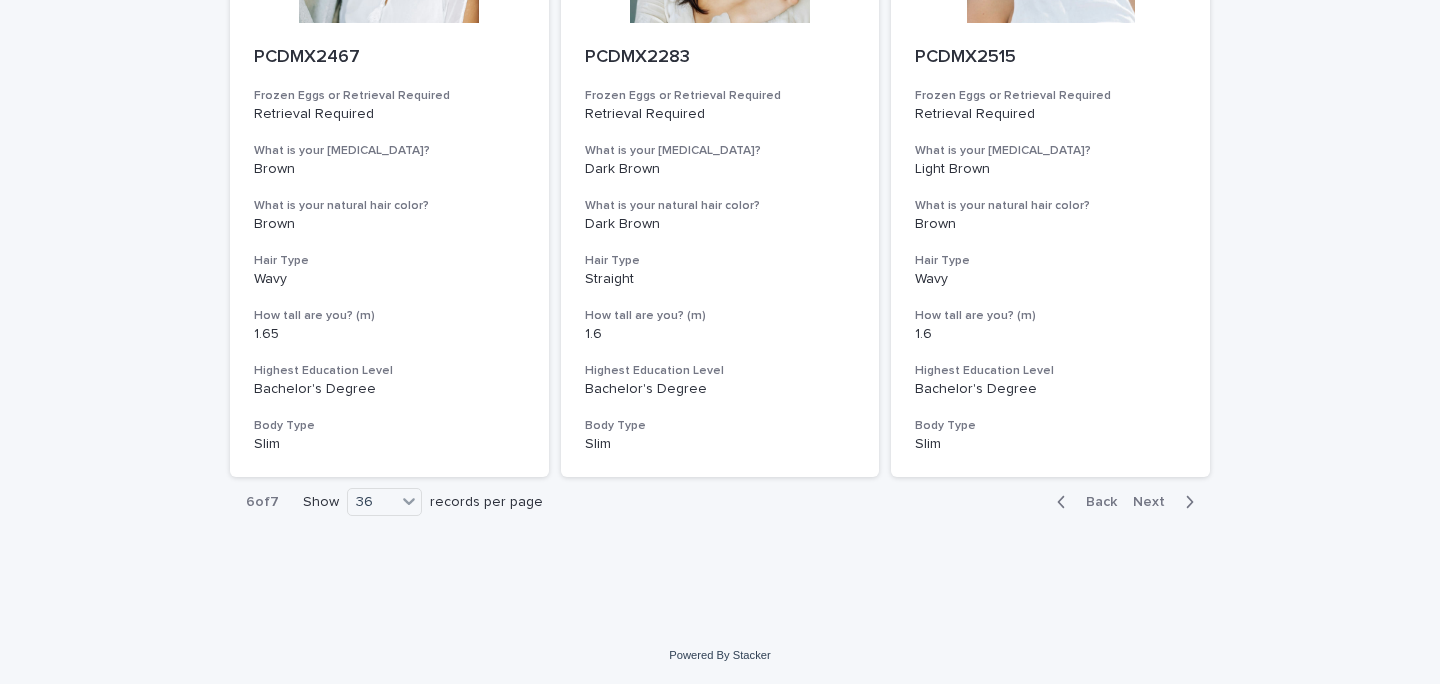 click on "Back" at bounding box center [1095, 502] 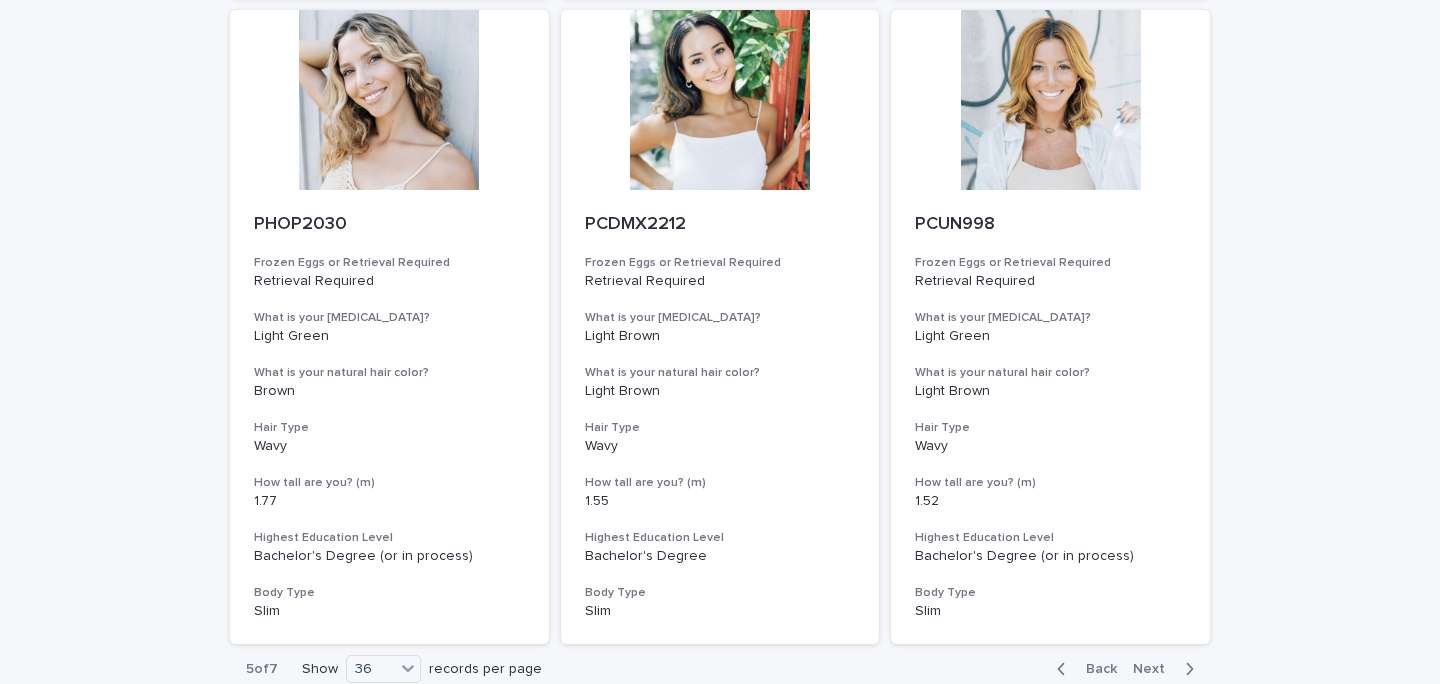 scroll, scrollTop: 7479, scrollLeft: 0, axis: vertical 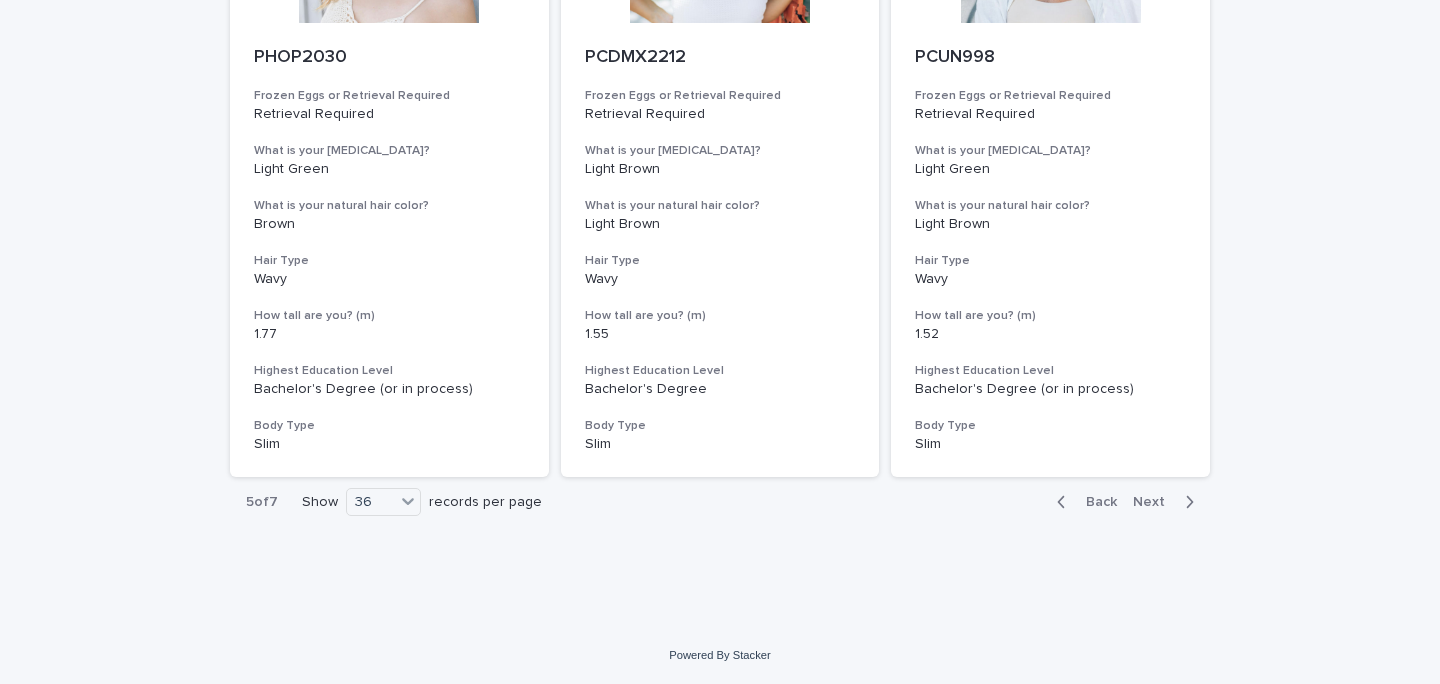 click on "Back" at bounding box center [1095, 502] 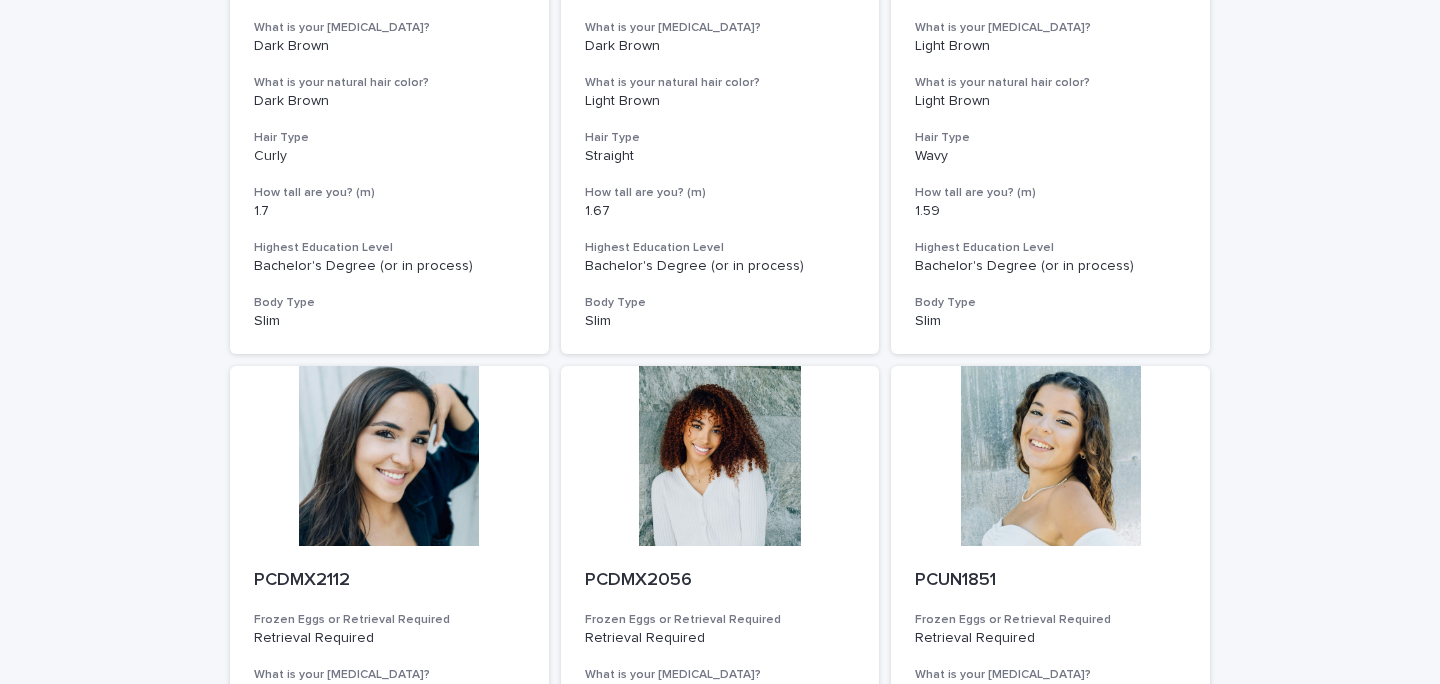scroll, scrollTop: 1097, scrollLeft: 0, axis: vertical 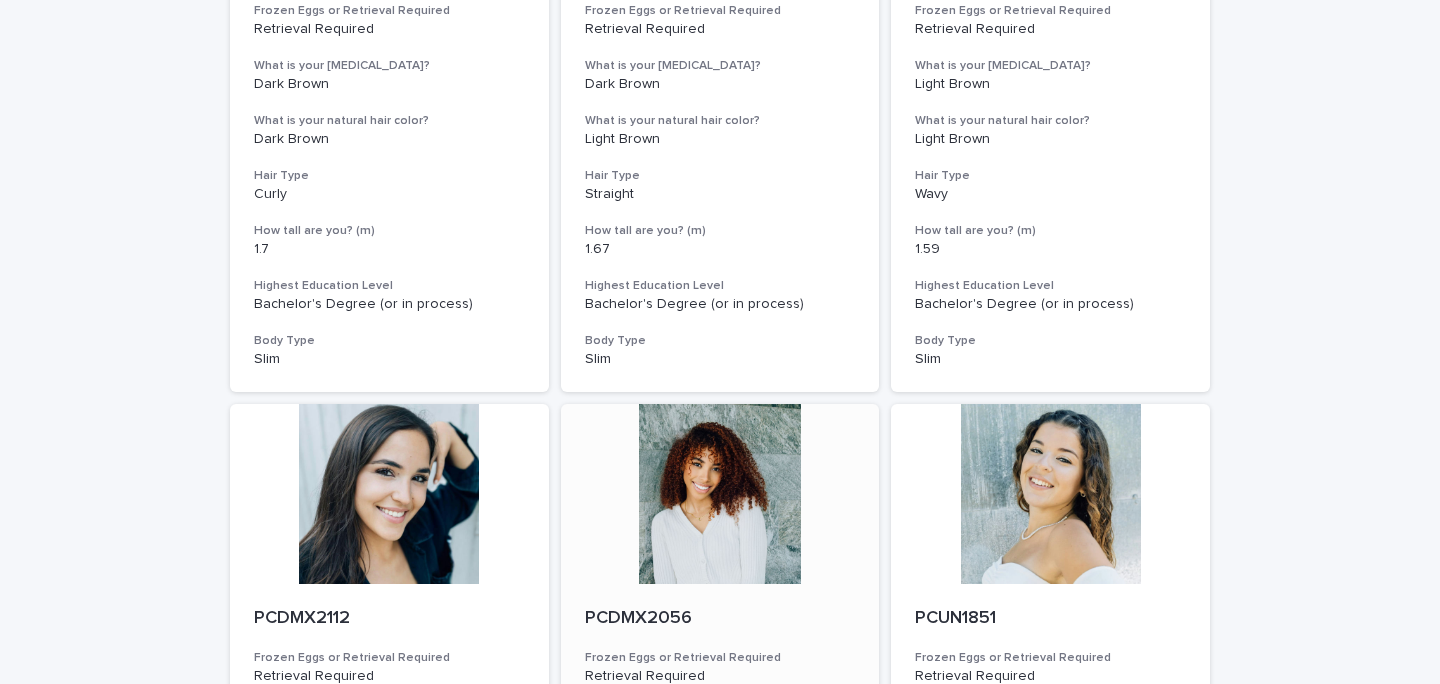 click at bounding box center (720, 494) 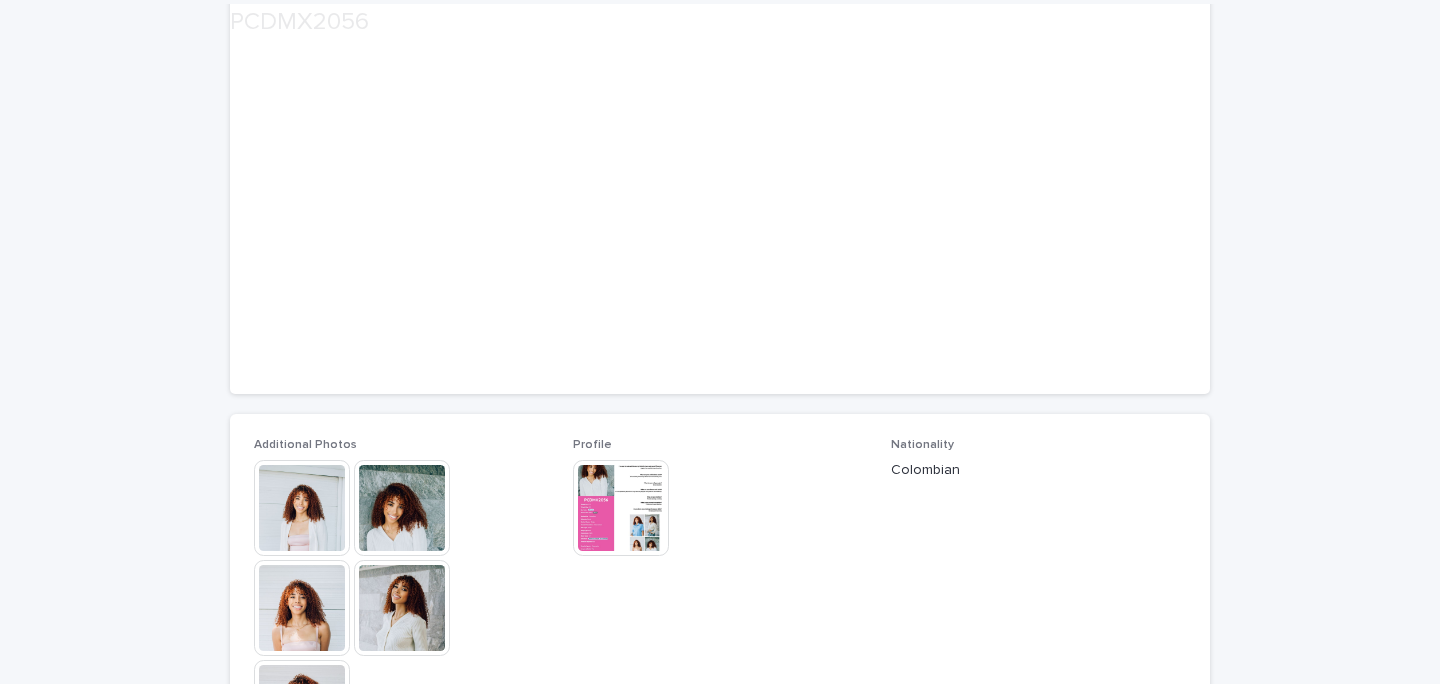 scroll, scrollTop: 204, scrollLeft: 0, axis: vertical 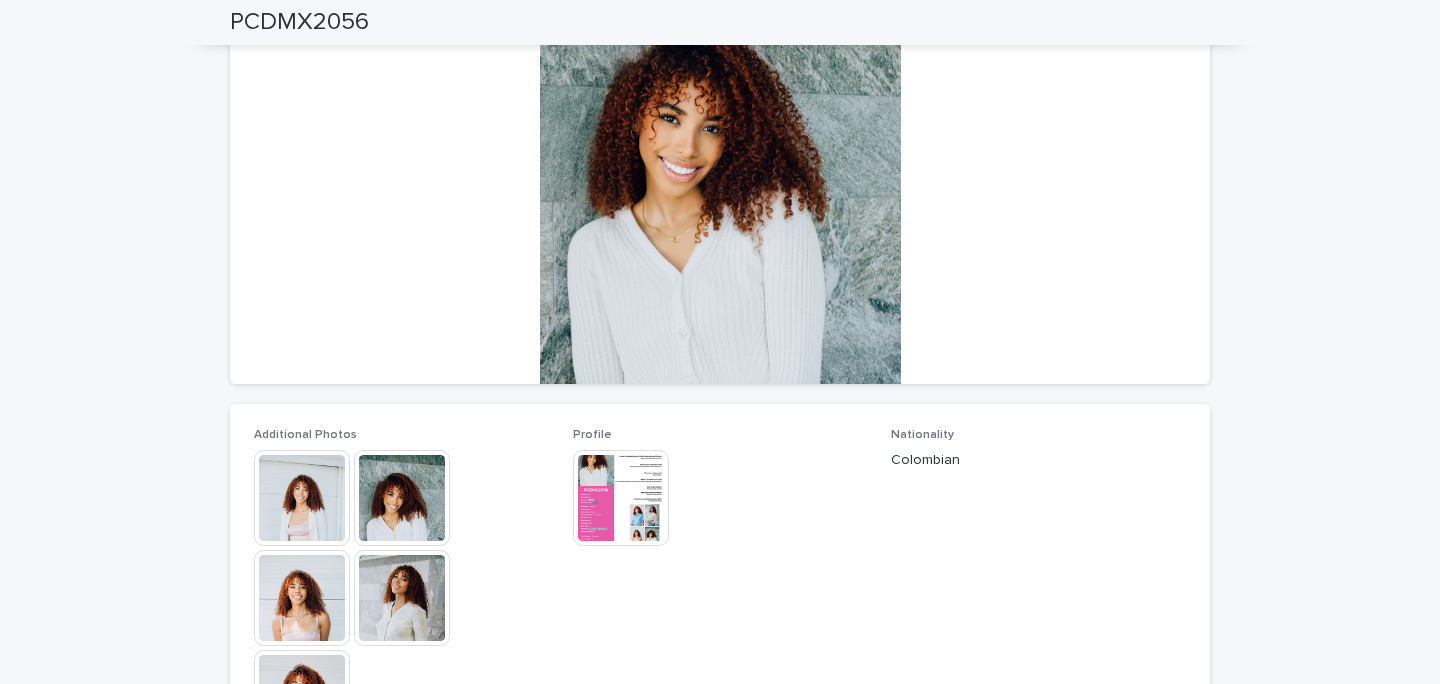 click at bounding box center [302, 498] 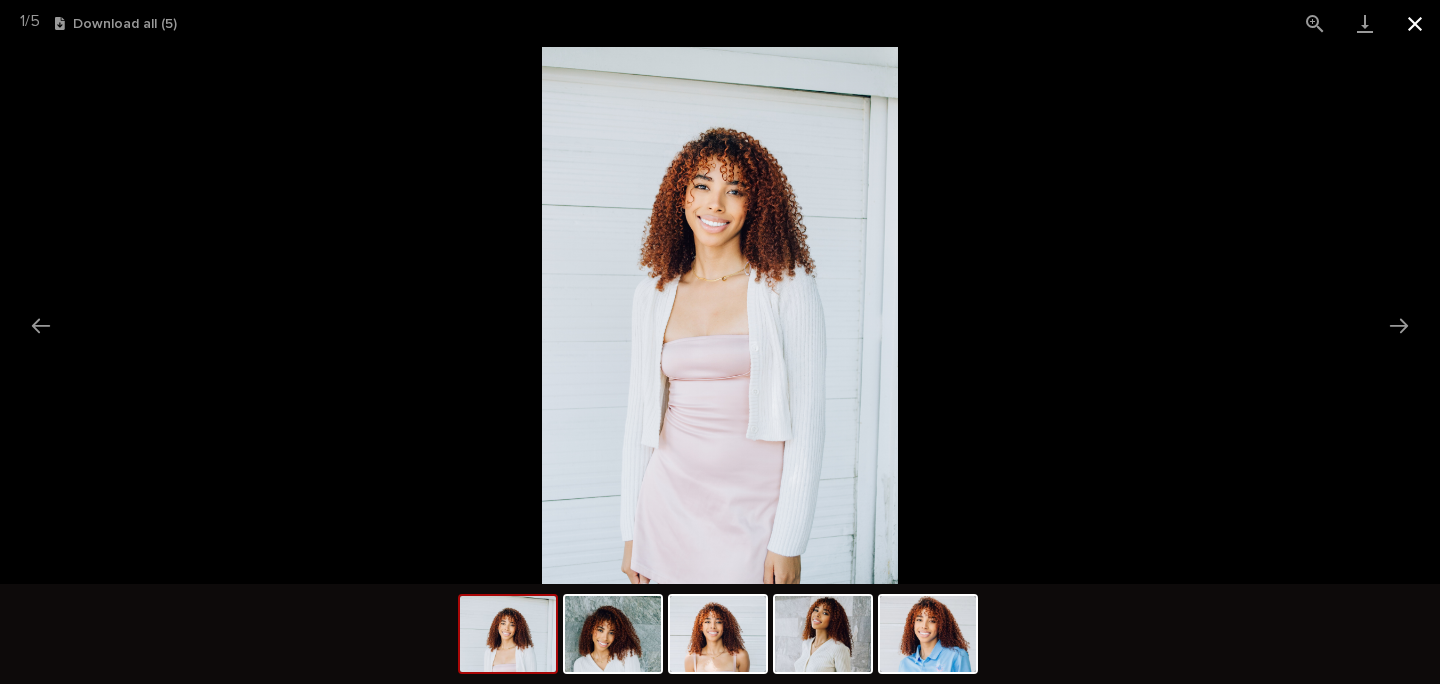 click at bounding box center [1415, 23] 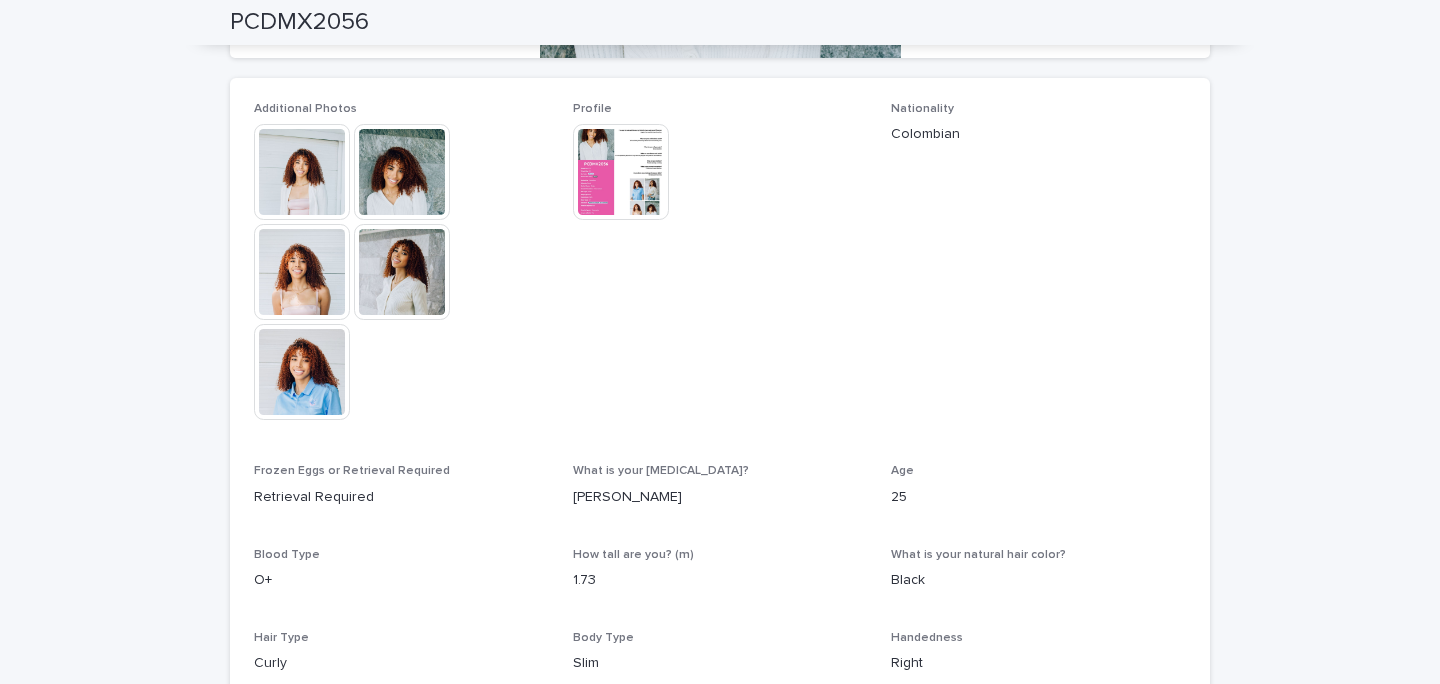 scroll, scrollTop: 493, scrollLeft: 0, axis: vertical 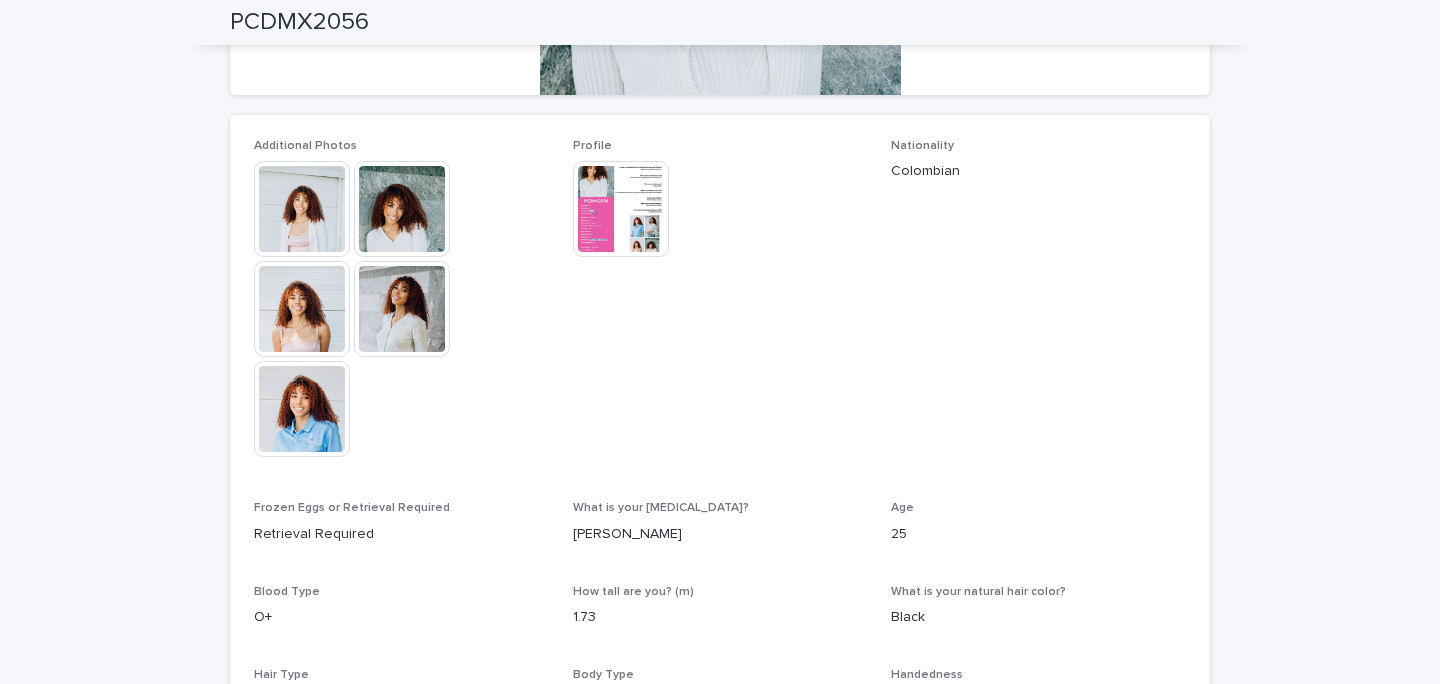 click at bounding box center (621, 209) 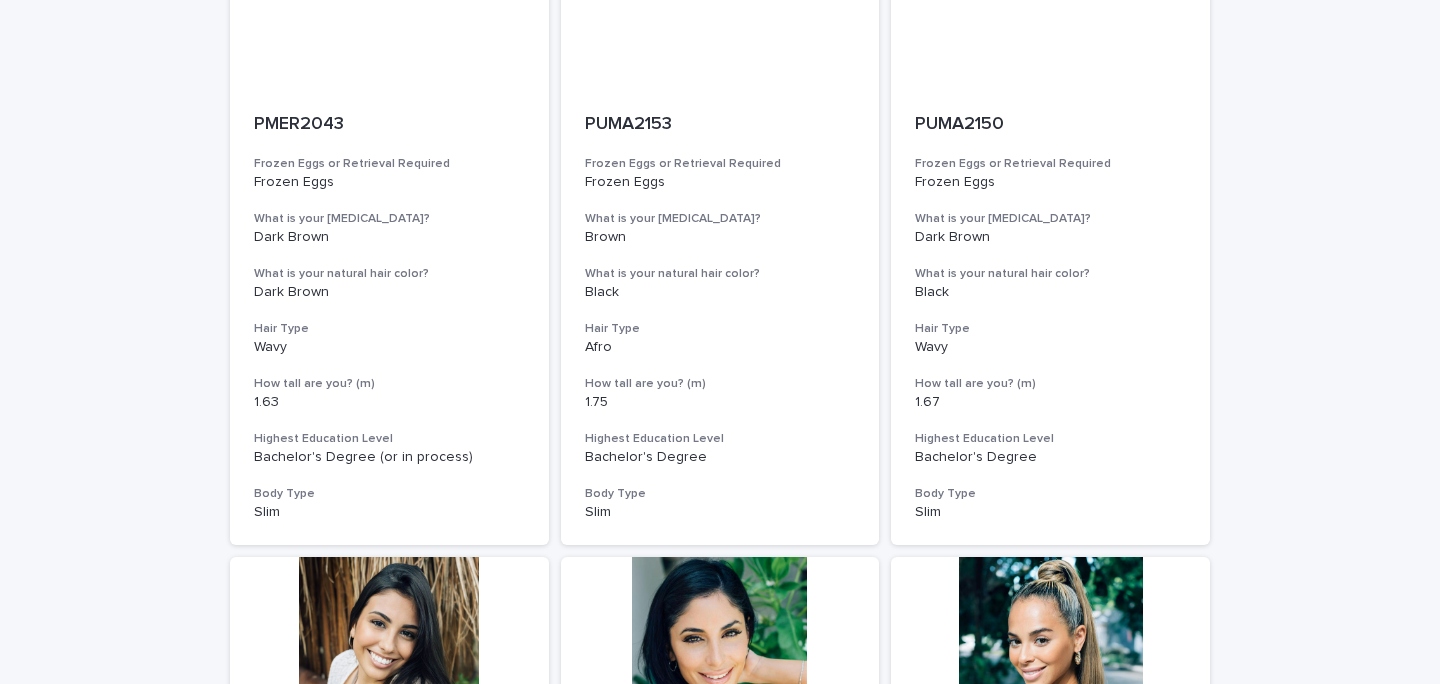 scroll, scrollTop: 2306, scrollLeft: 0, axis: vertical 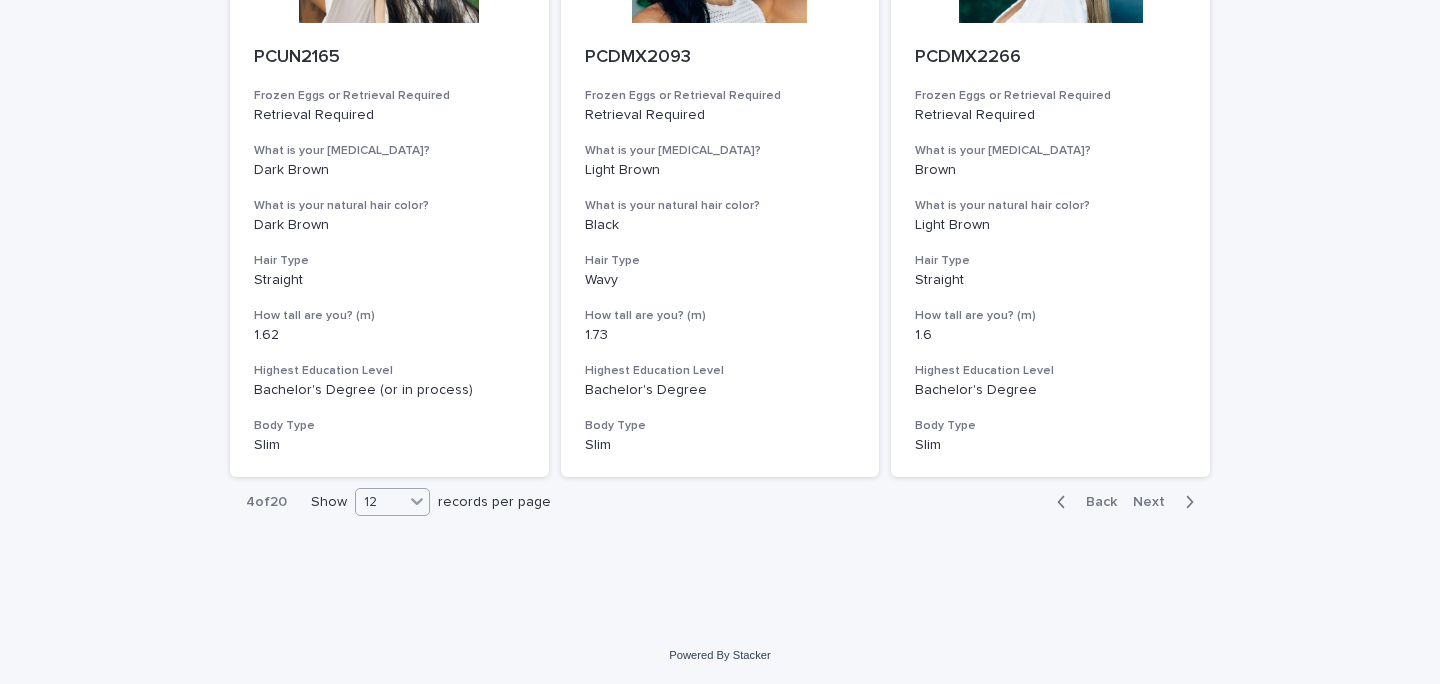 click on "12" at bounding box center [380, 502] 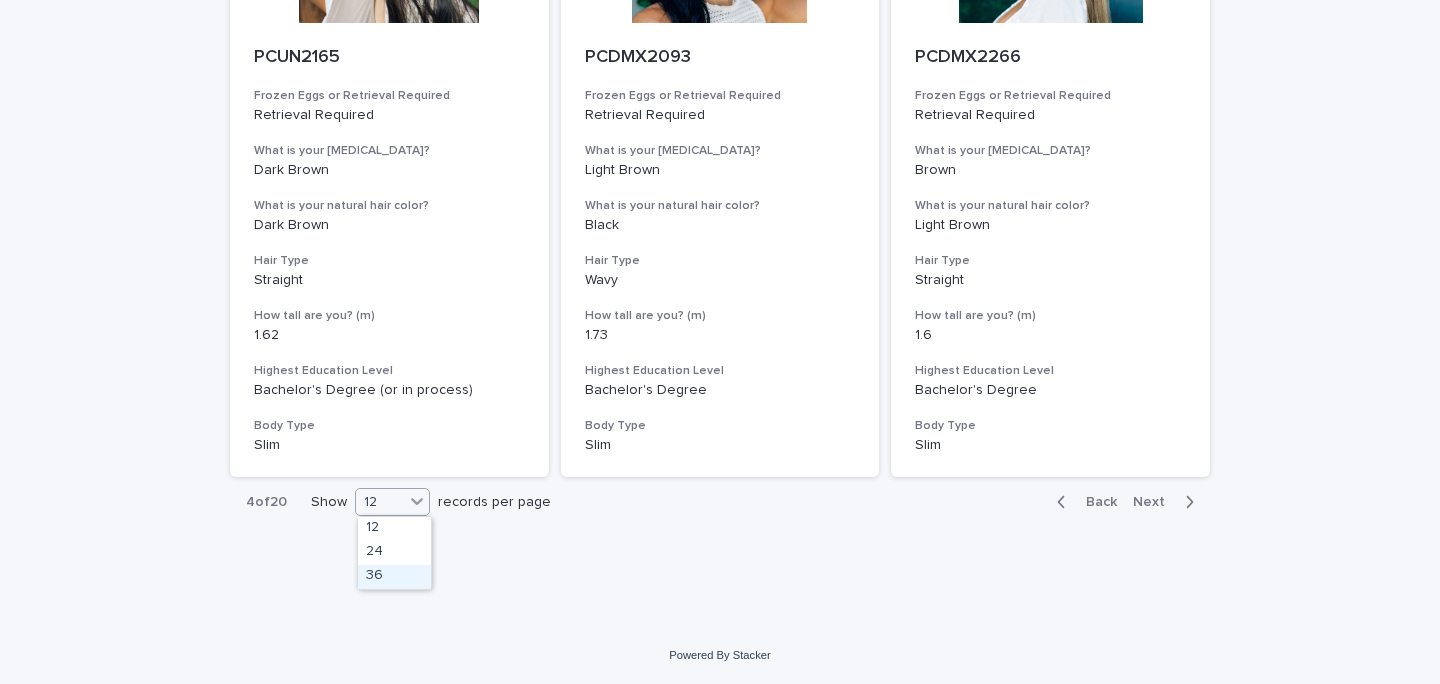 click on "36" at bounding box center [394, 577] 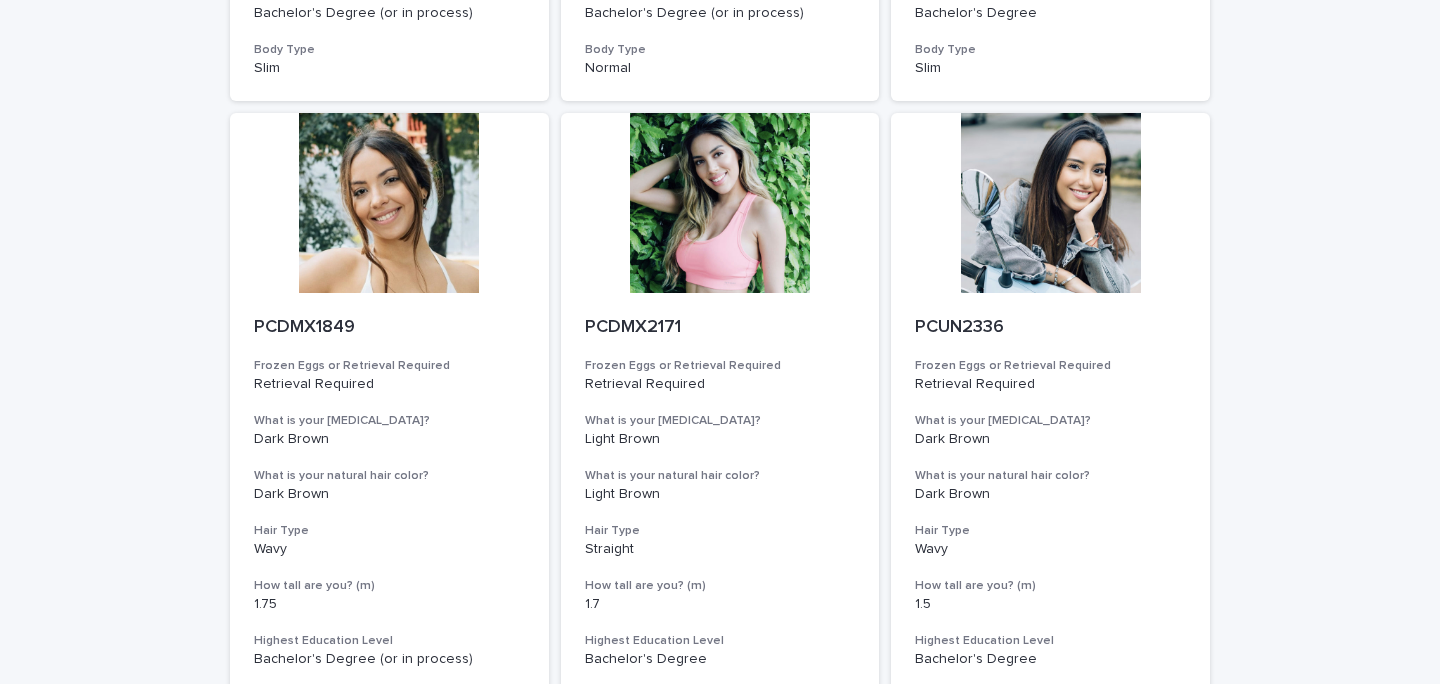 scroll, scrollTop: 7479, scrollLeft: 0, axis: vertical 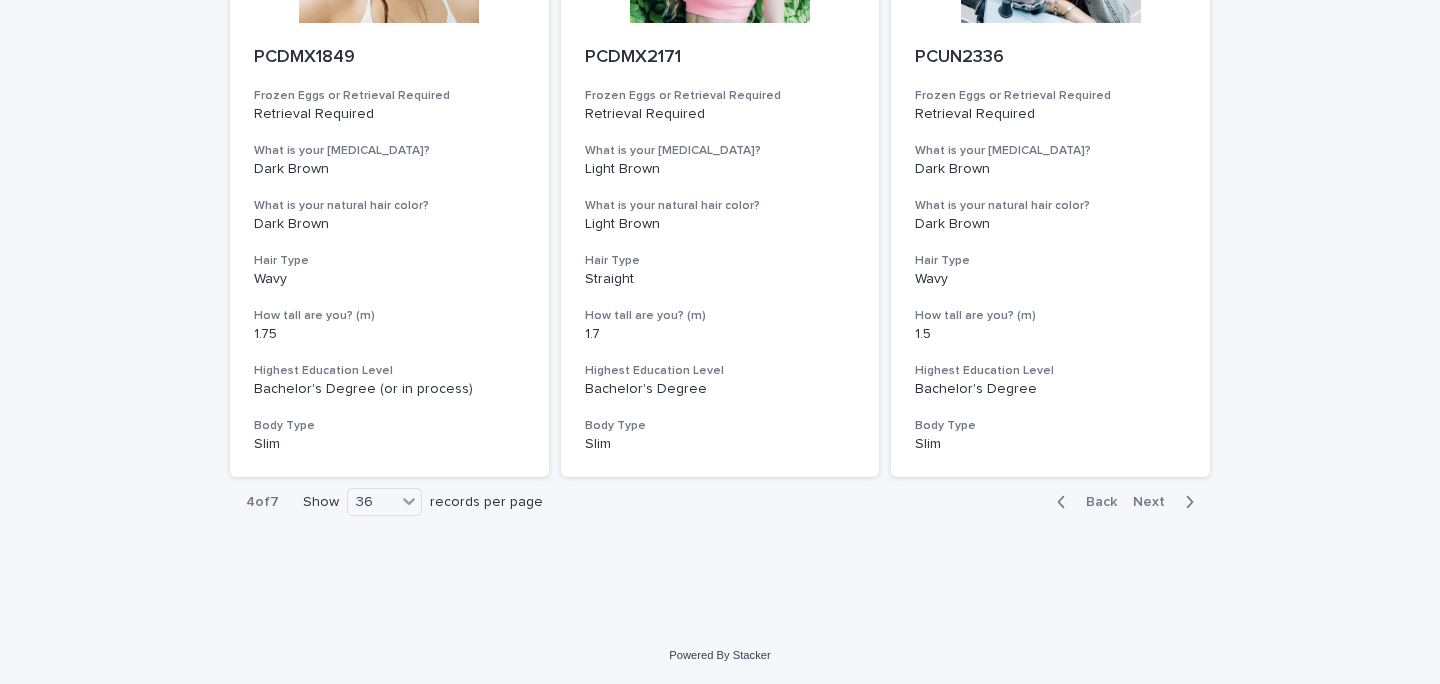 click on "Back" at bounding box center (1095, 502) 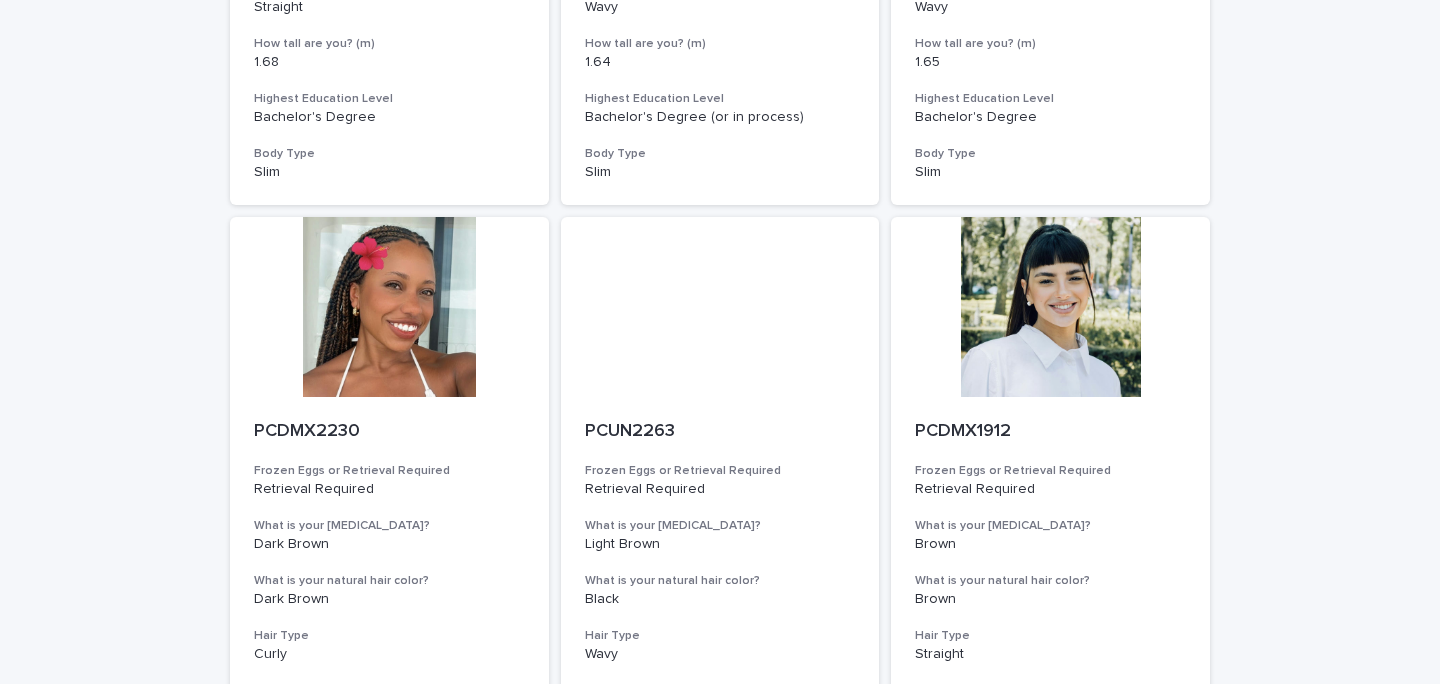 scroll, scrollTop: 2987, scrollLeft: 0, axis: vertical 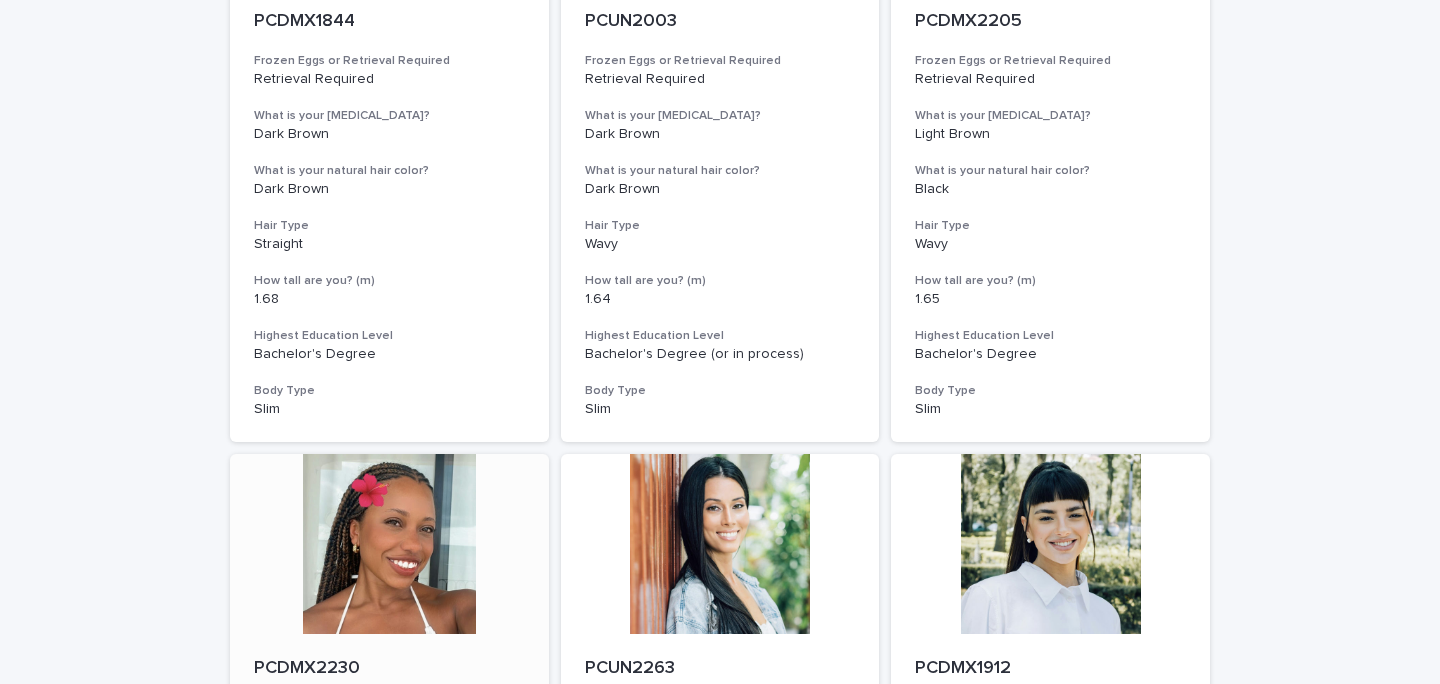 click at bounding box center [389, 544] 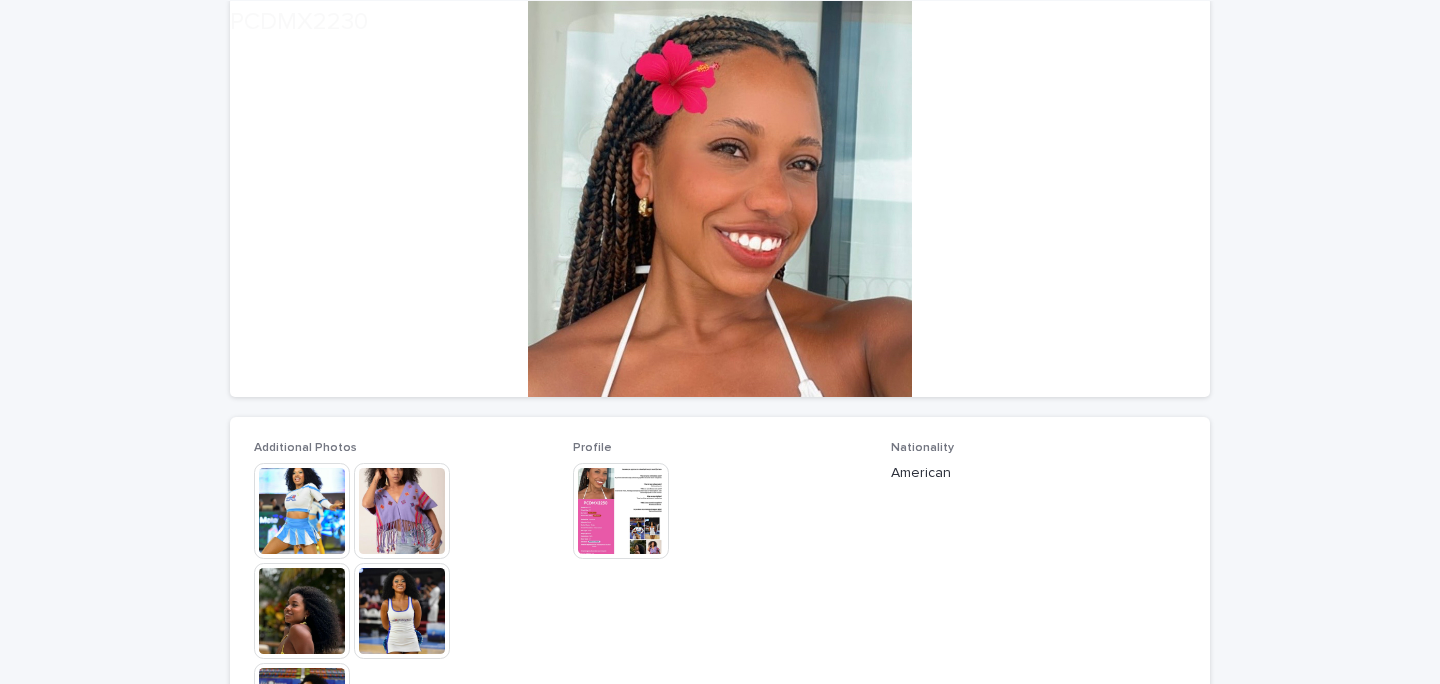 scroll, scrollTop: 217, scrollLeft: 0, axis: vertical 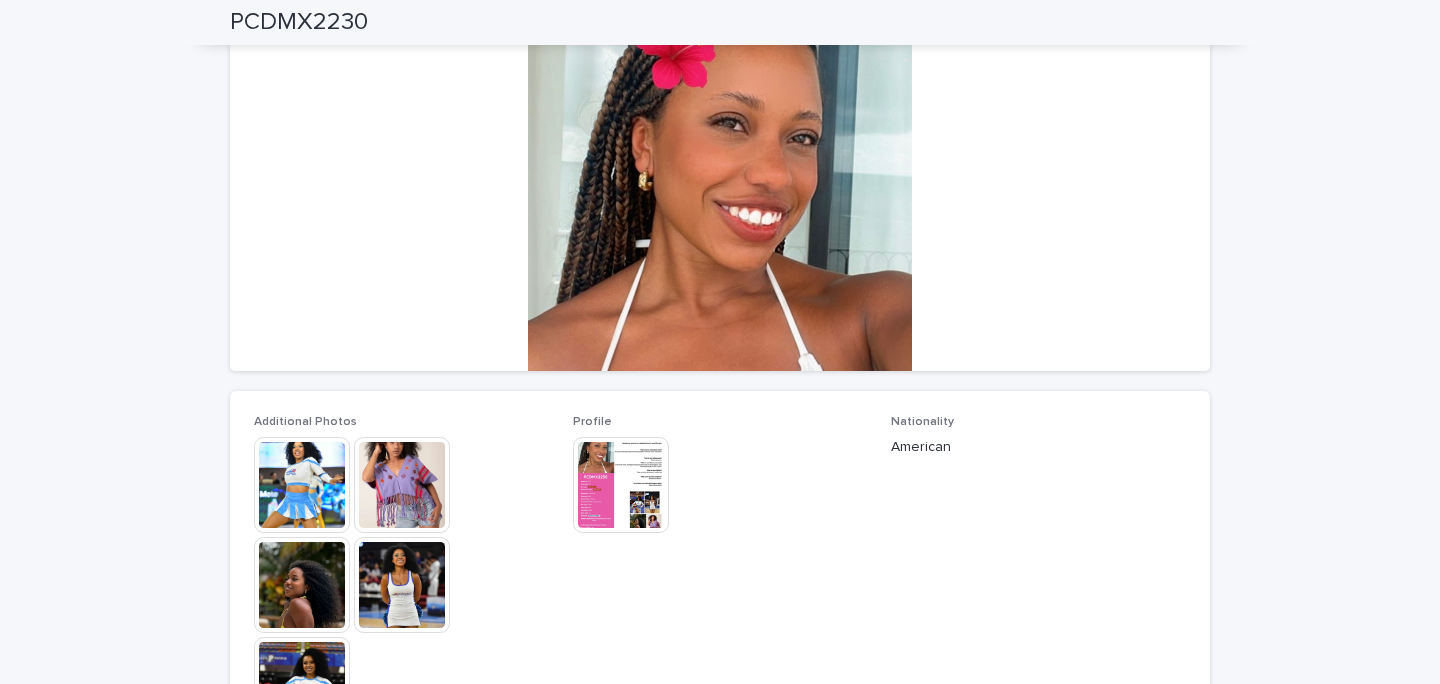 click at bounding box center (302, 485) 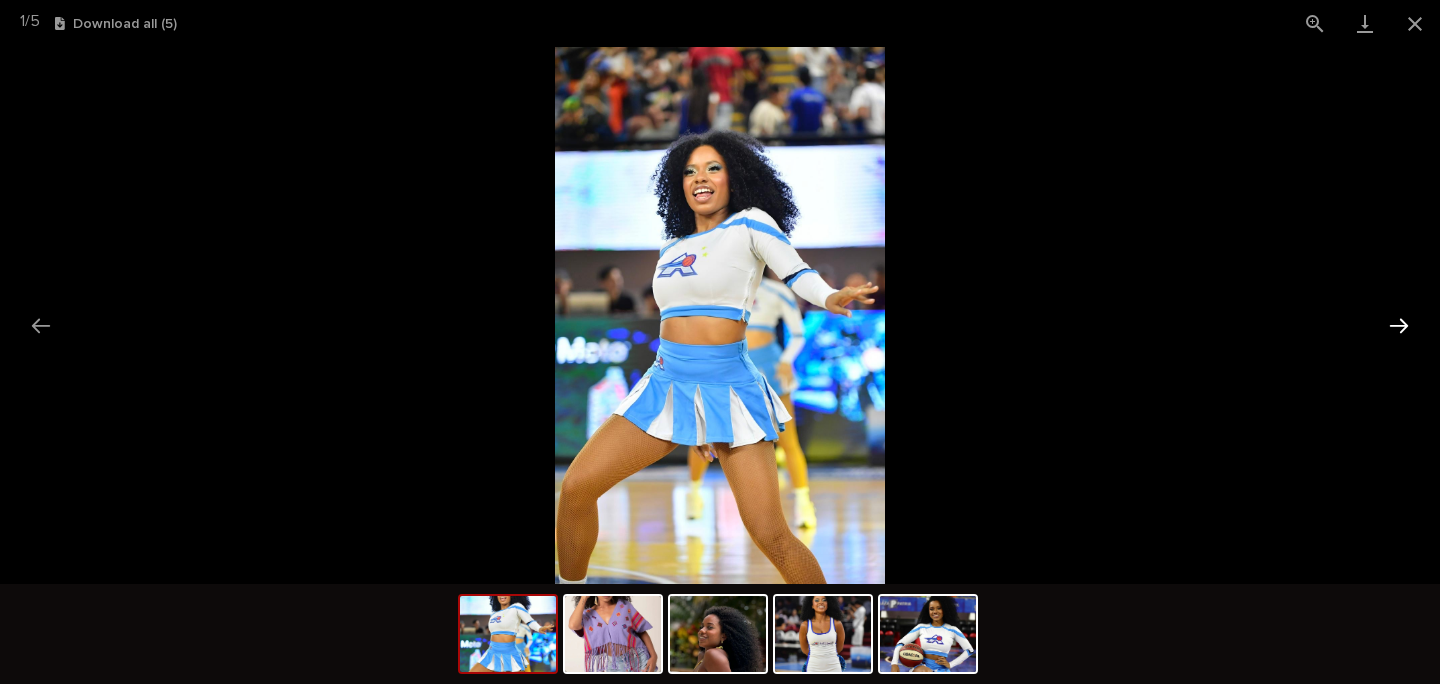 click at bounding box center (1399, 325) 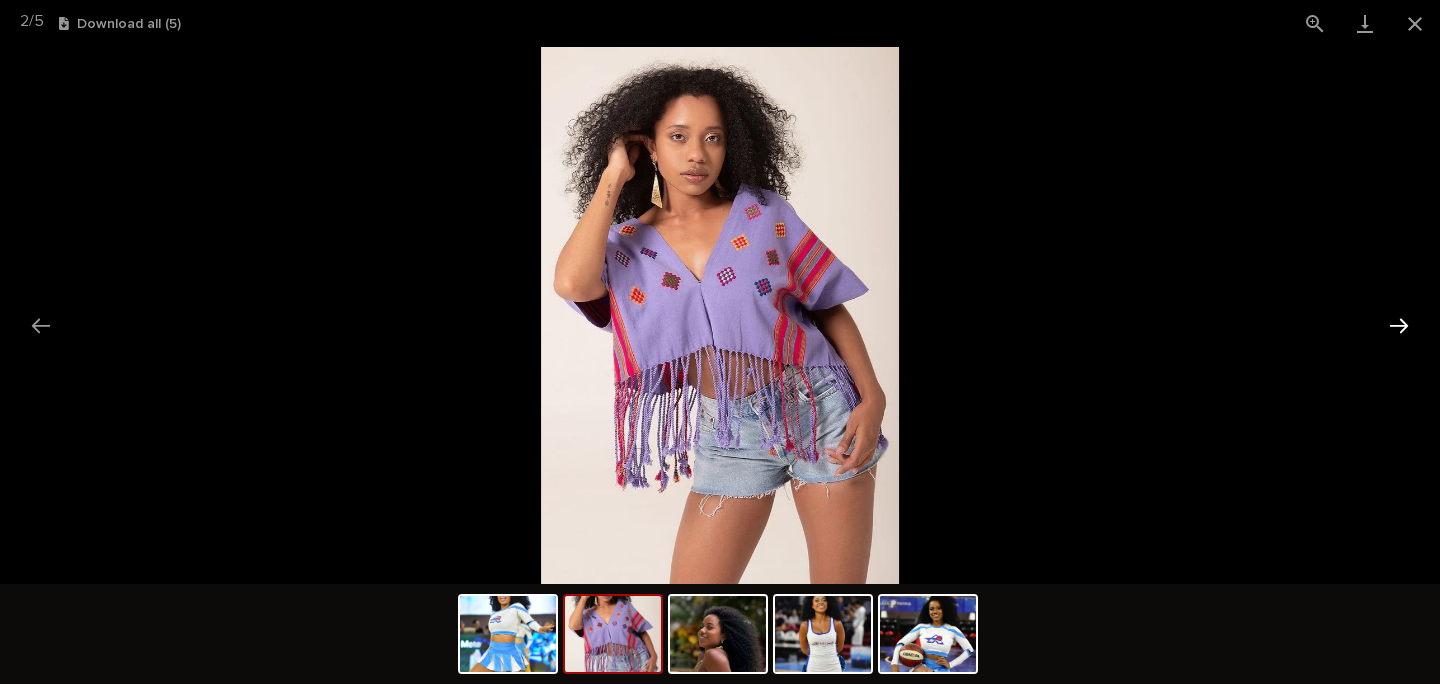 click at bounding box center [1399, 325] 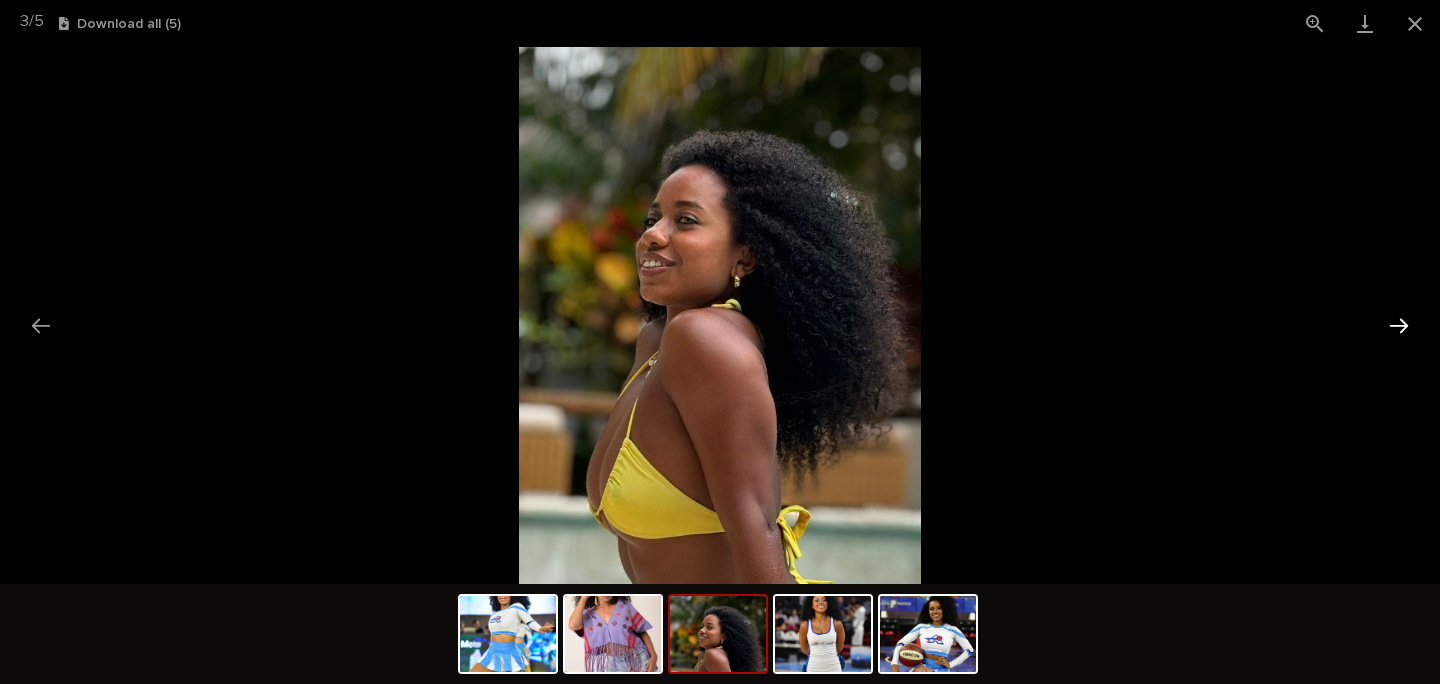click at bounding box center (1399, 325) 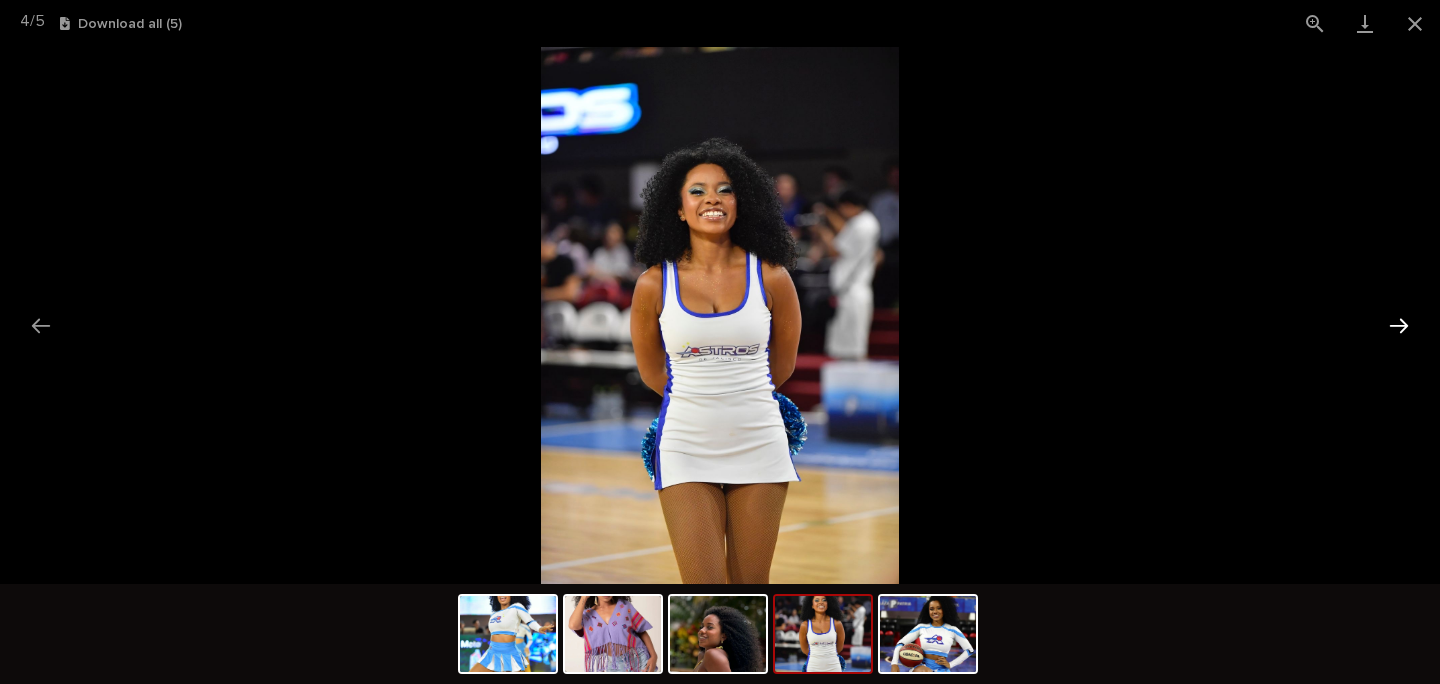 click at bounding box center (1399, 325) 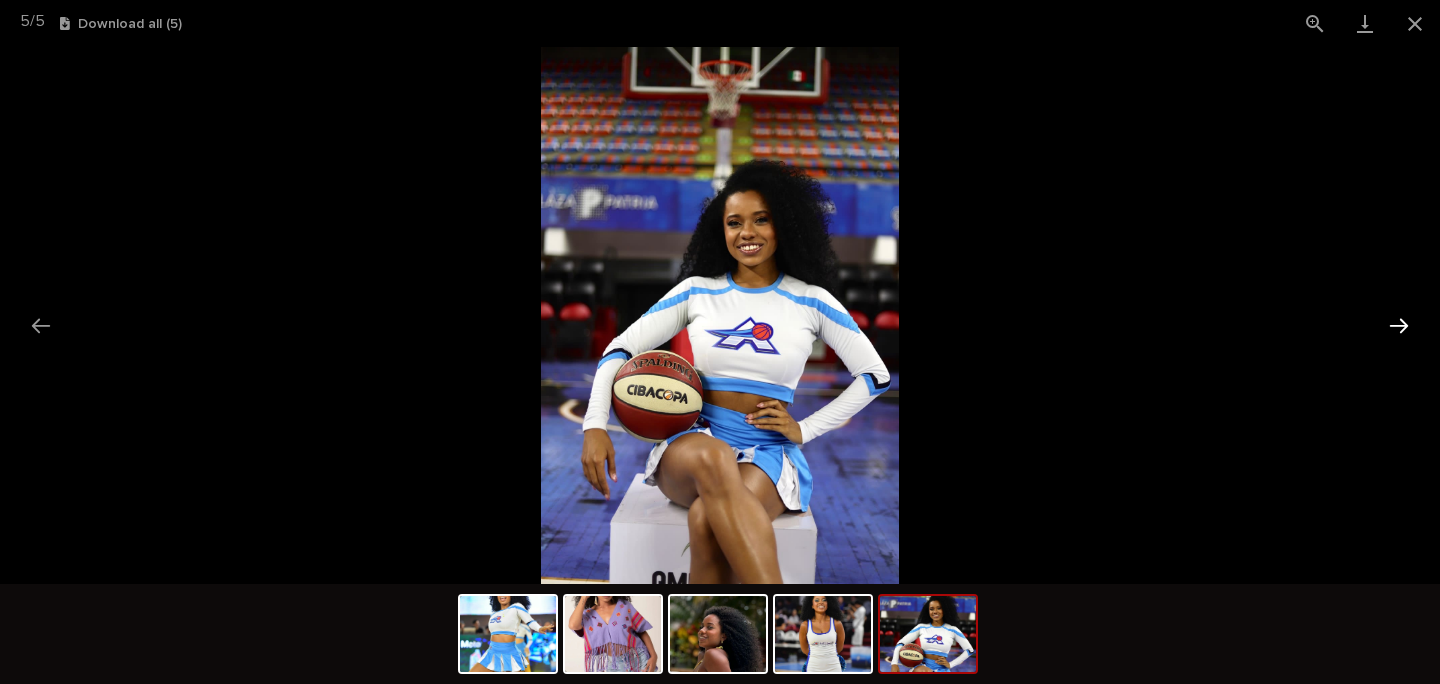 click at bounding box center (1399, 325) 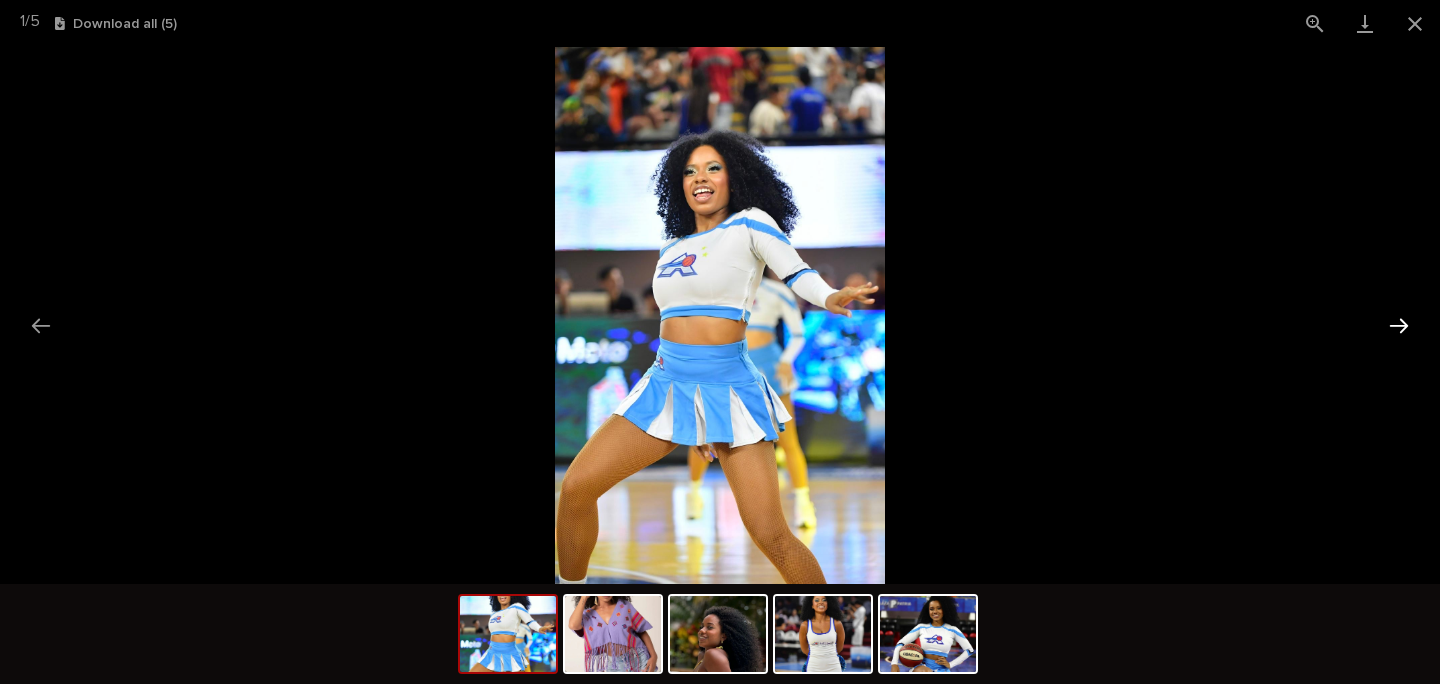 click at bounding box center (1399, 325) 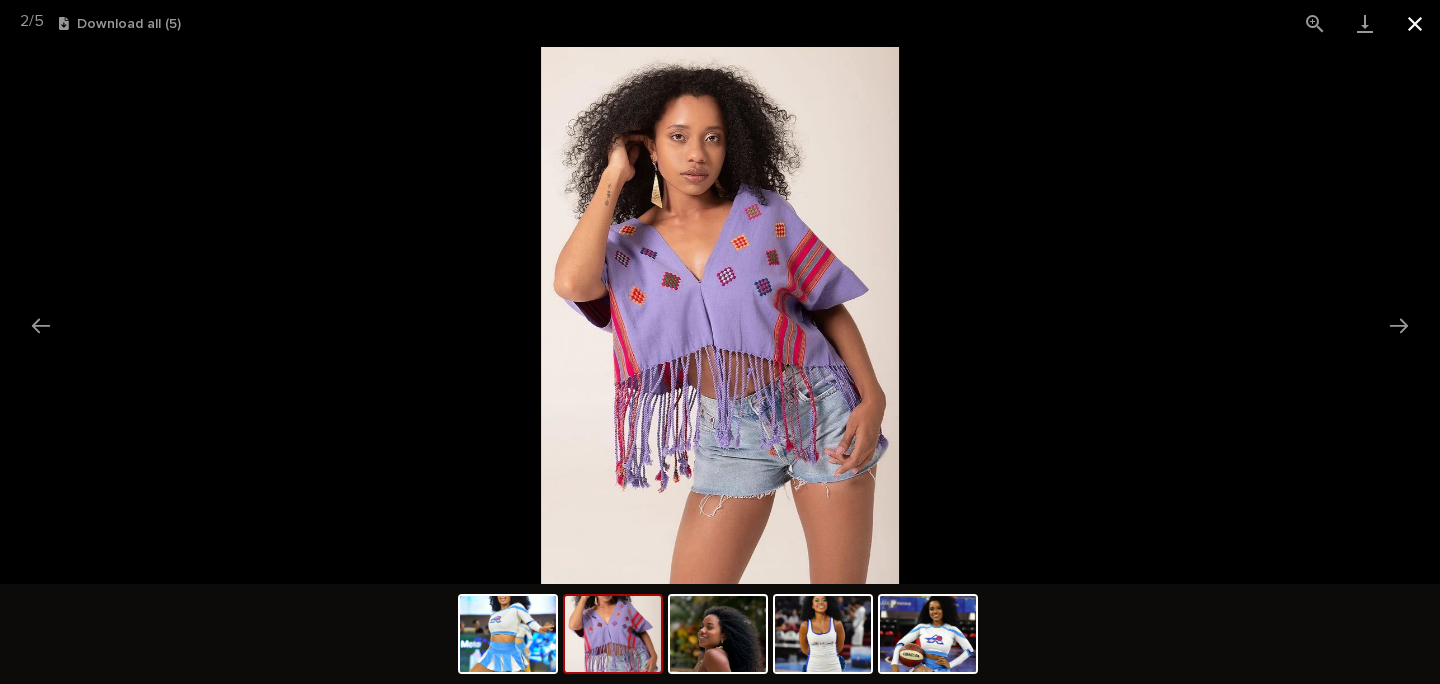 click at bounding box center (1415, 23) 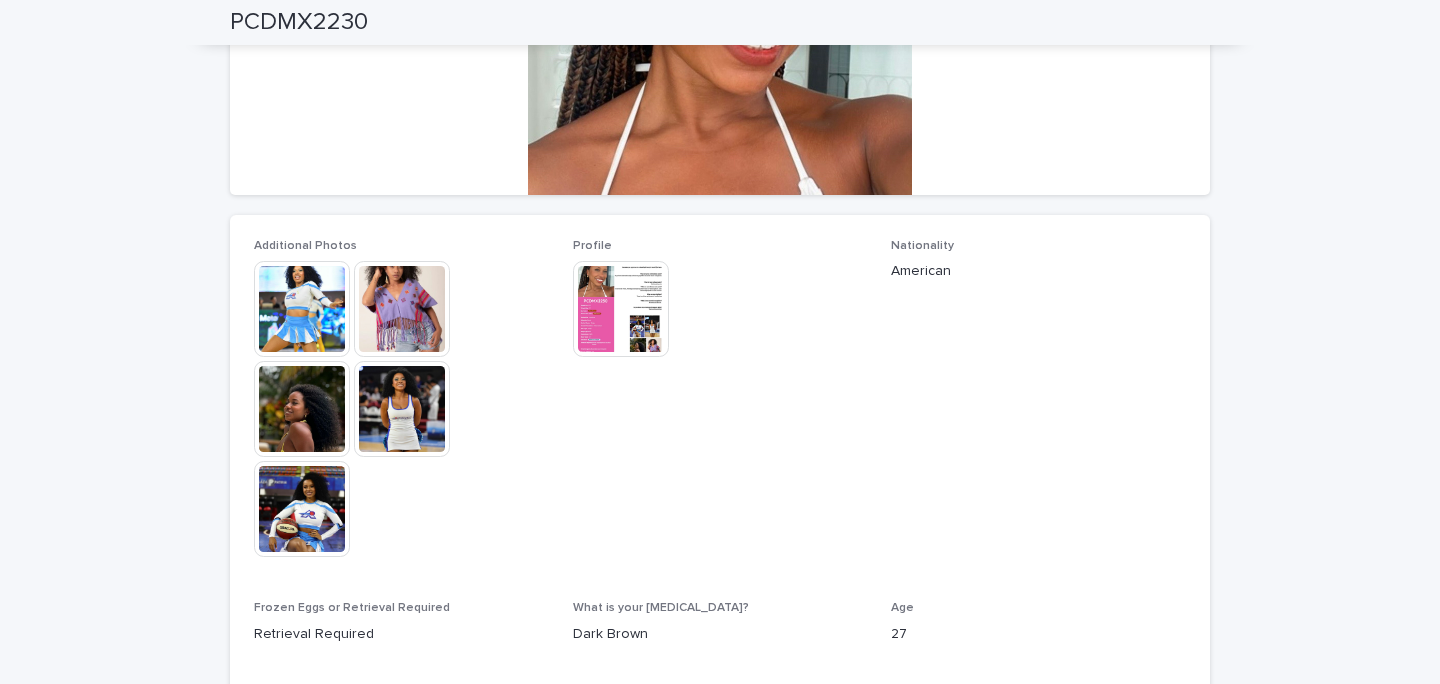 scroll, scrollTop: 182, scrollLeft: 0, axis: vertical 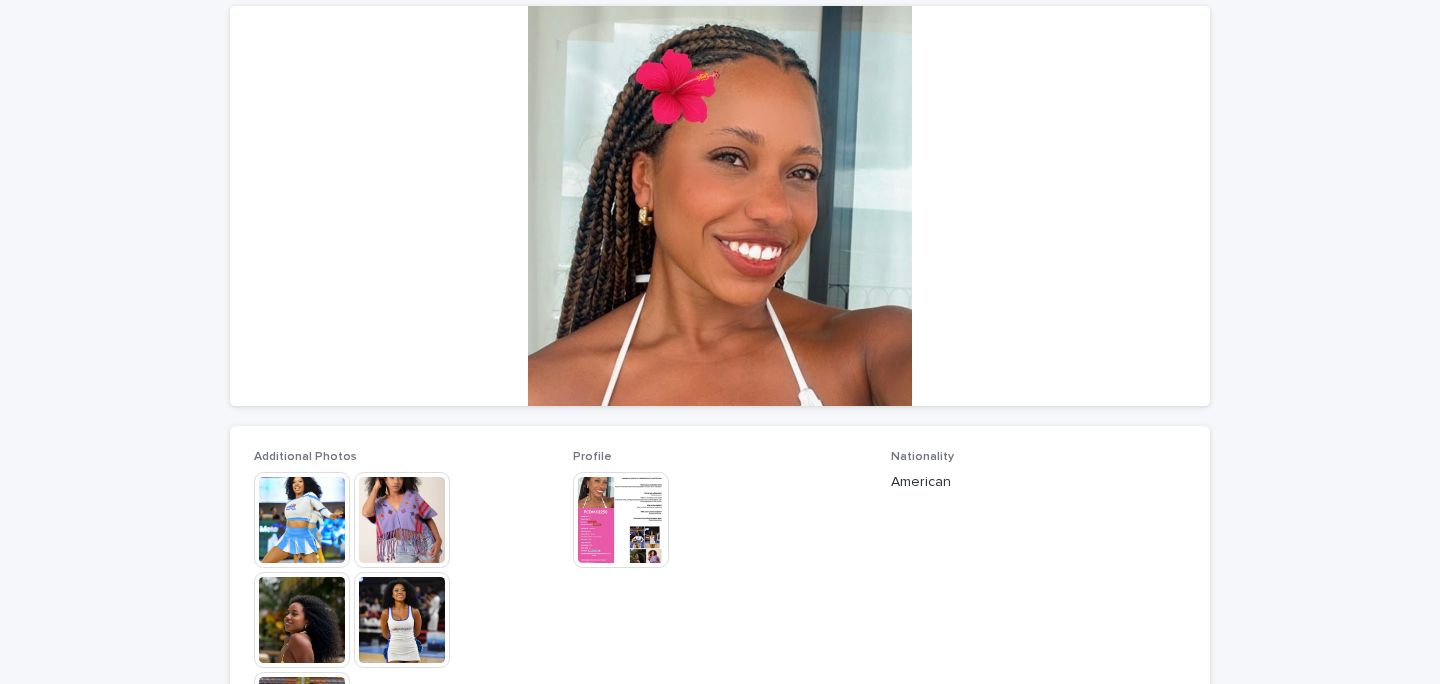 click at bounding box center (621, 520) 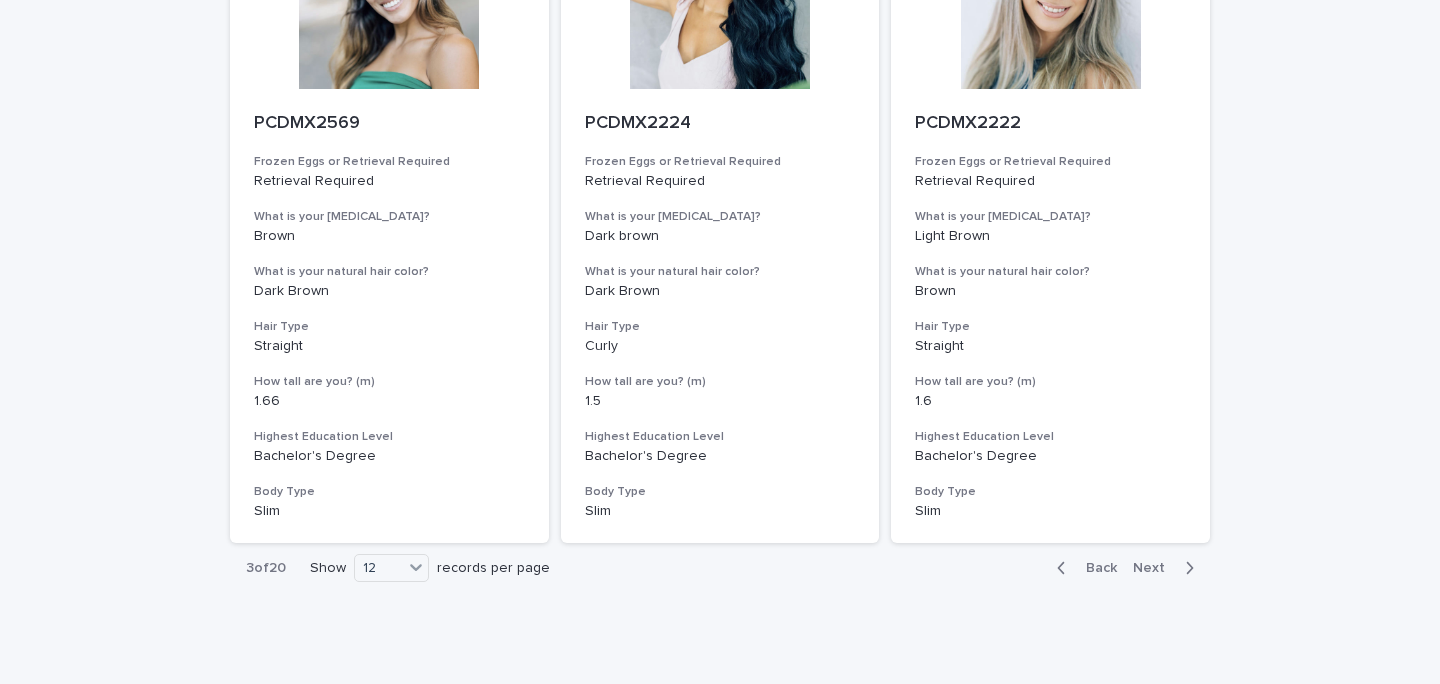 scroll, scrollTop: 2306, scrollLeft: 0, axis: vertical 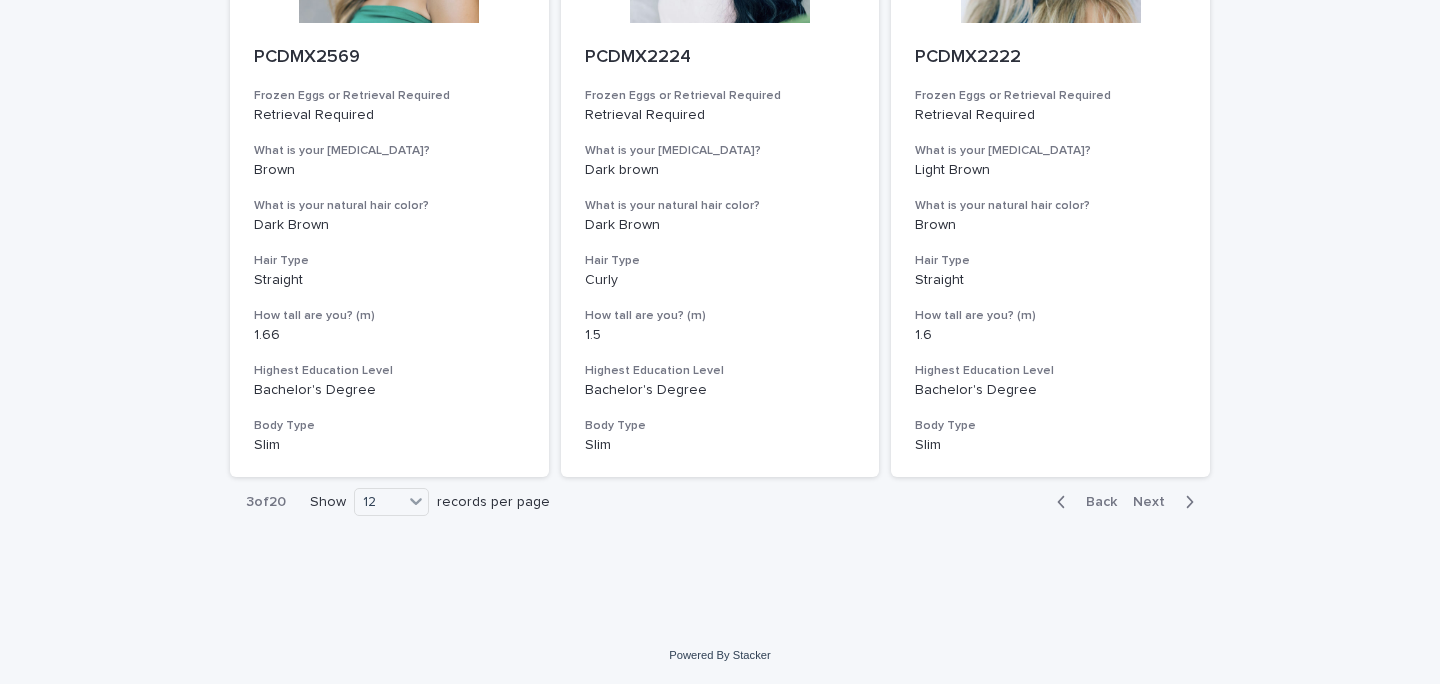 click on "Back" at bounding box center [1095, 502] 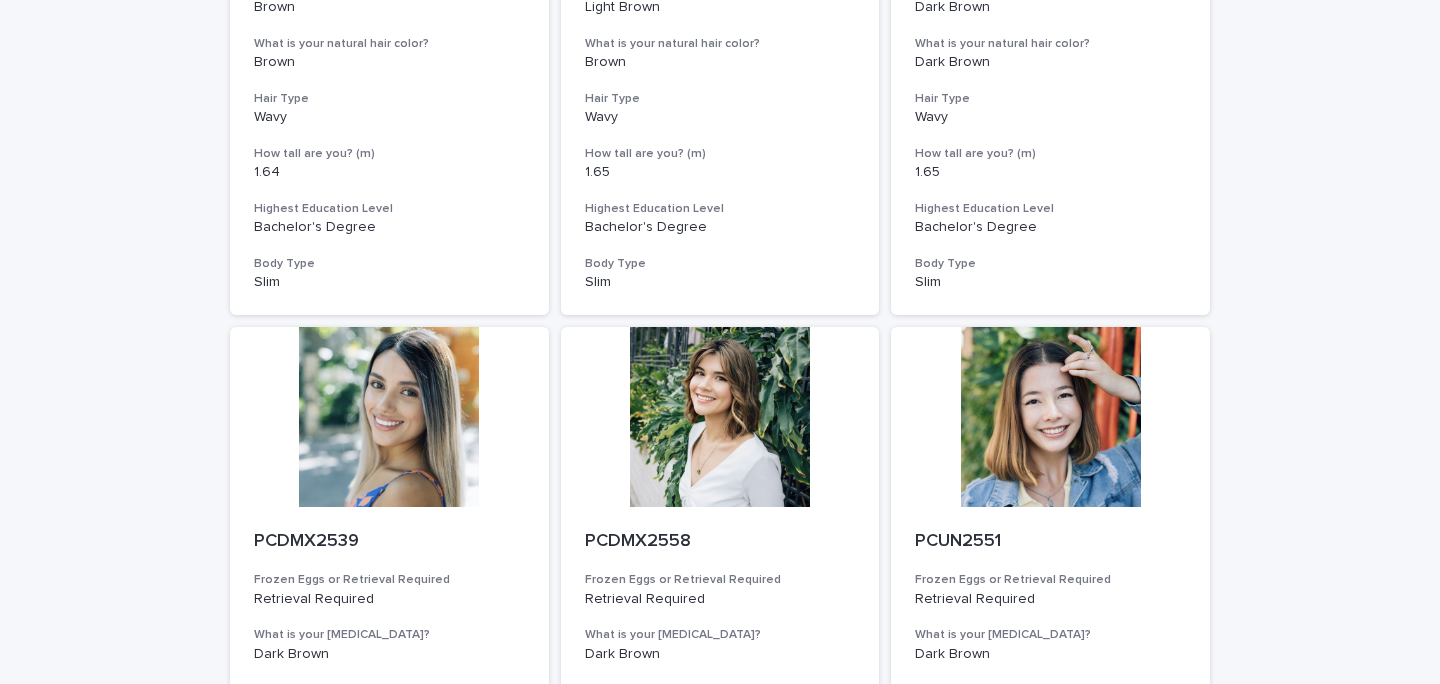 scroll, scrollTop: 2306, scrollLeft: 0, axis: vertical 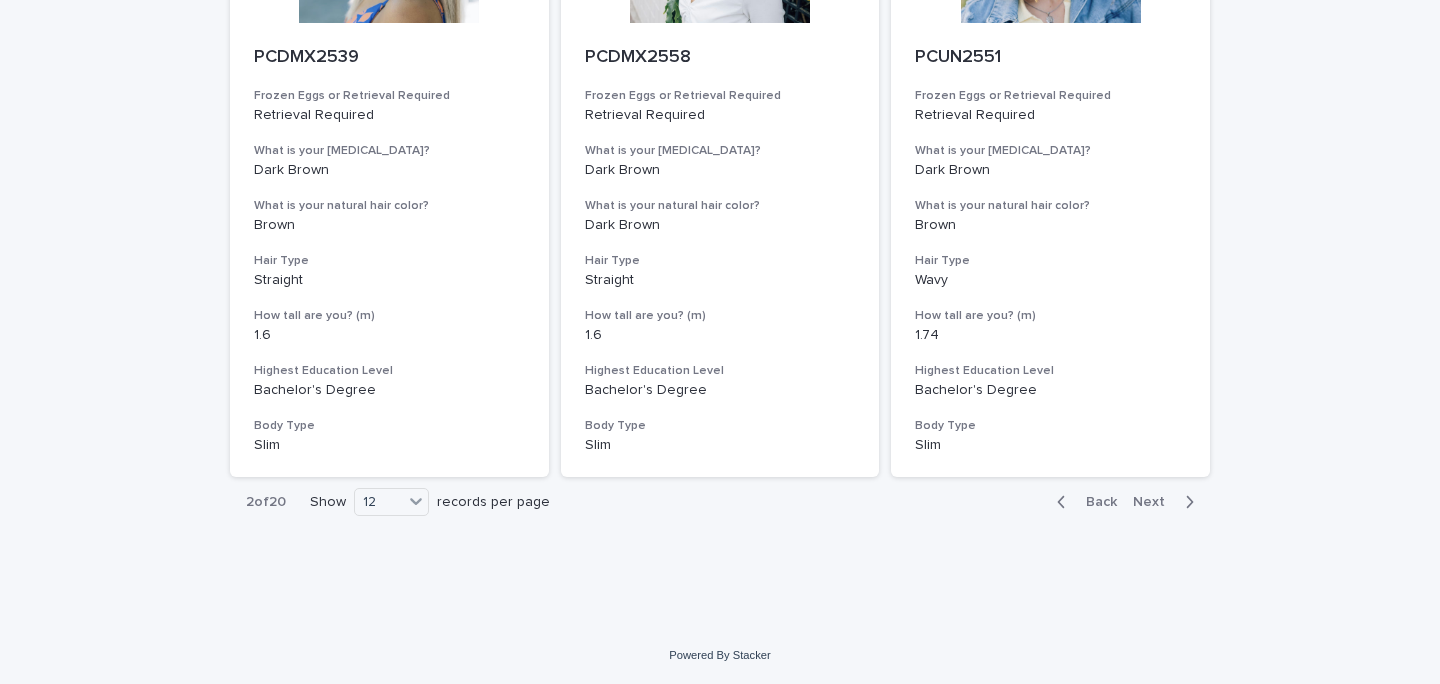 click on "Back" at bounding box center [1095, 502] 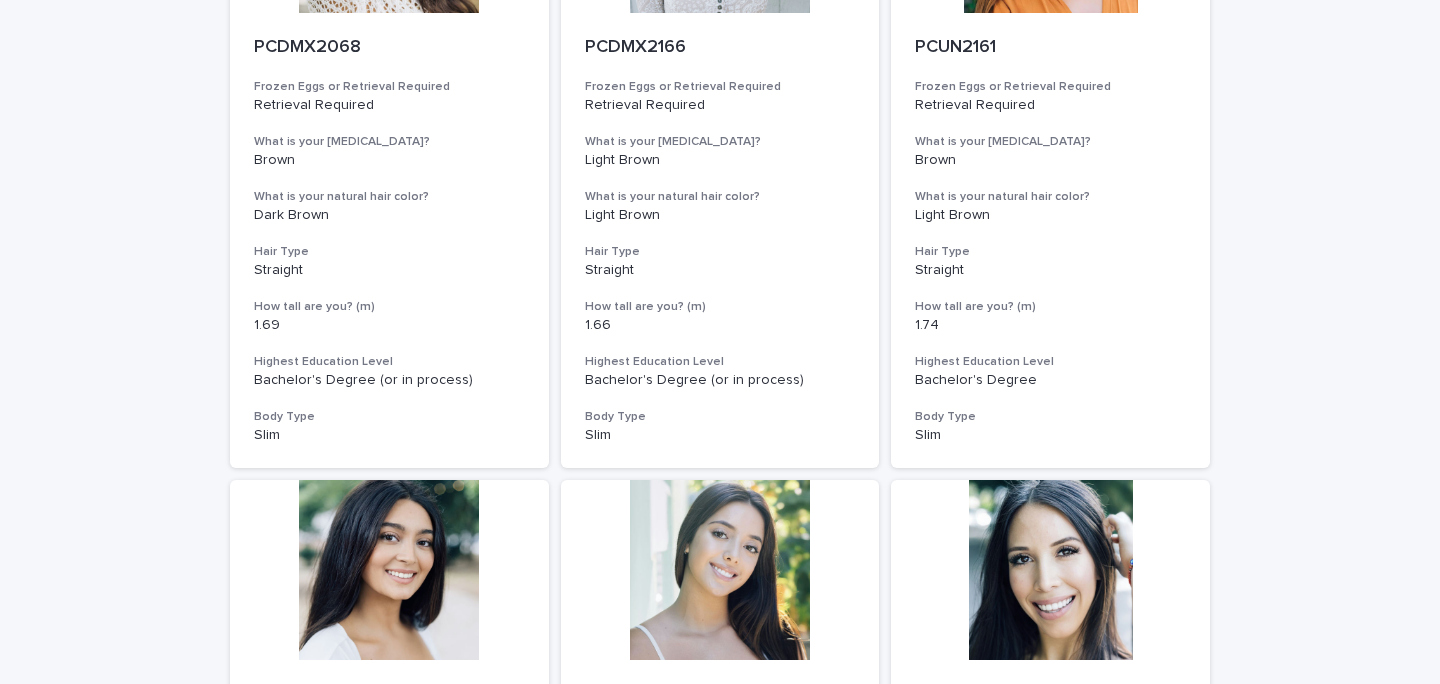 scroll, scrollTop: 2306, scrollLeft: 0, axis: vertical 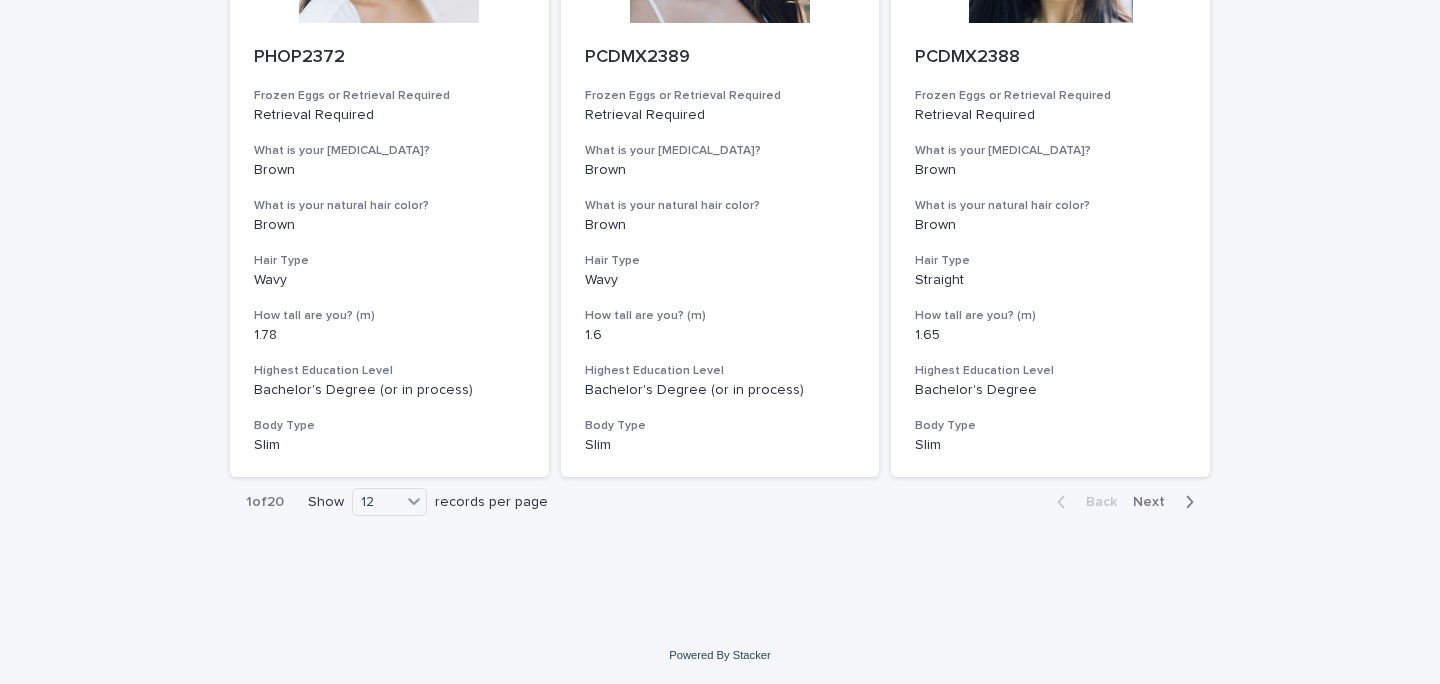 click on "Back Next" at bounding box center (1125, 502) 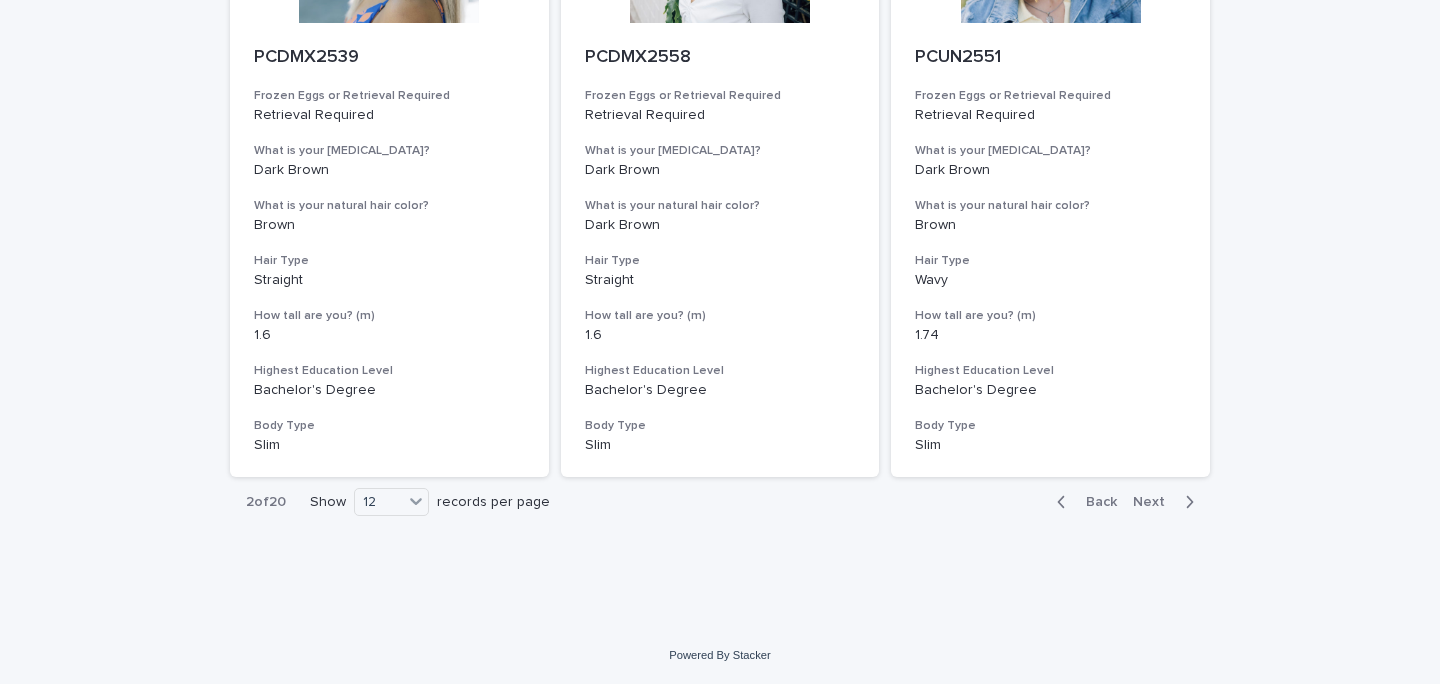 click on "Next" at bounding box center [1155, 502] 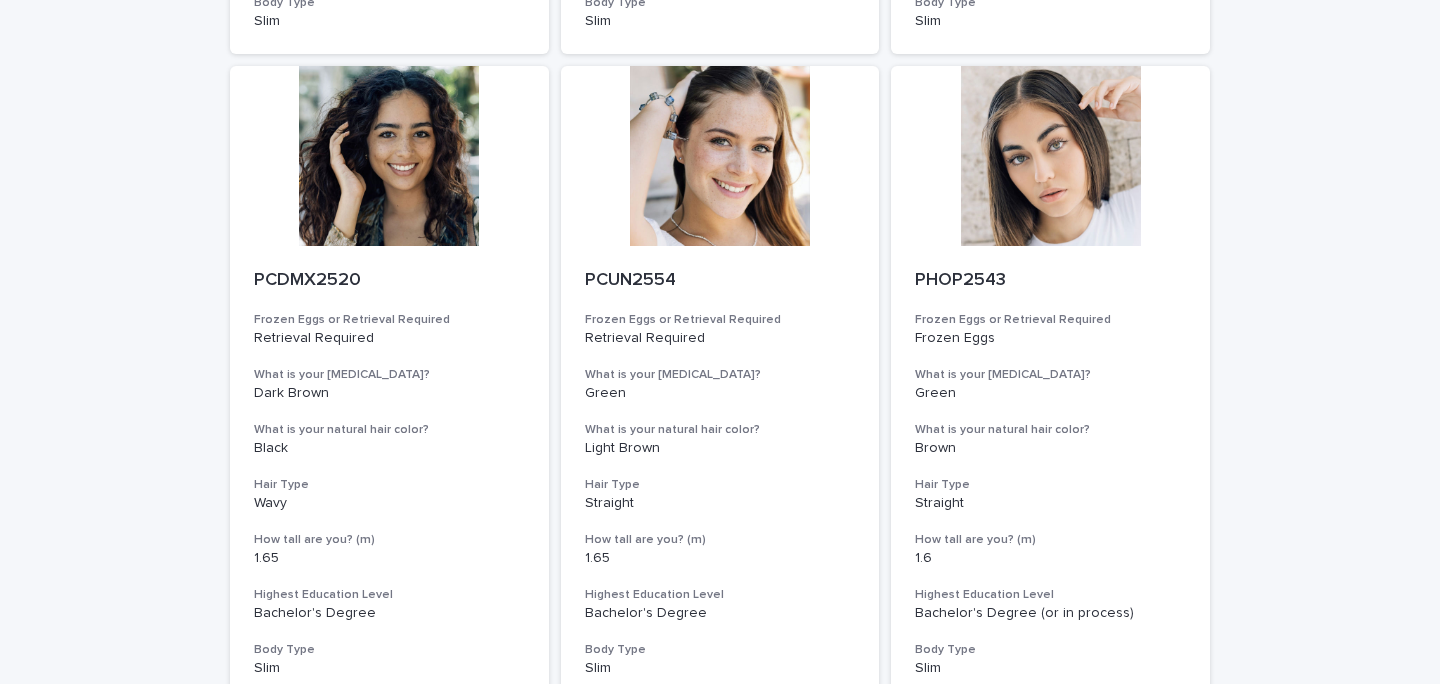 scroll, scrollTop: 2306, scrollLeft: 0, axis: vertical 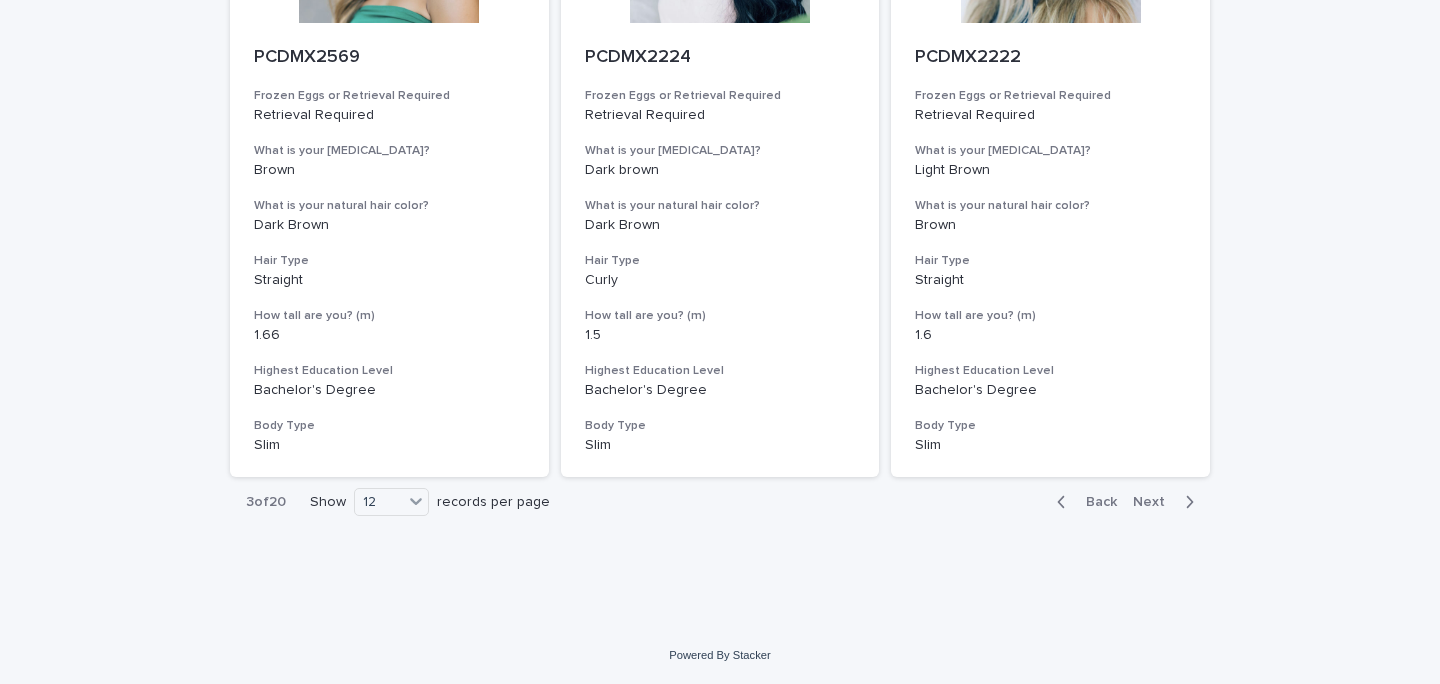 click on "Next" at bounding box center [1155, 502] 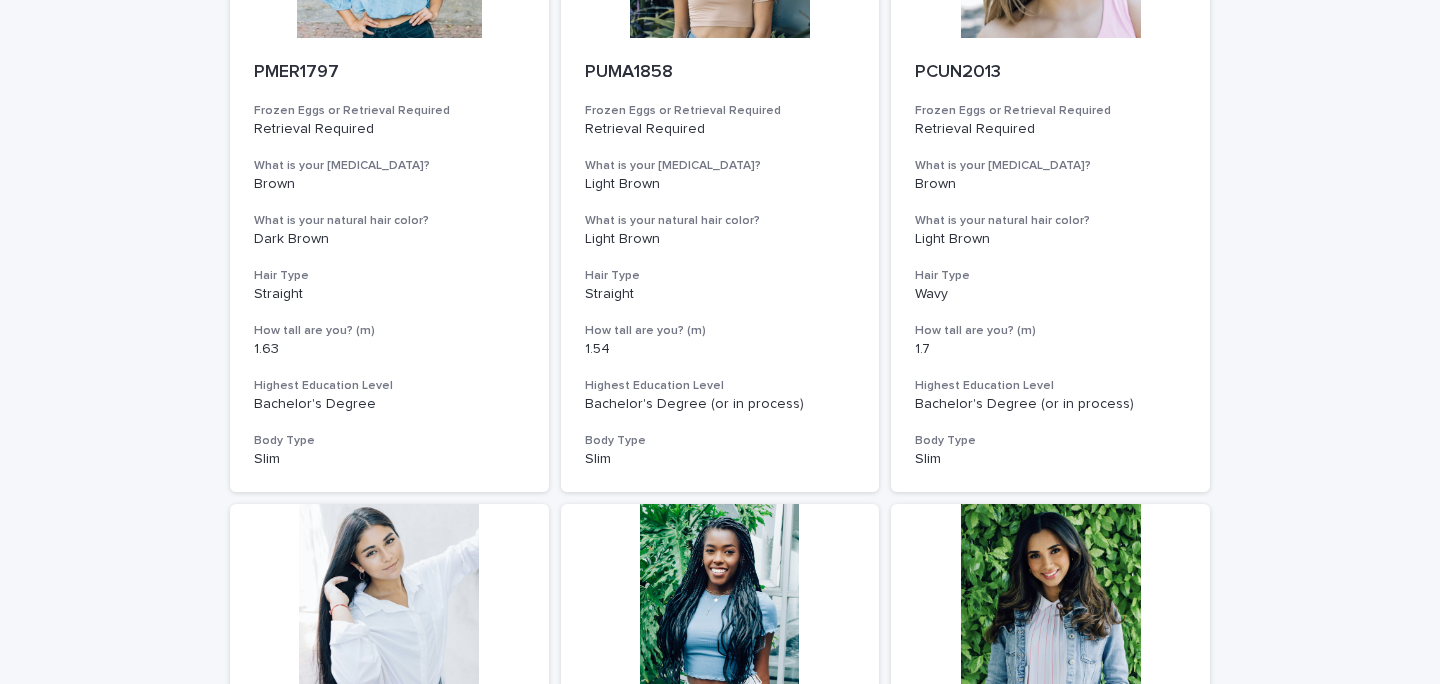 scroll, scrollTop: 1009, scrollLeft: 0, axis: vertical 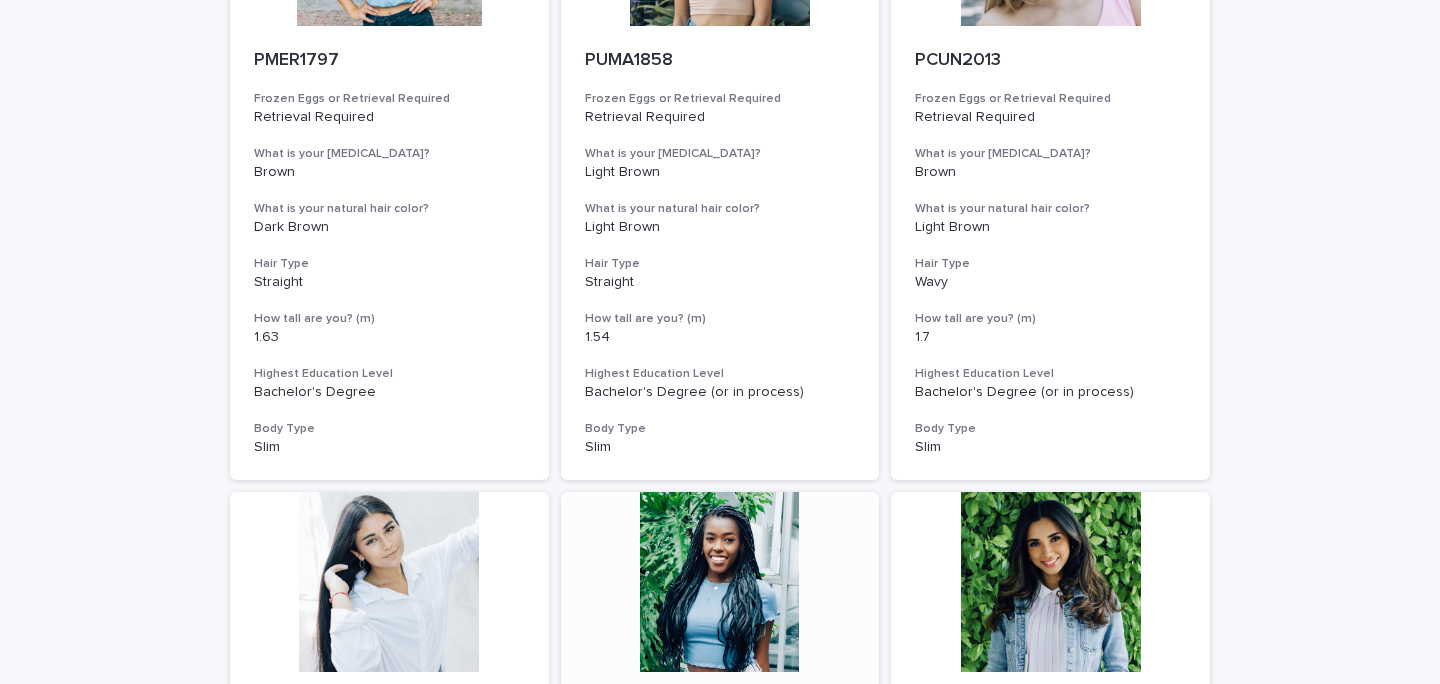 click at bounding box center (720, 582) 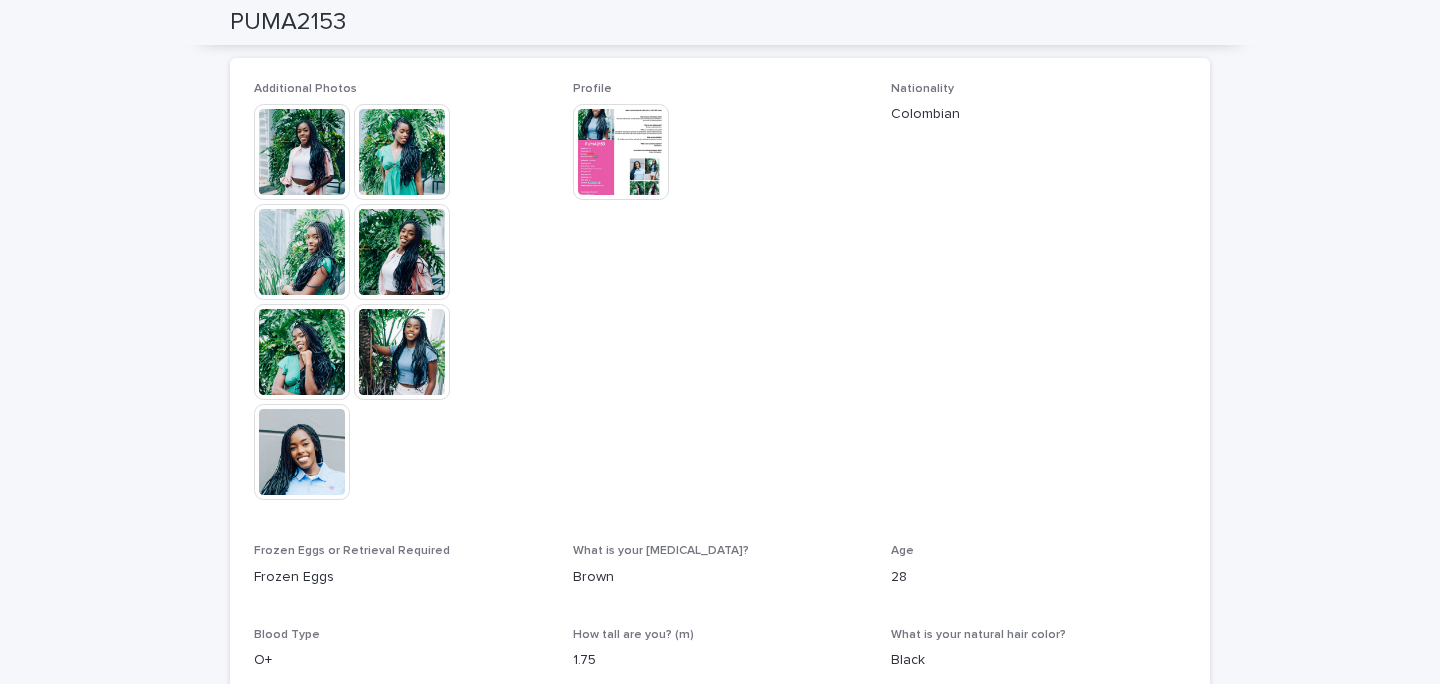 scroll, scrollTop: 553, scrollLeft: 0, axis: vertical 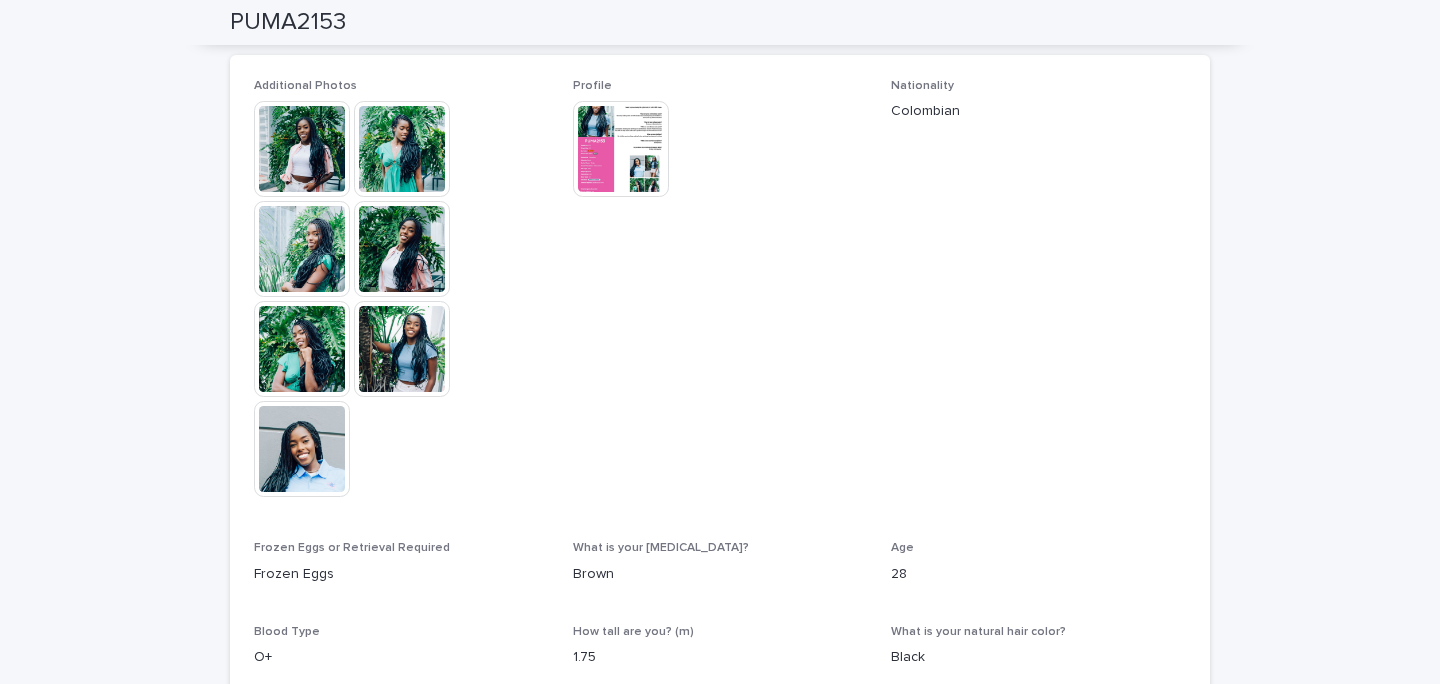click at bounding box center [302, 149] 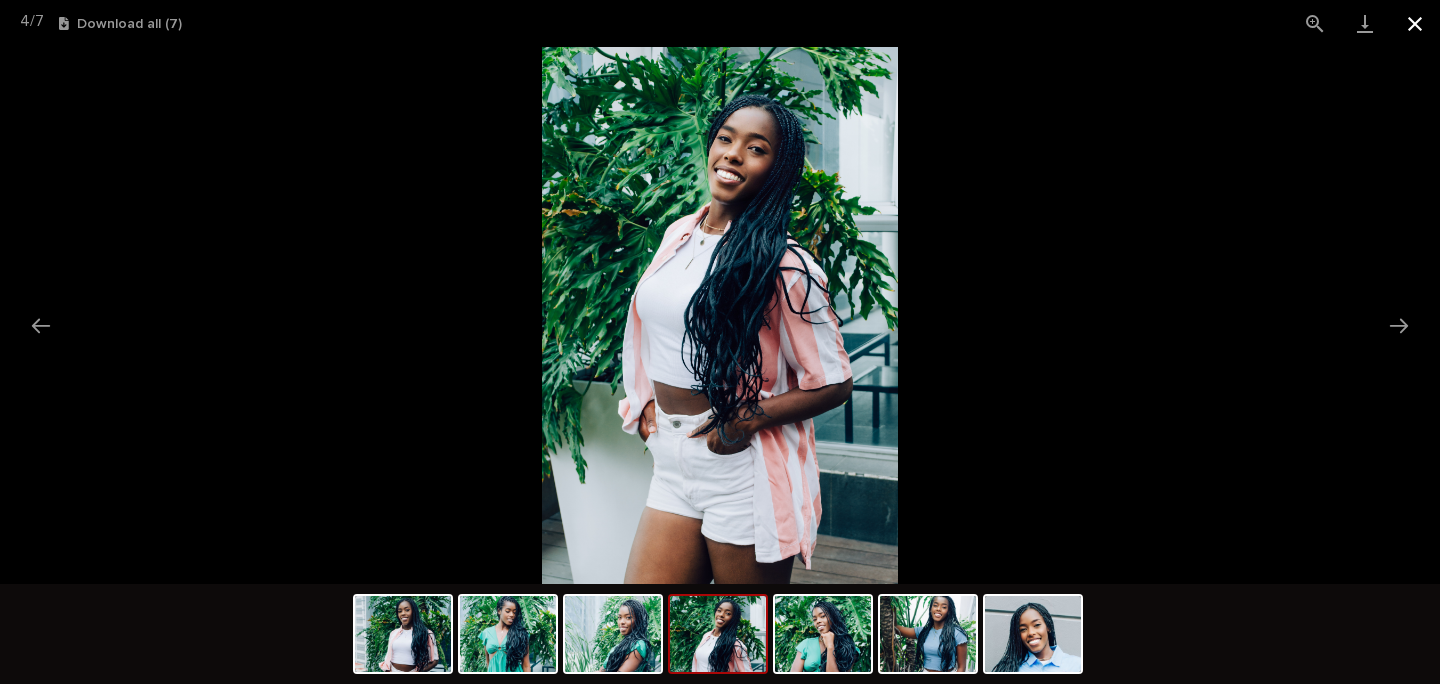 click at bounding box center (1415, 23) 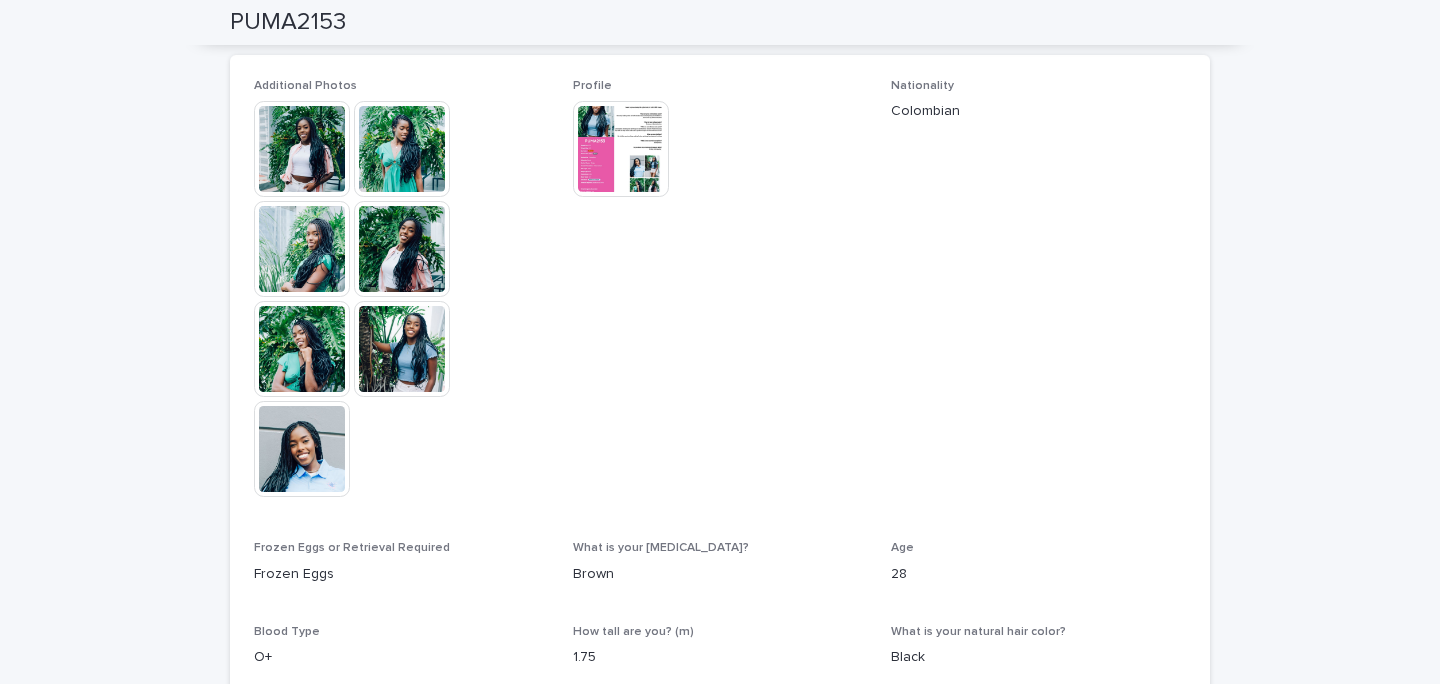 click at bounding box center (621, 149) 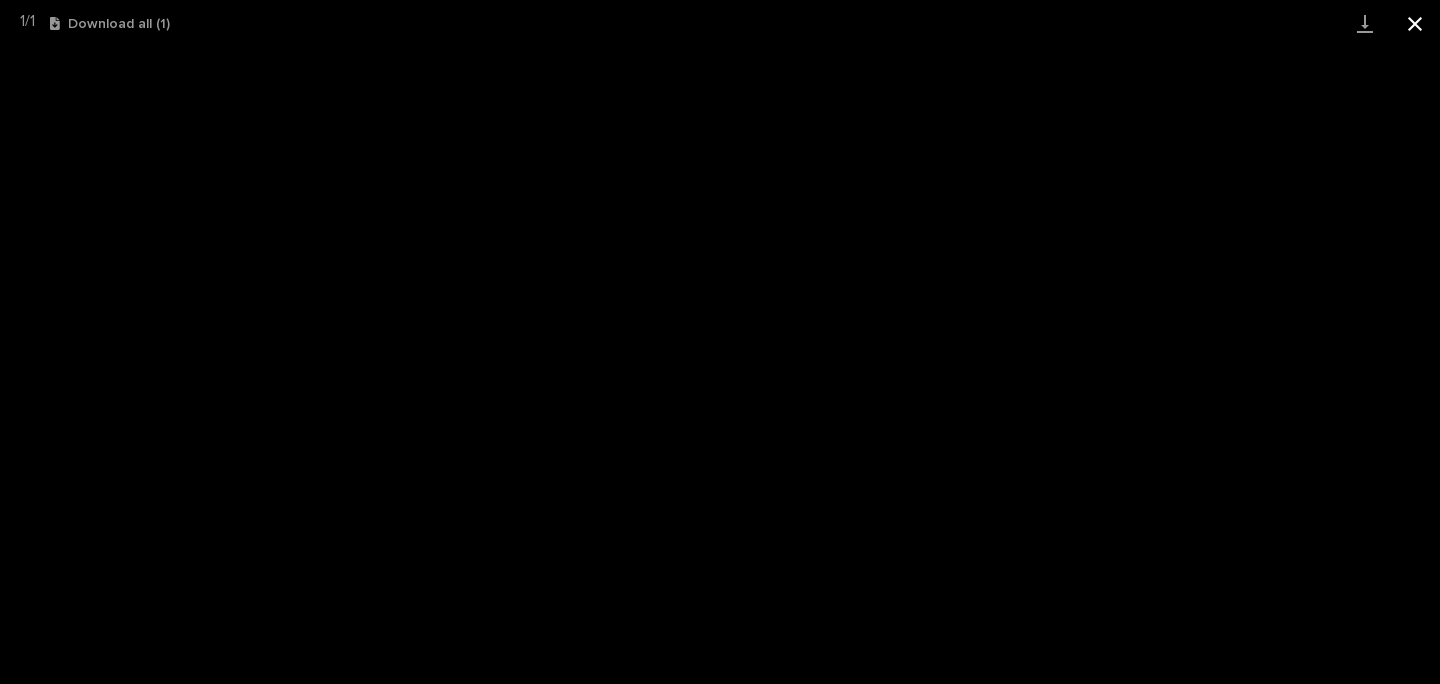 click at bounding box center [1415, 23] 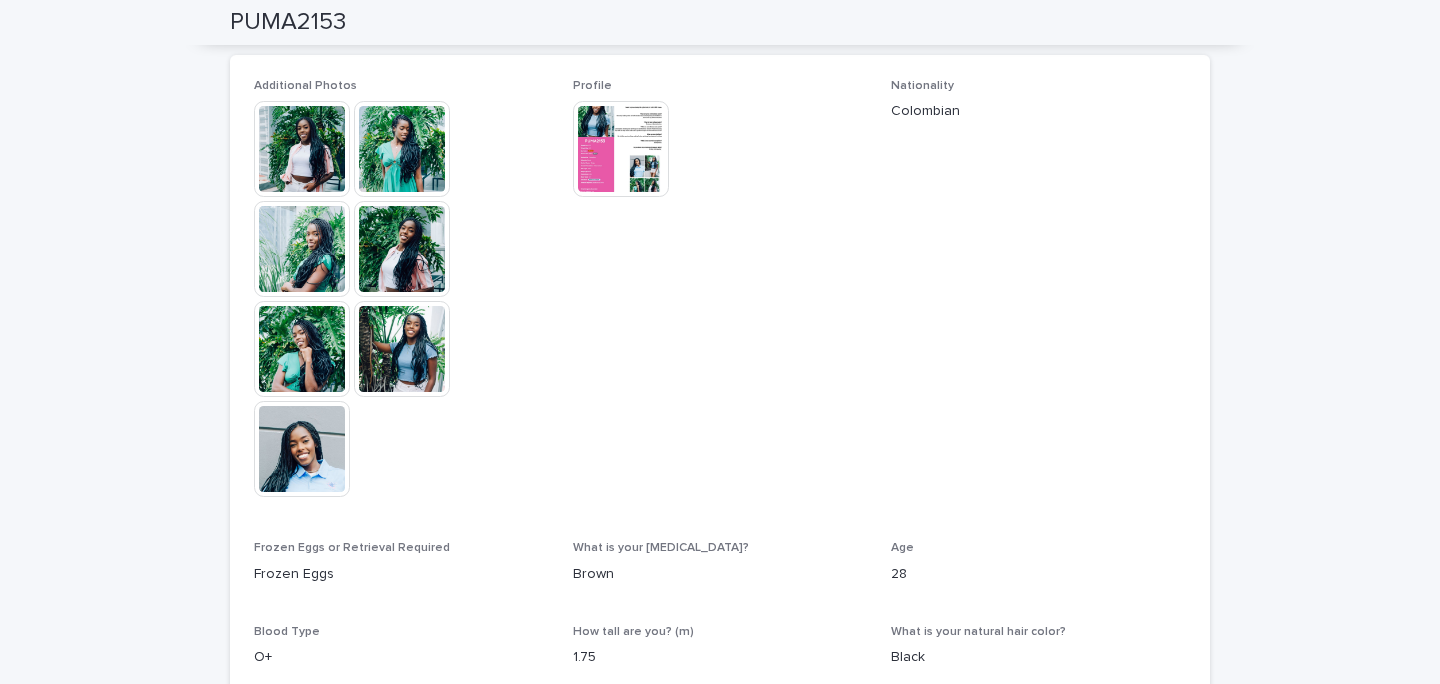click at bounding box center (302, 449) 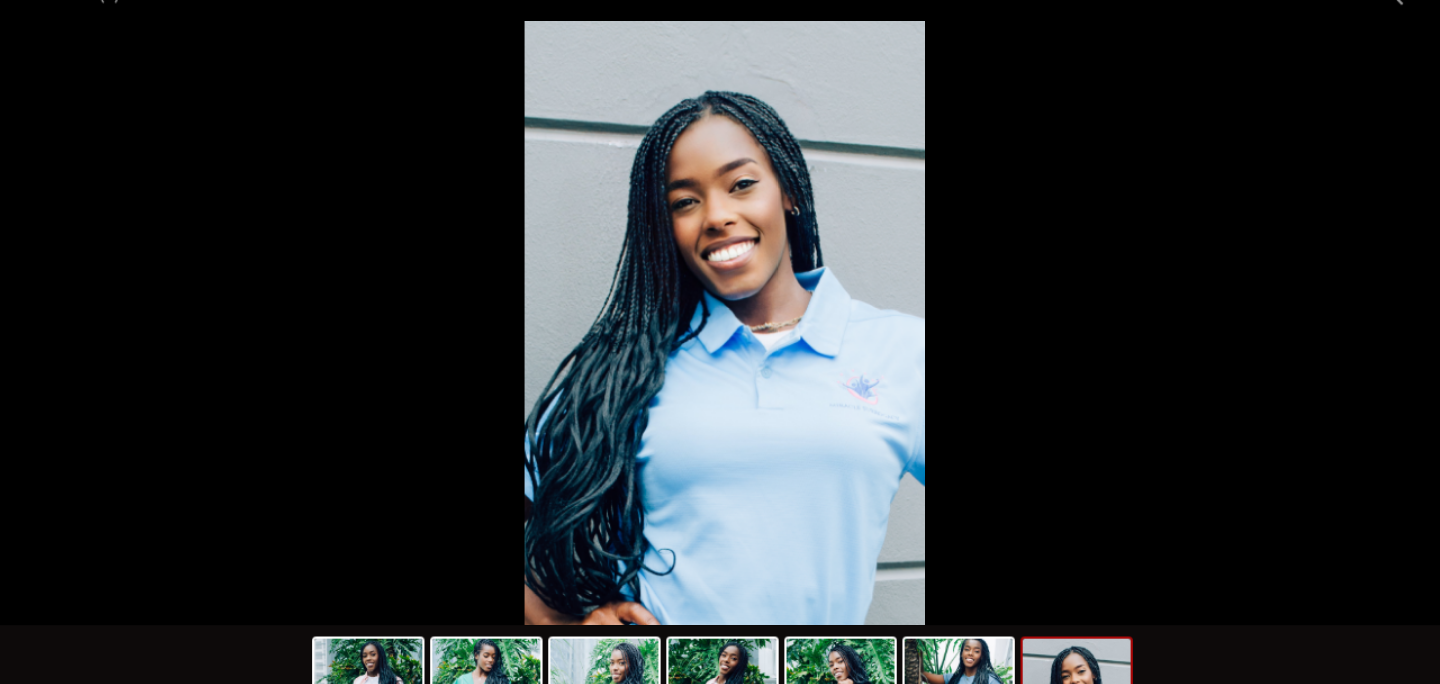click at bounding box center [720, 315] 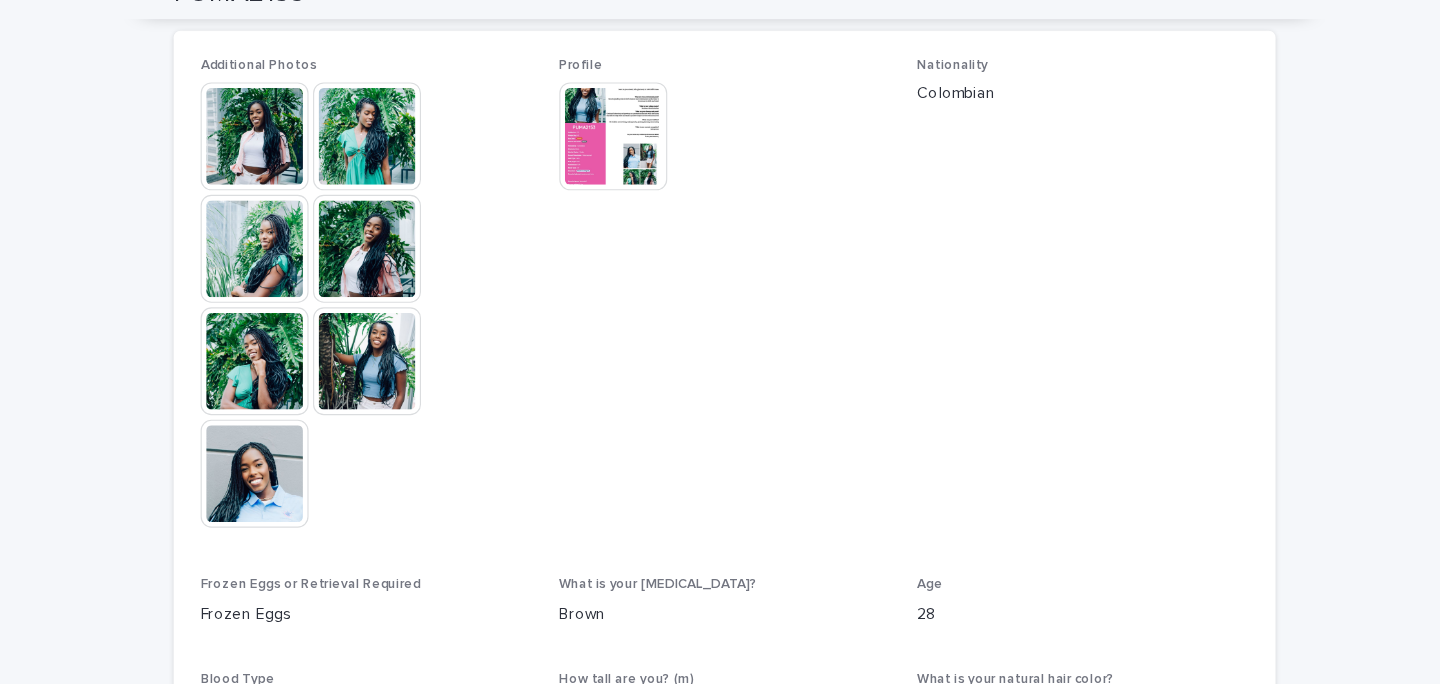 scroll, scrollTop: 0, scrollLeft: 0, axis: both 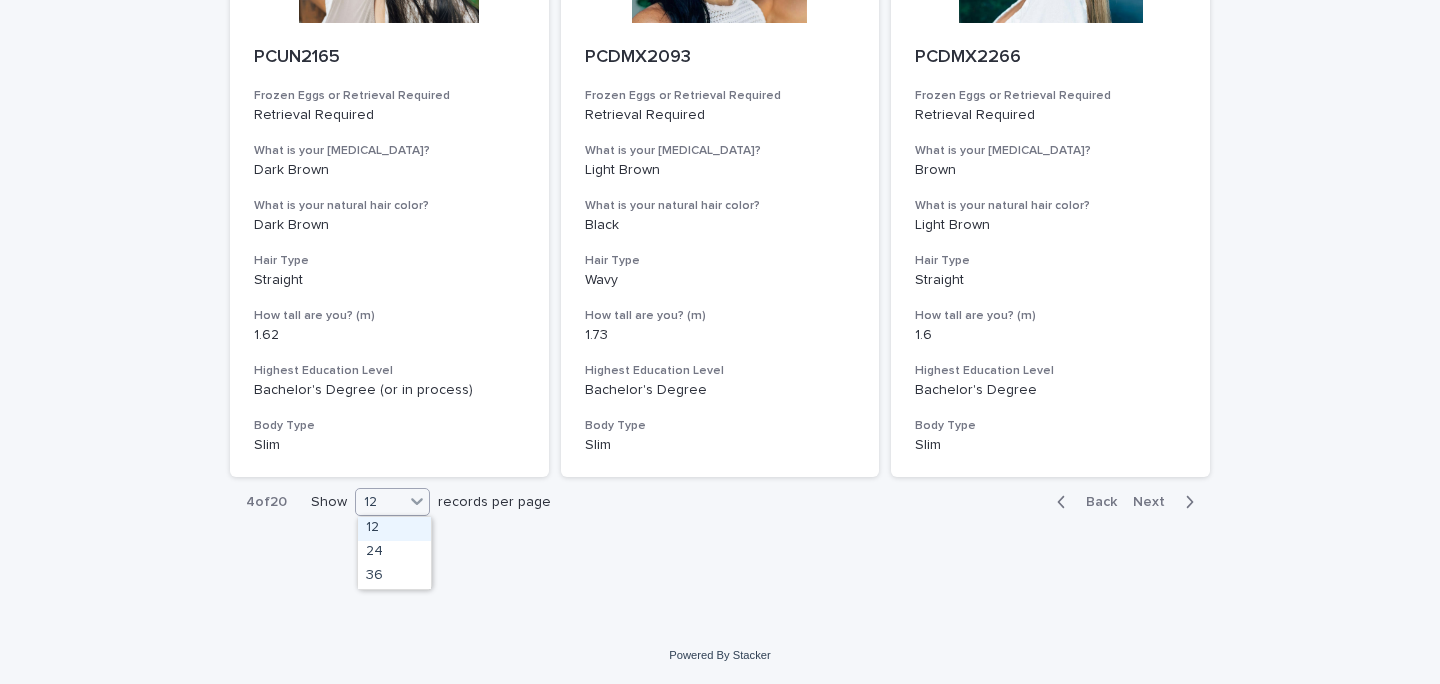 click at bounding box center (417, 501) 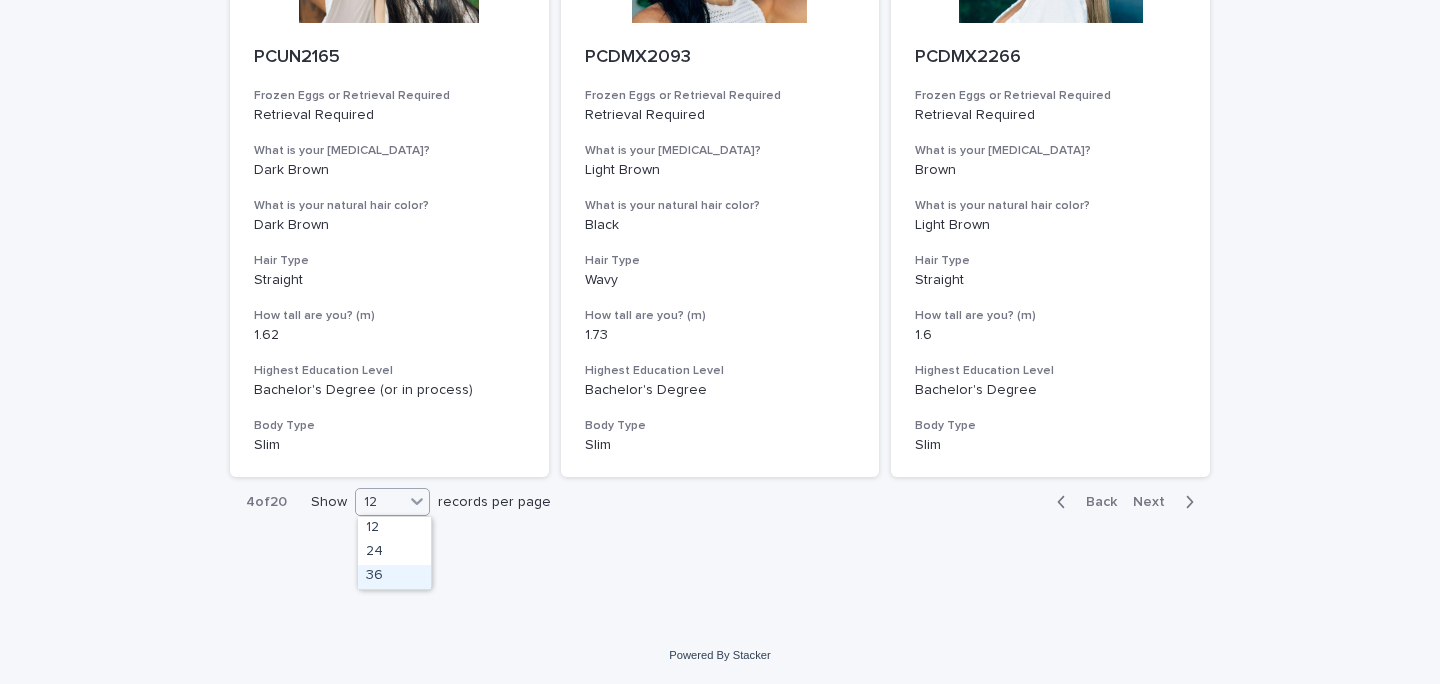 click on "36" at bounding box center (394, 577) 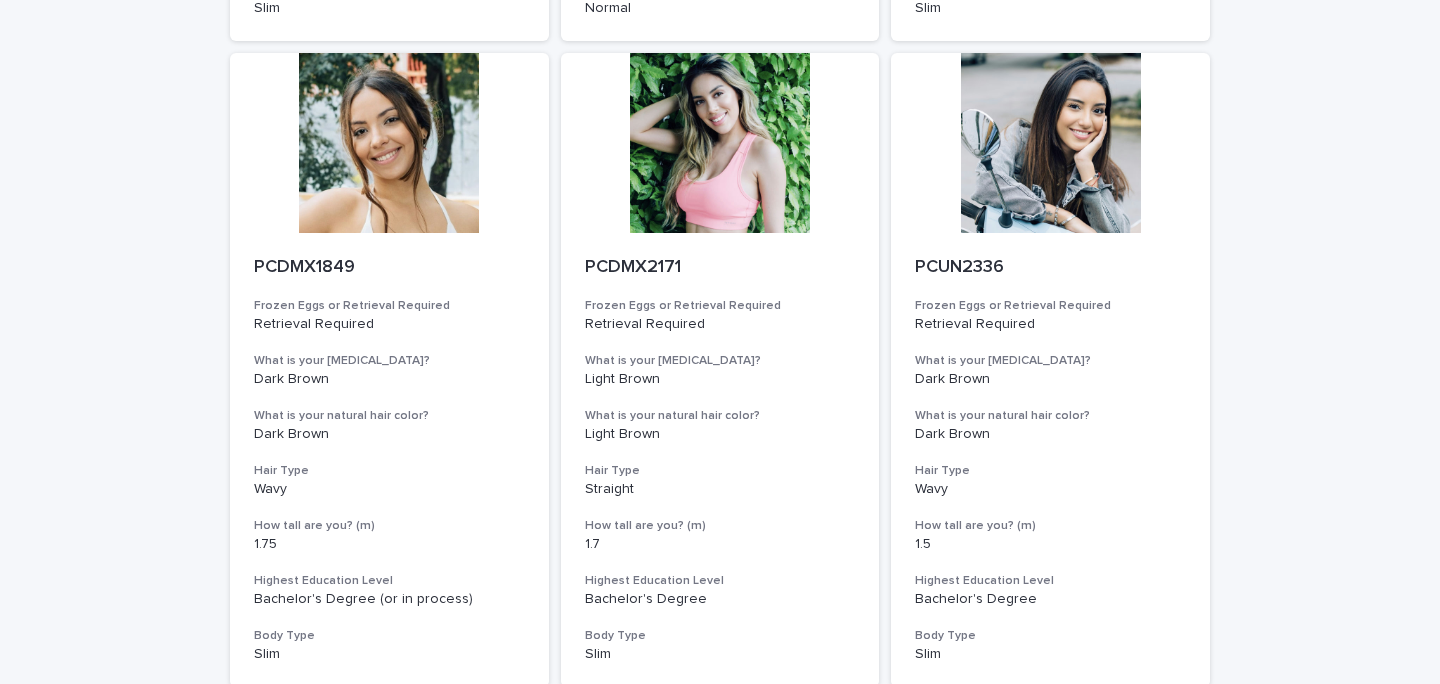 scroll, scrollTop: 7479, scrollLeft: 0, axis: vertical 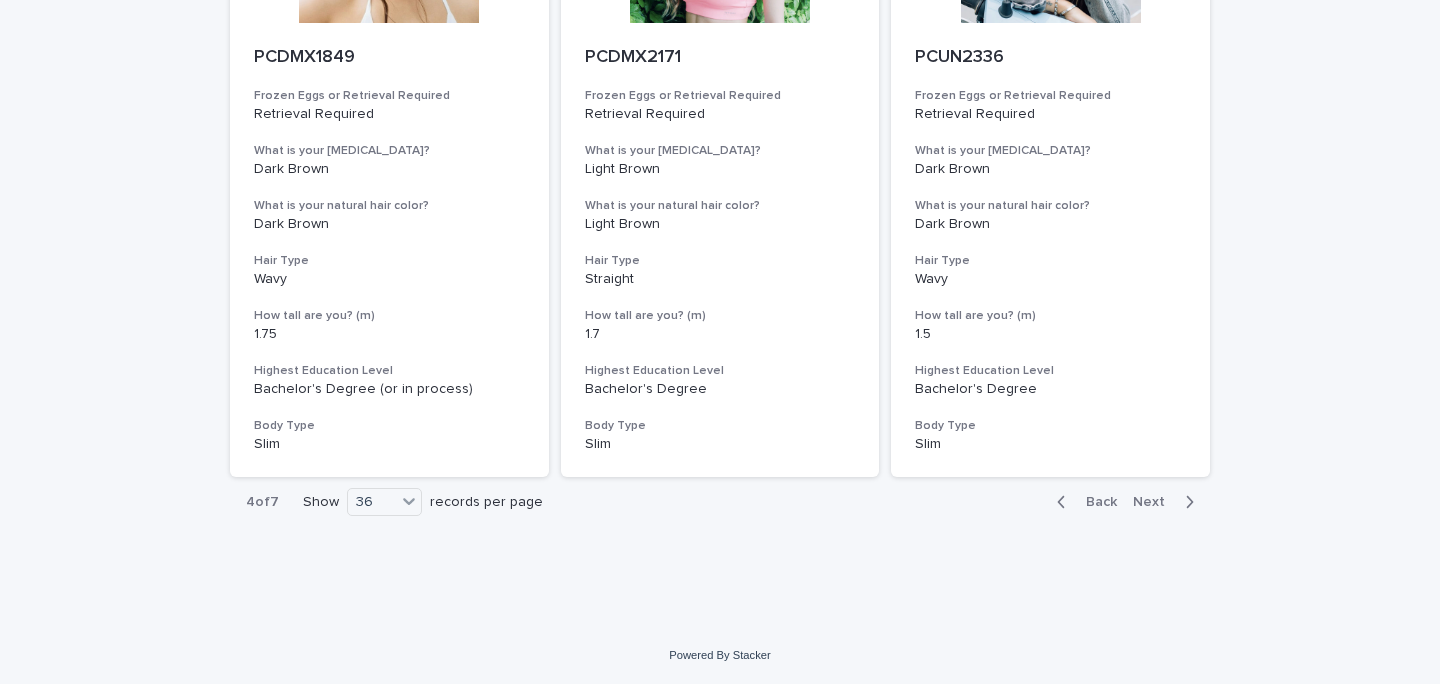 click on "Back" at bounding box center [1095, 502] 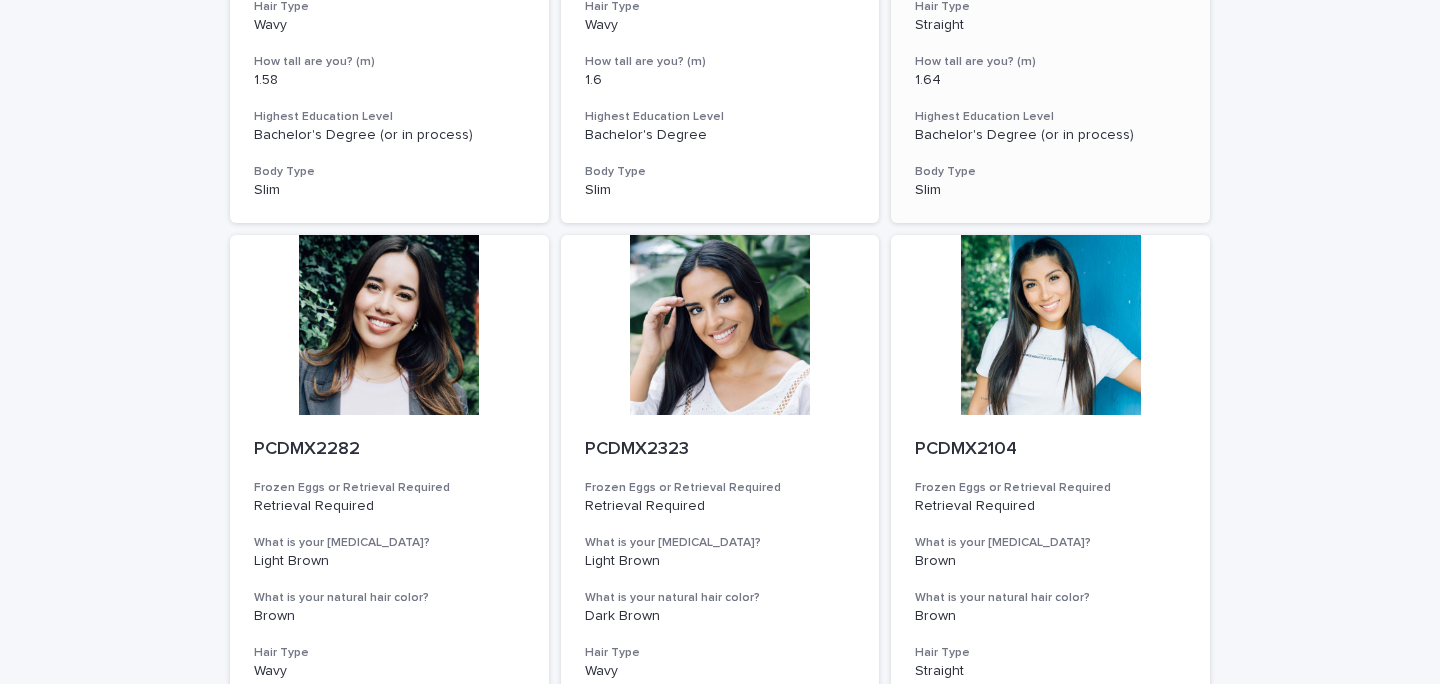 scroll, scrollTop: 7479, scrollLeft: 0, axis: vertical 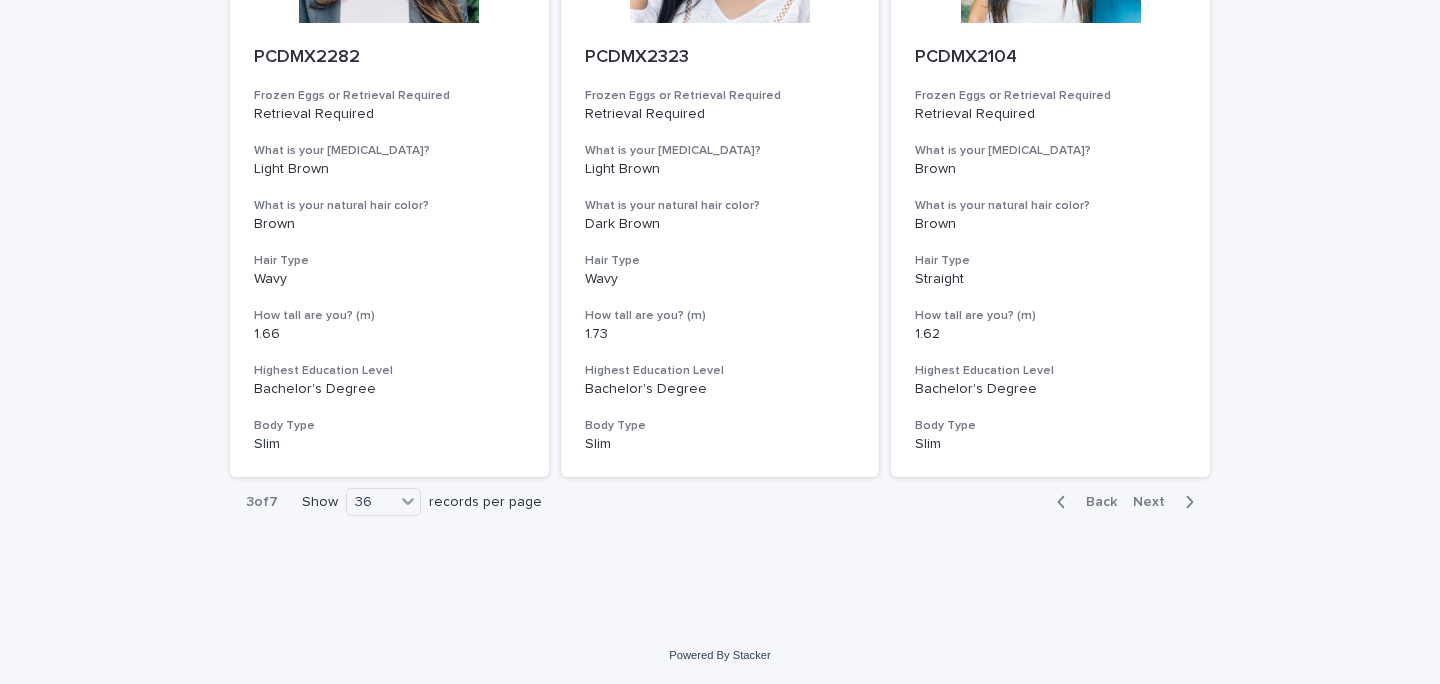 click on "Next" at bounding box center (1155, 502) 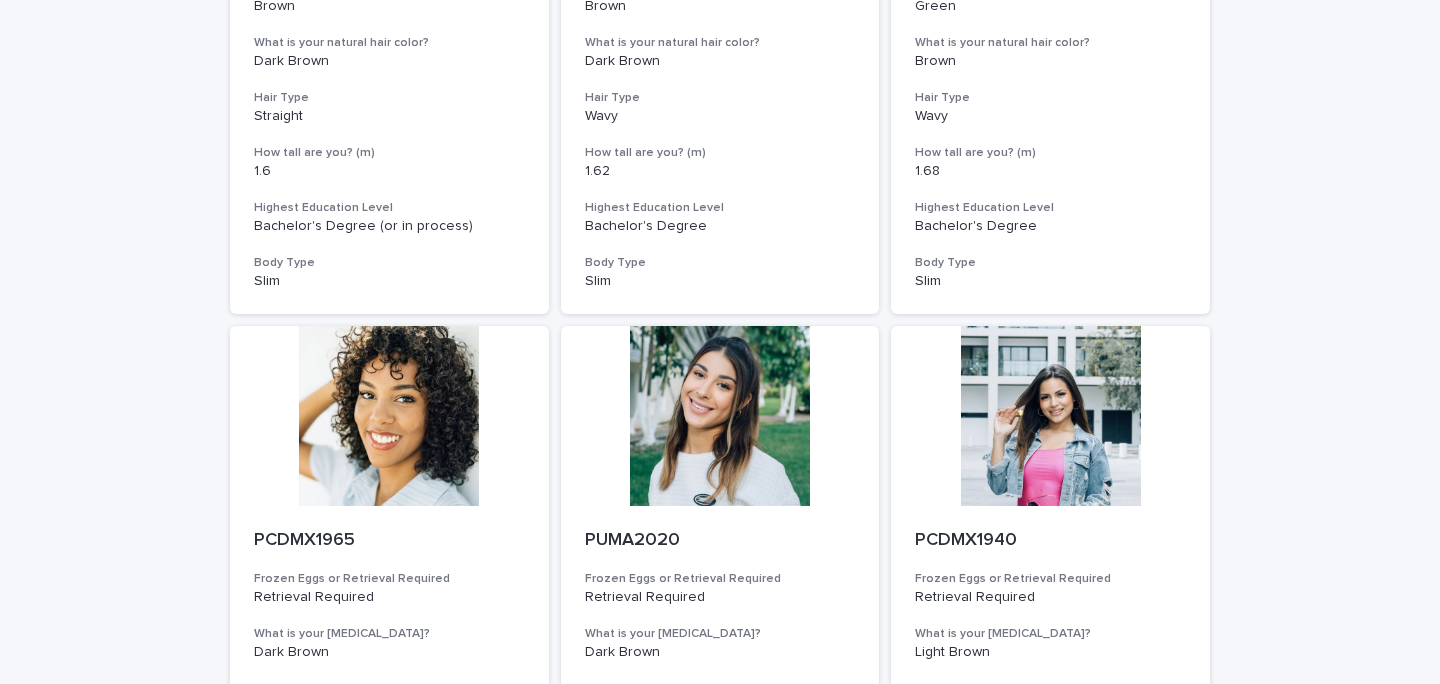 scroll, scrollTop: 519, scrollLeft: 0, axis: vertical 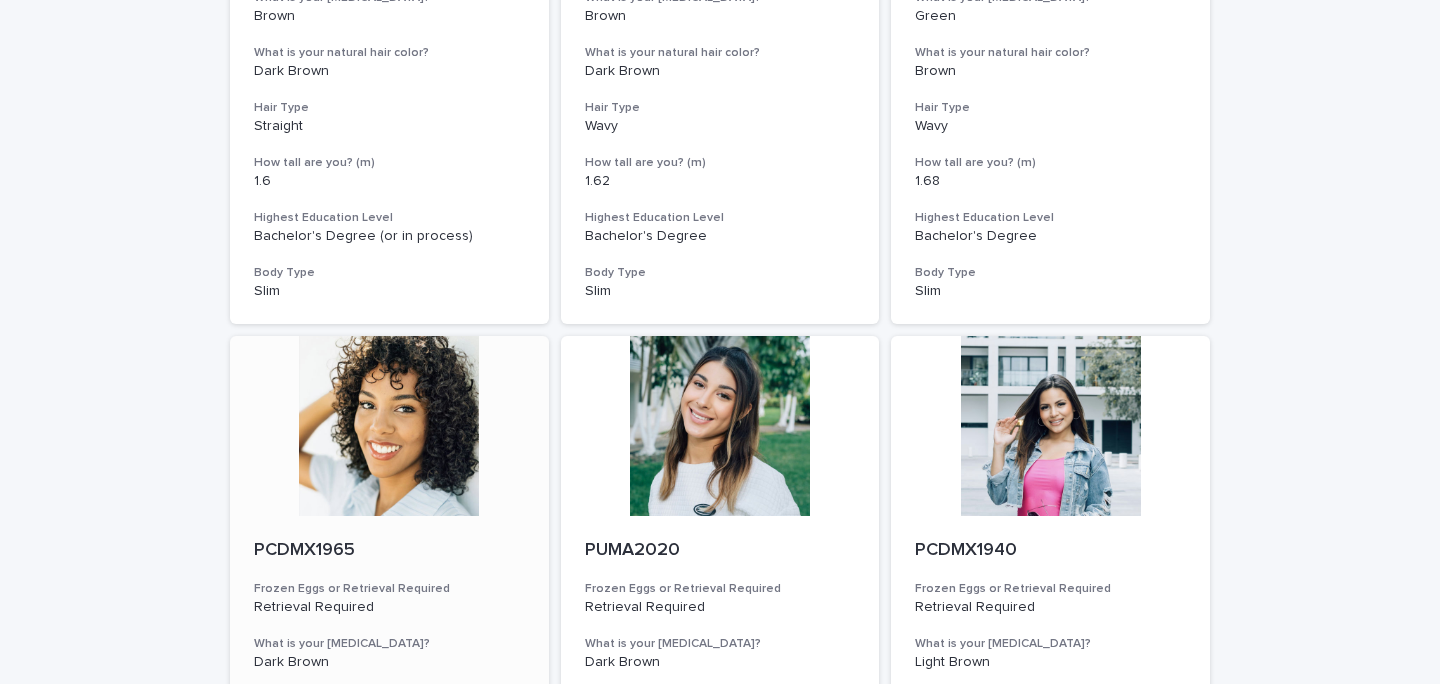 click at bounding box center (389, 426) 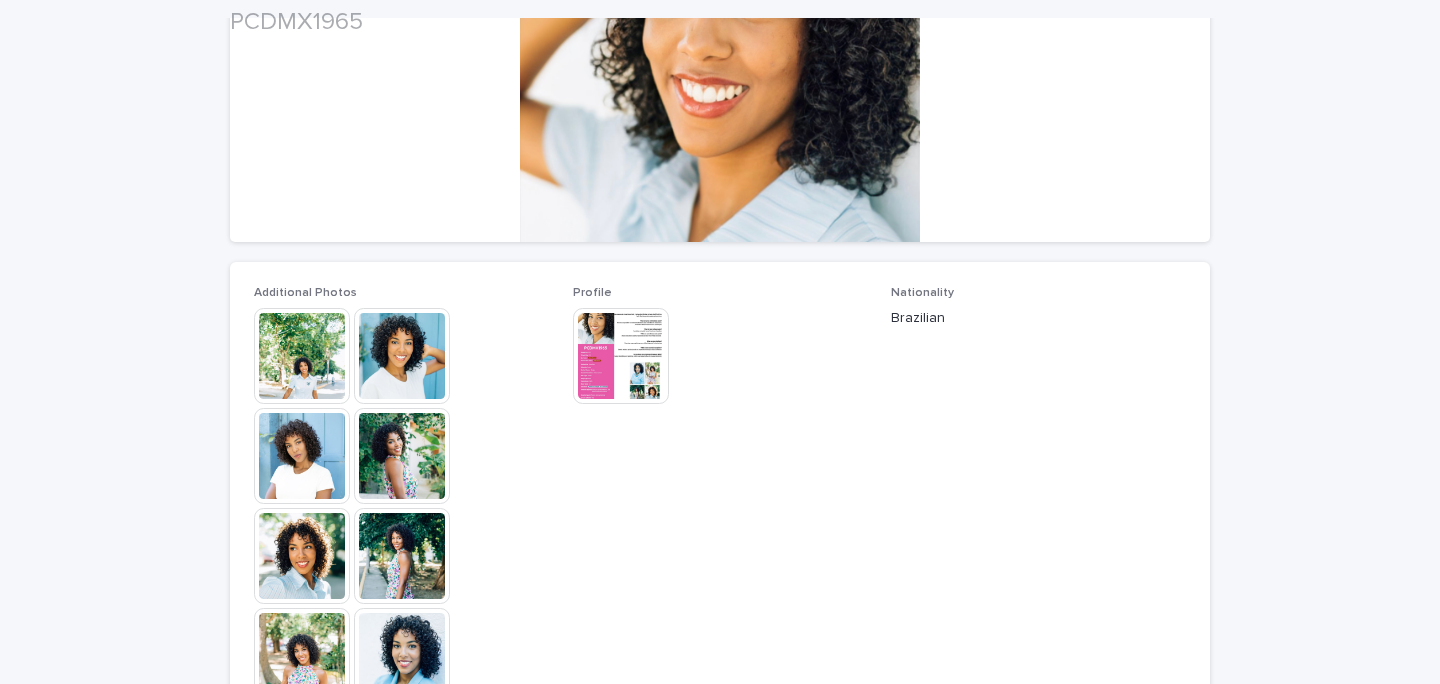 scroll, scrollTop: 578, scrollLeft: 0, axis: vertical 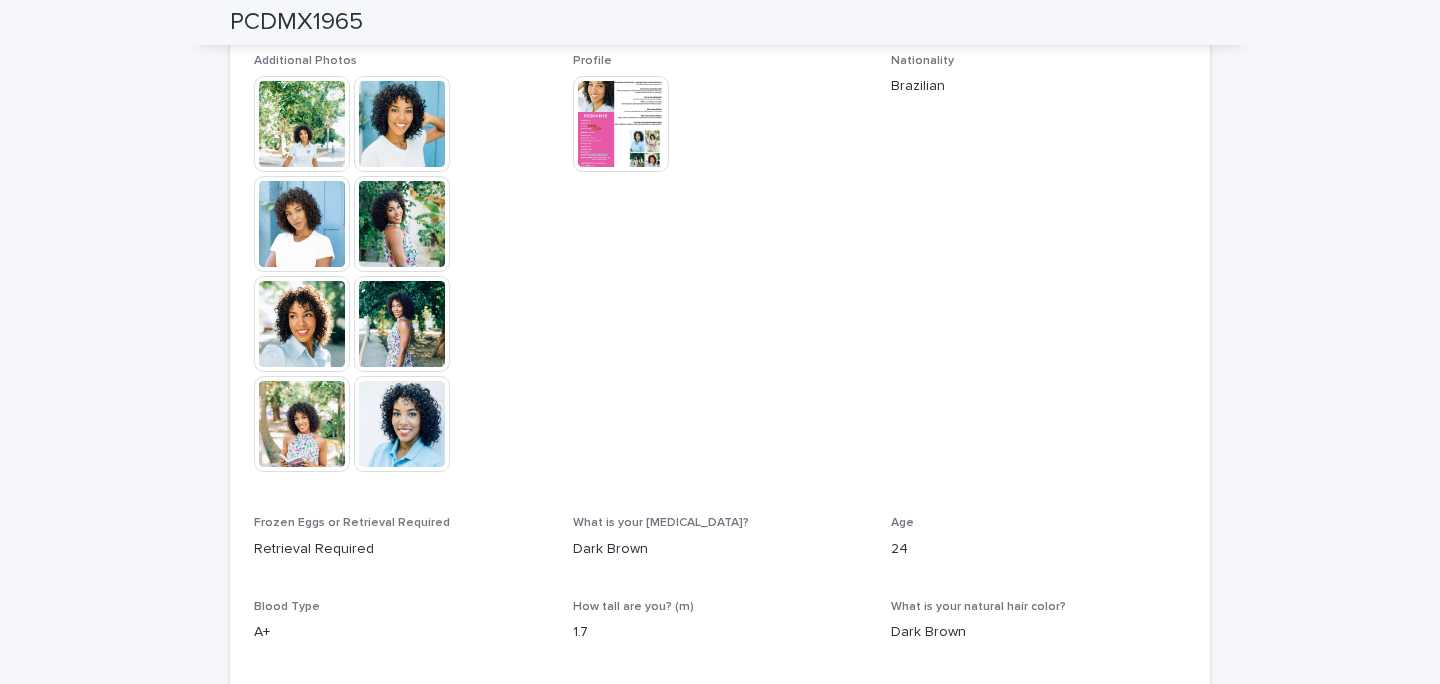 click at bounding box center (402, 124) 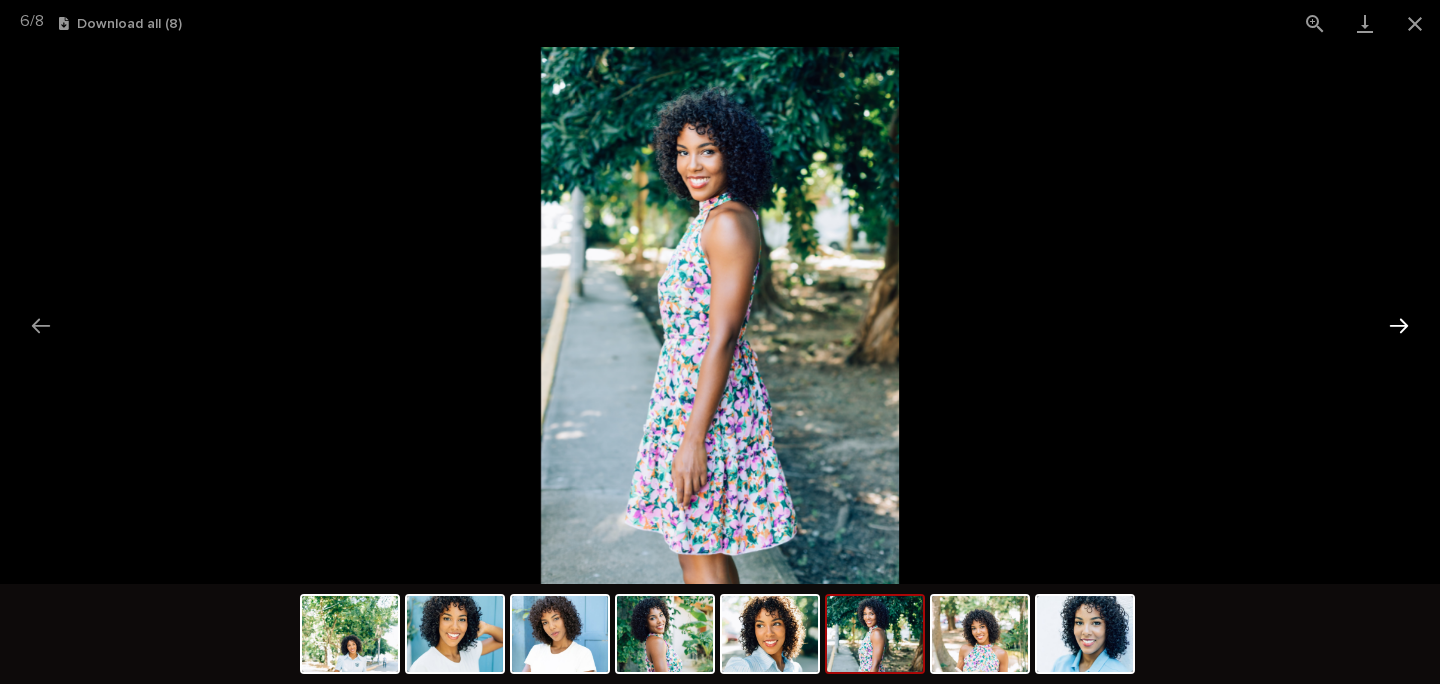 click at bounding box center (1399, 325) 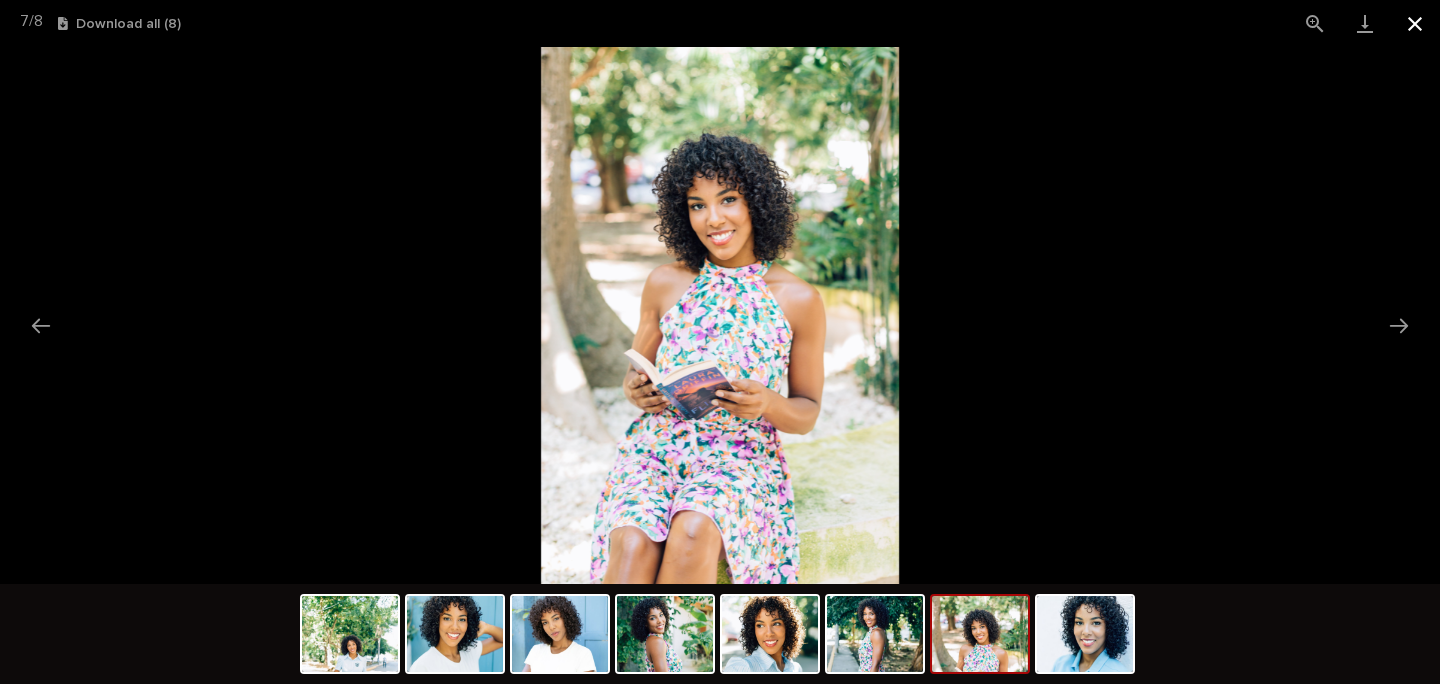 click at bounding box center (1415, 23) 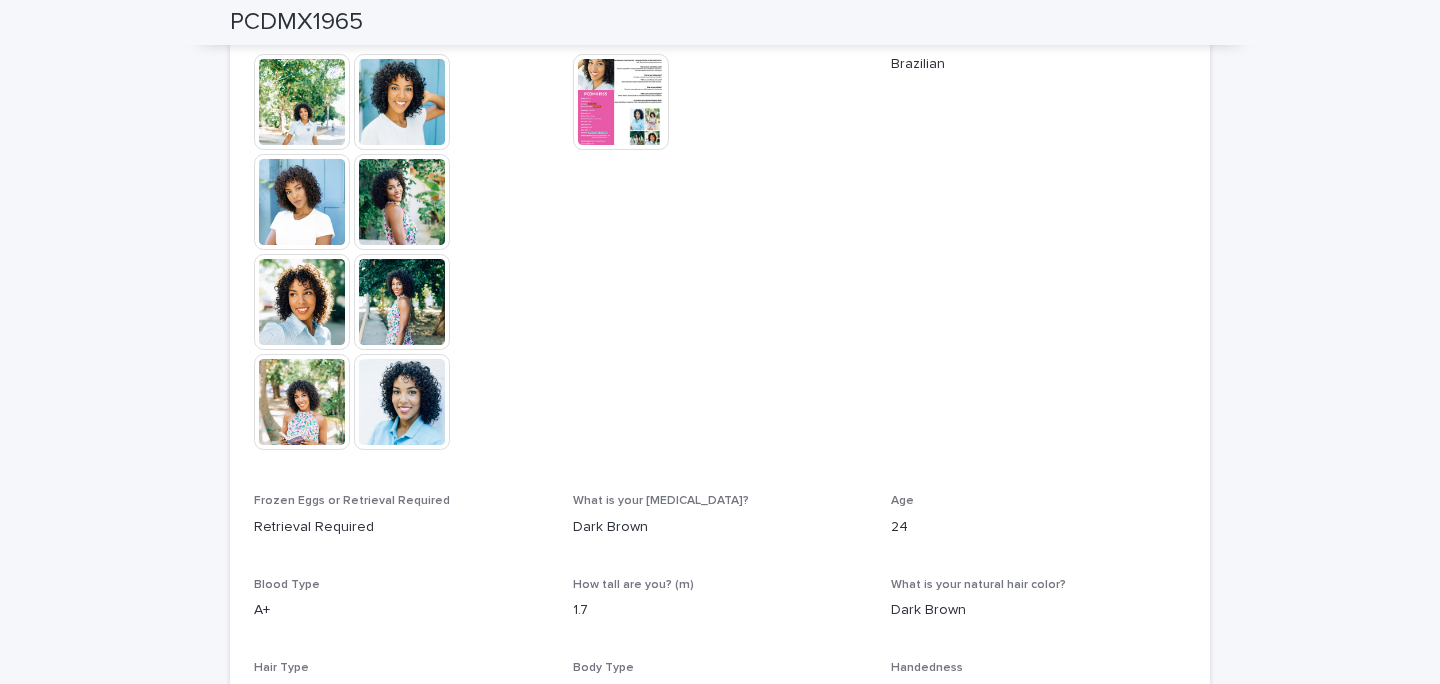 scroll, scrollTop: 402, scrollLeft: 0, axis: vertical 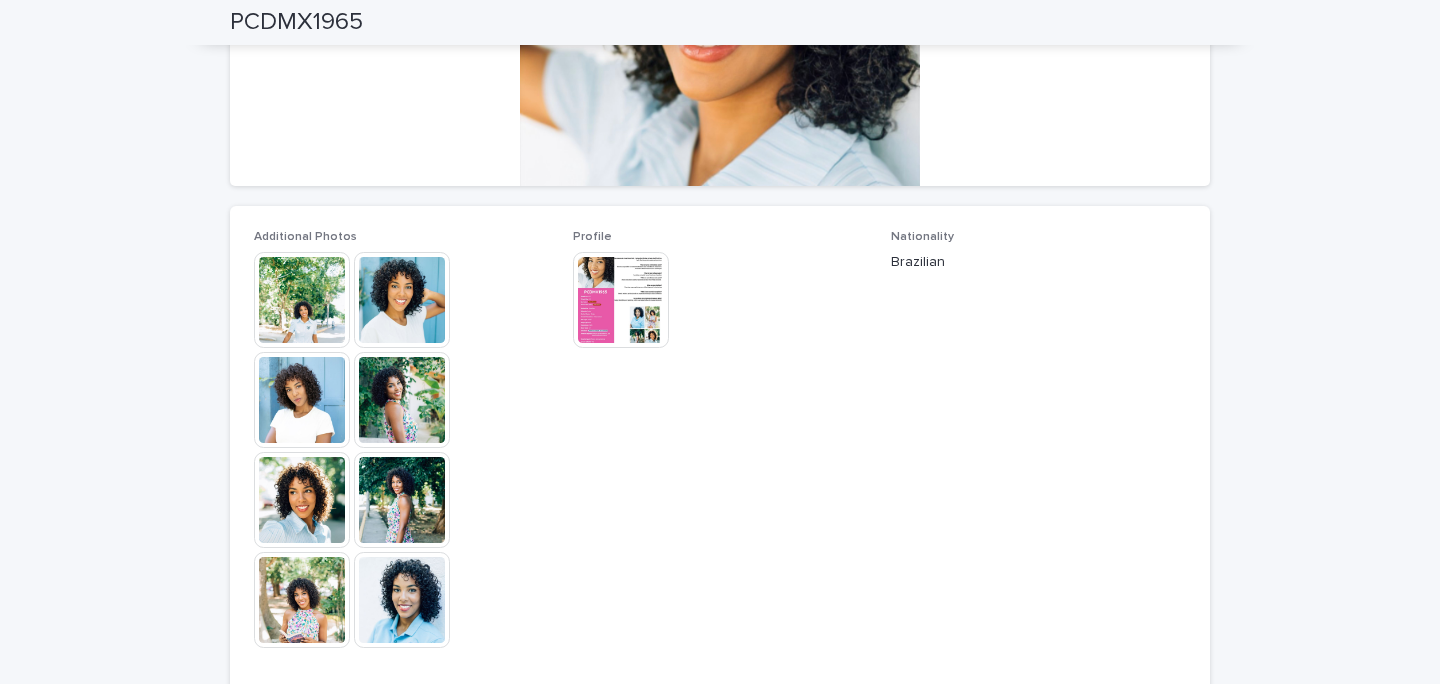 click at bounding box center [621, 300] 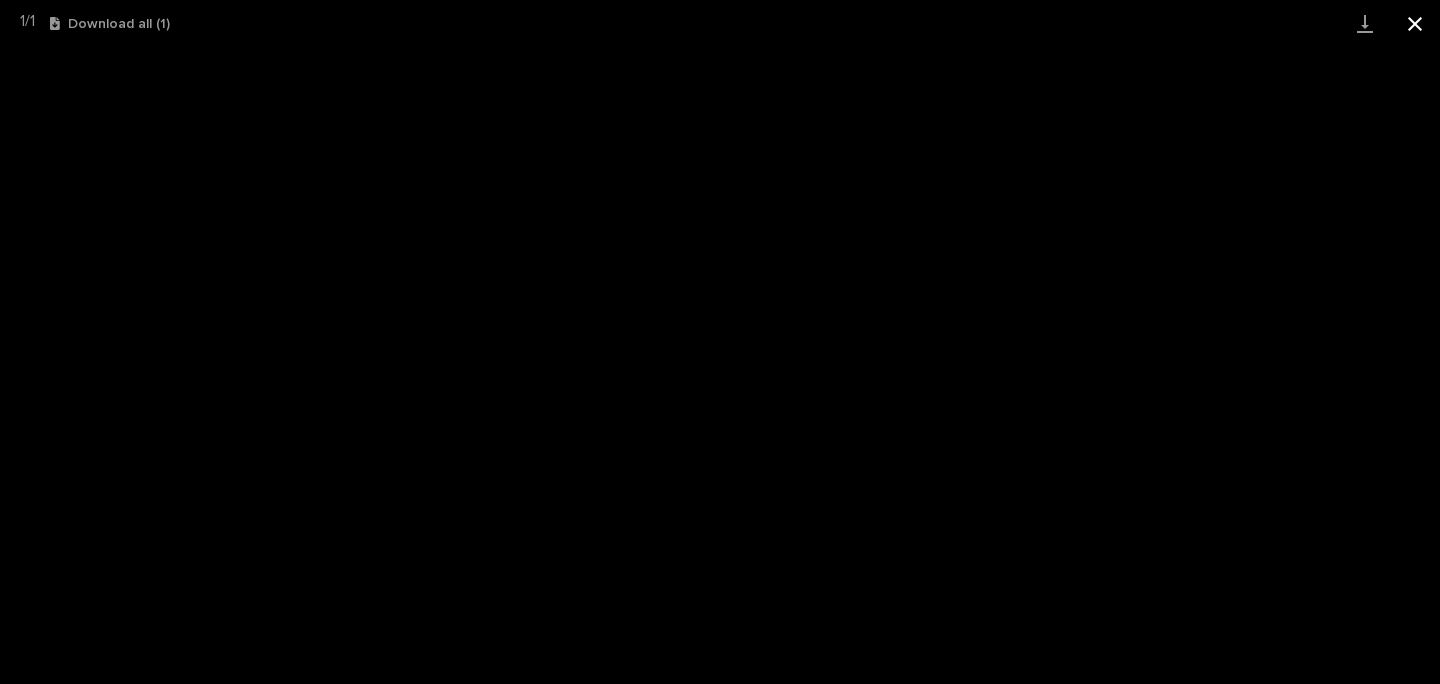 click at bounding box center [1415, 23] 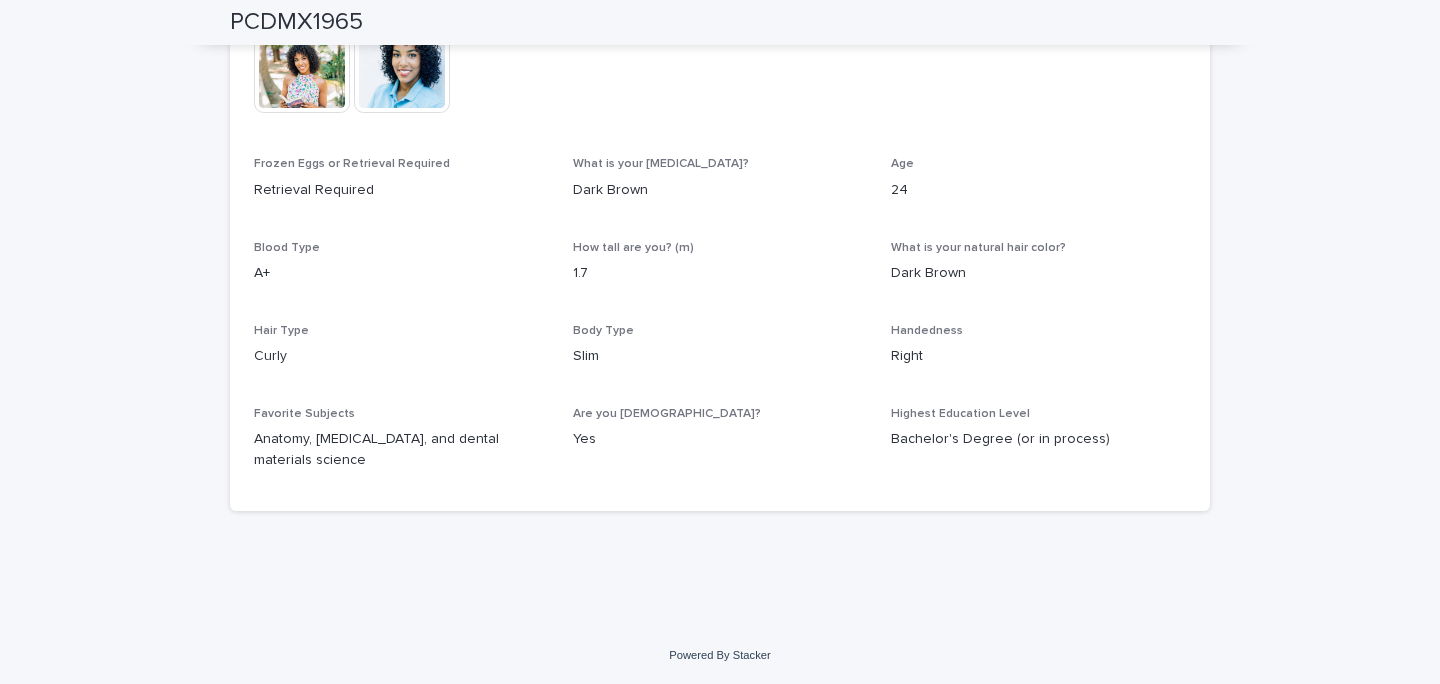 scroll, scrollTop: 0, scrollLeft: 0, axis: both 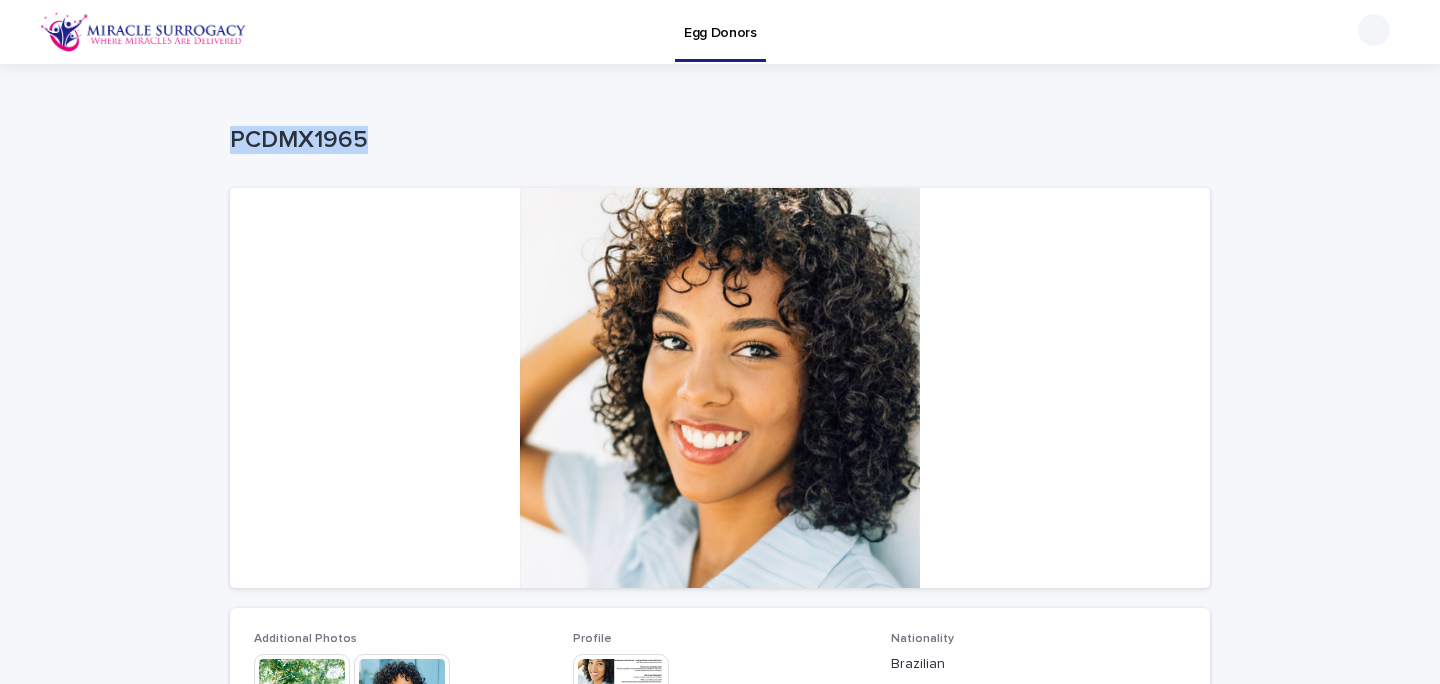 drag, startPoint x: 367, startPoint y: 140, endPoint x: 217, endPoint y: 138, distance: 150.01334 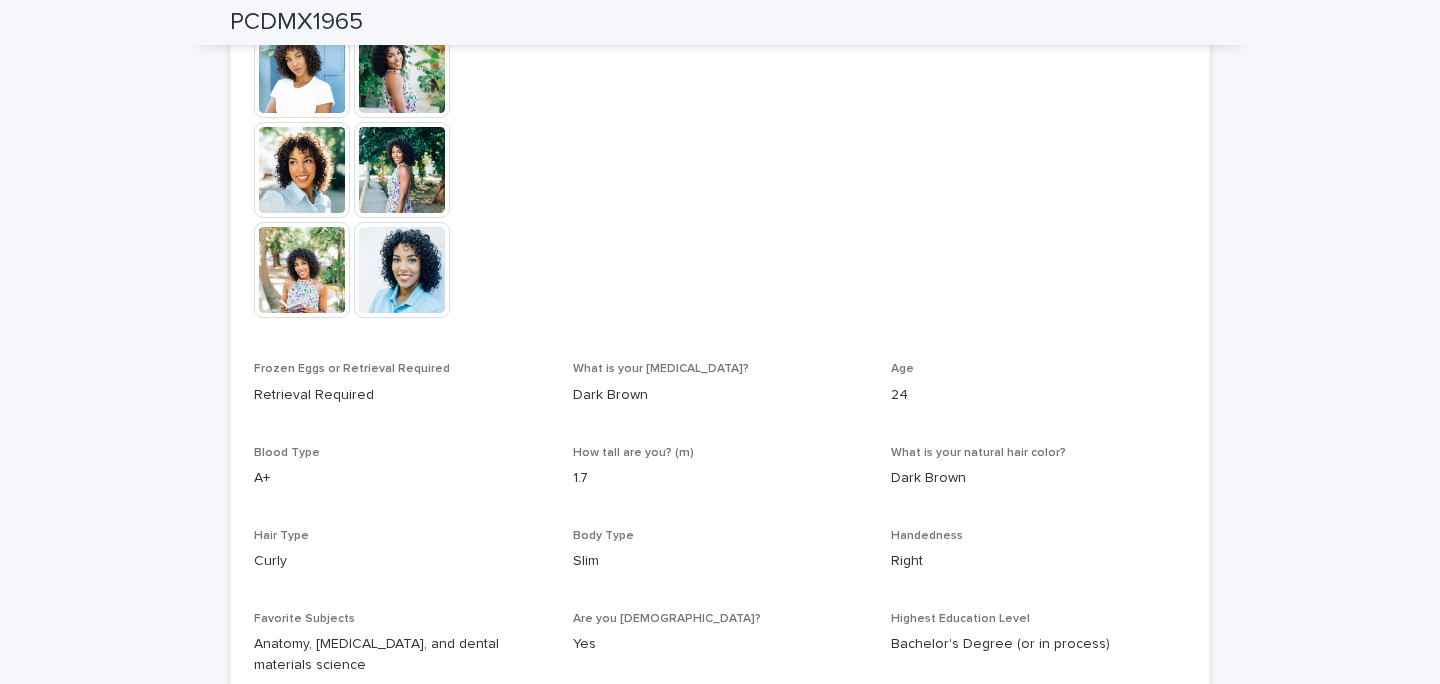 scroll, scrollTop: 587, scrollLeft: 0, axis: vertical 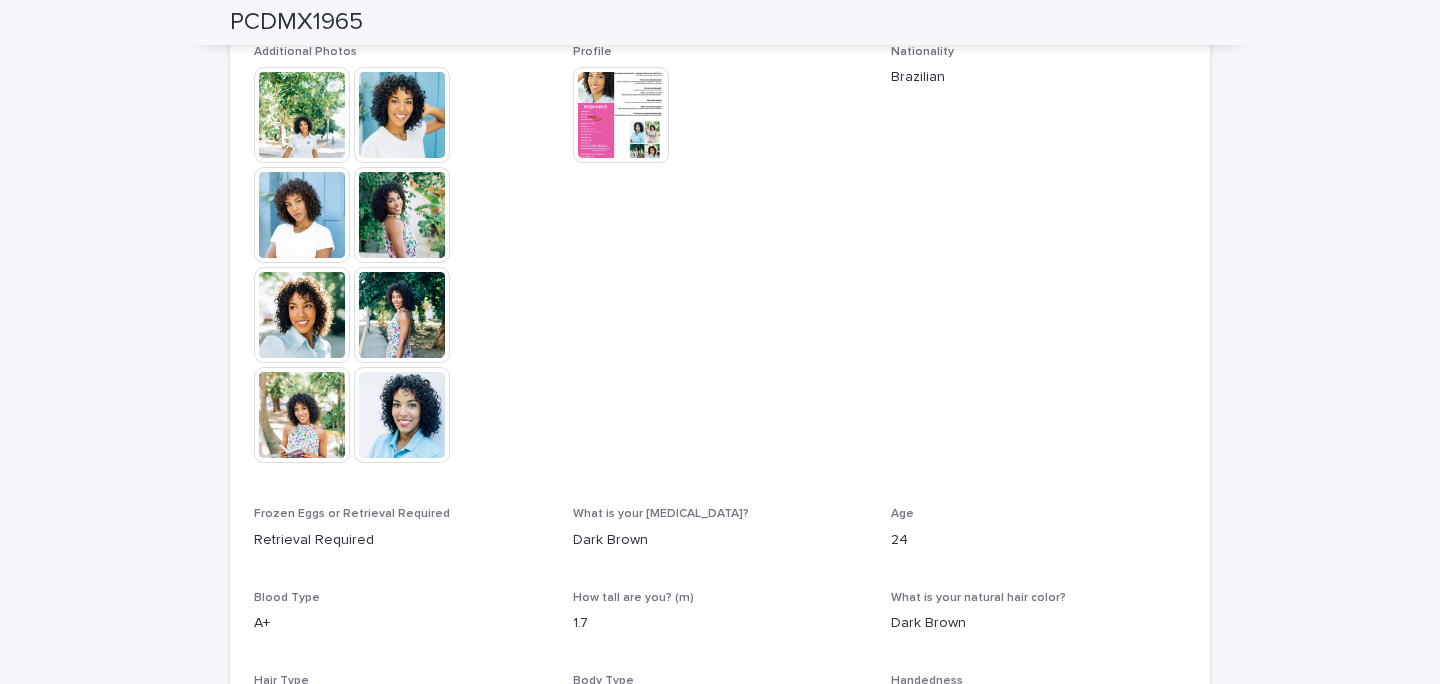 click at bounding box center (621, 115) 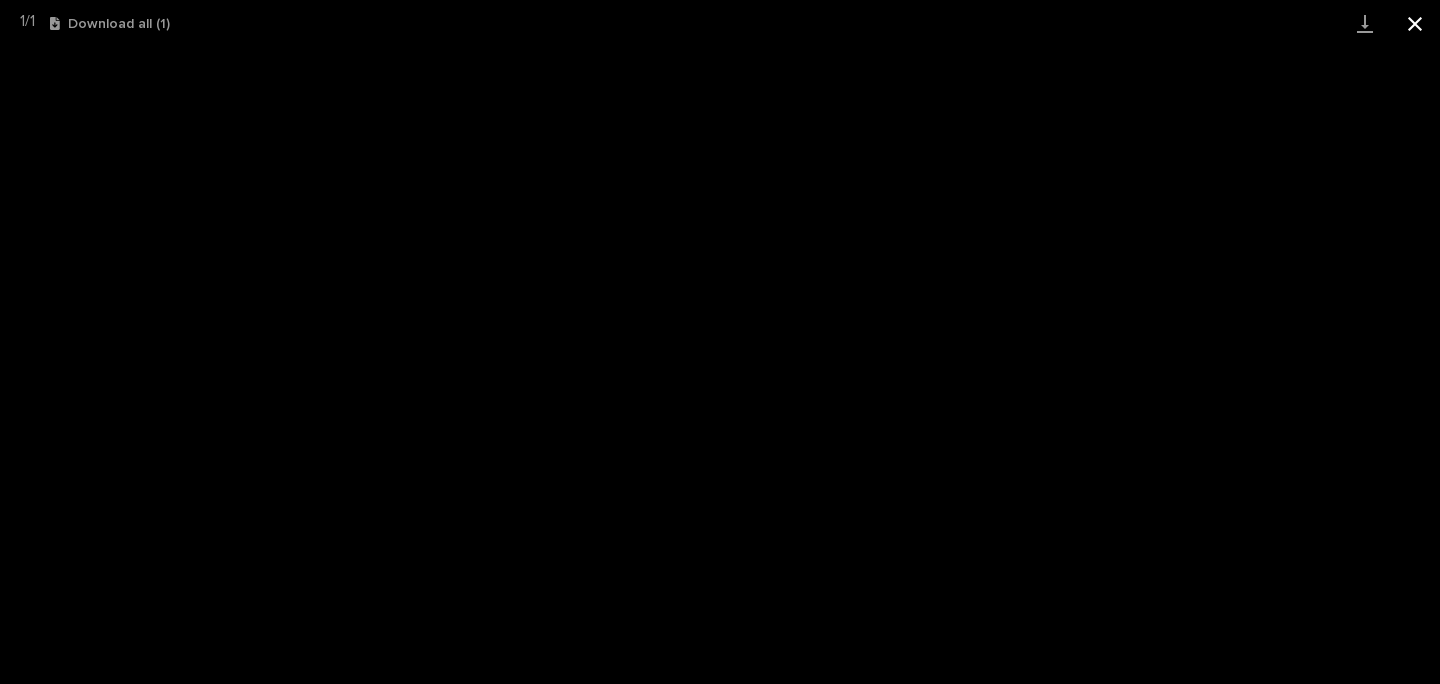 click at bounding box center (1415, 23) 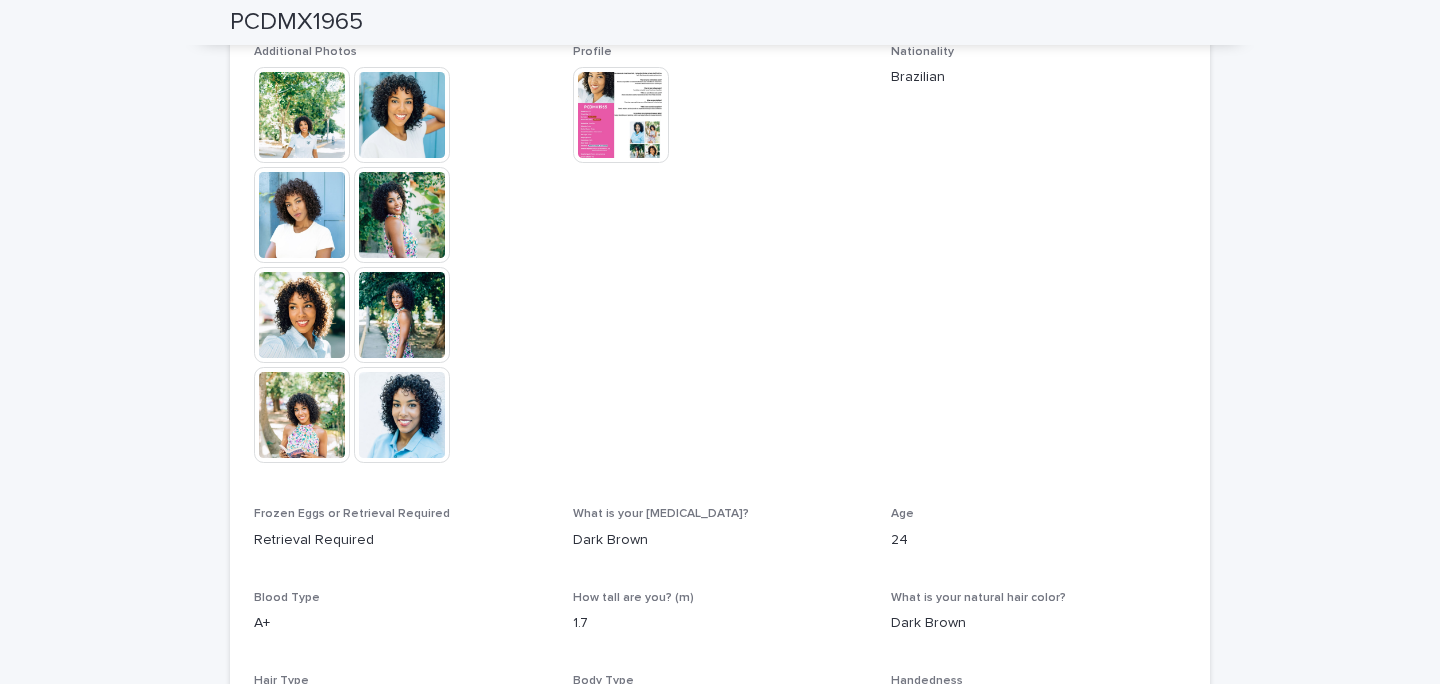 click at bounding box center [302, 115] 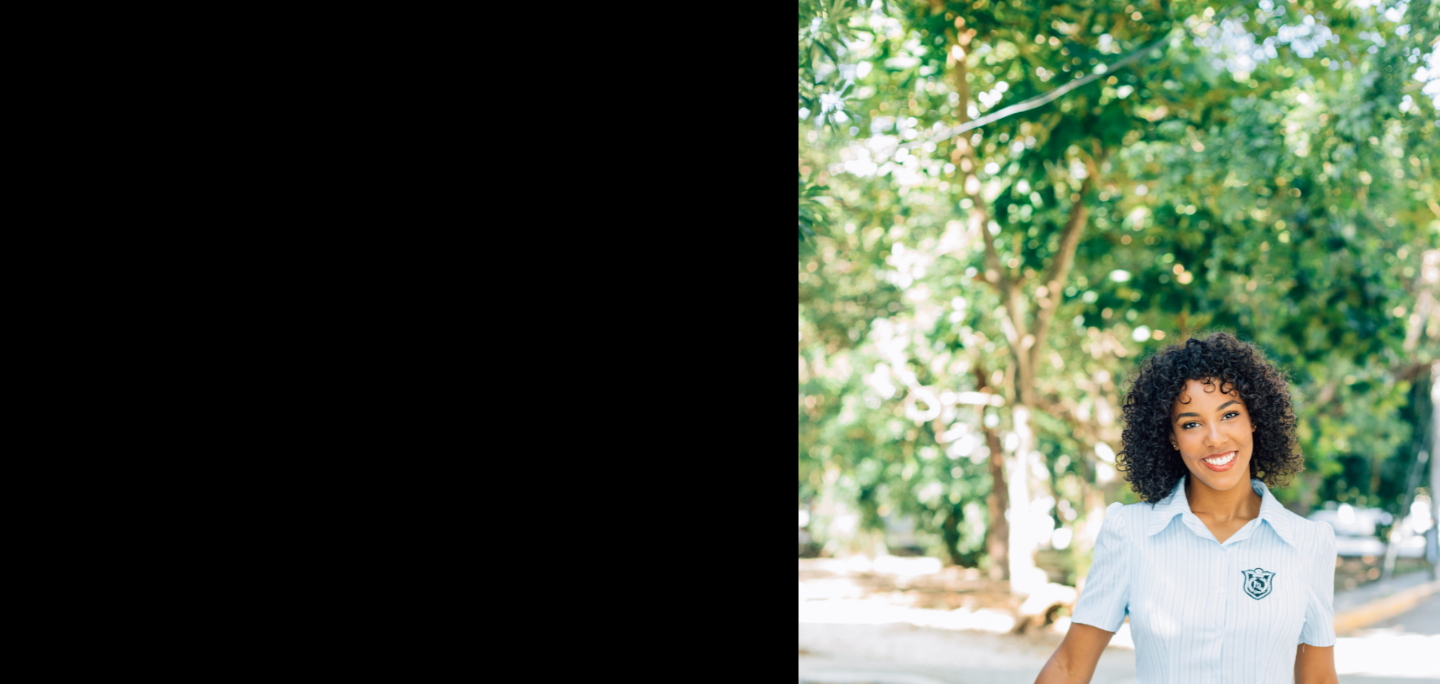 scroll, scrollTop: 0, scrollLeft: 0, axis: both 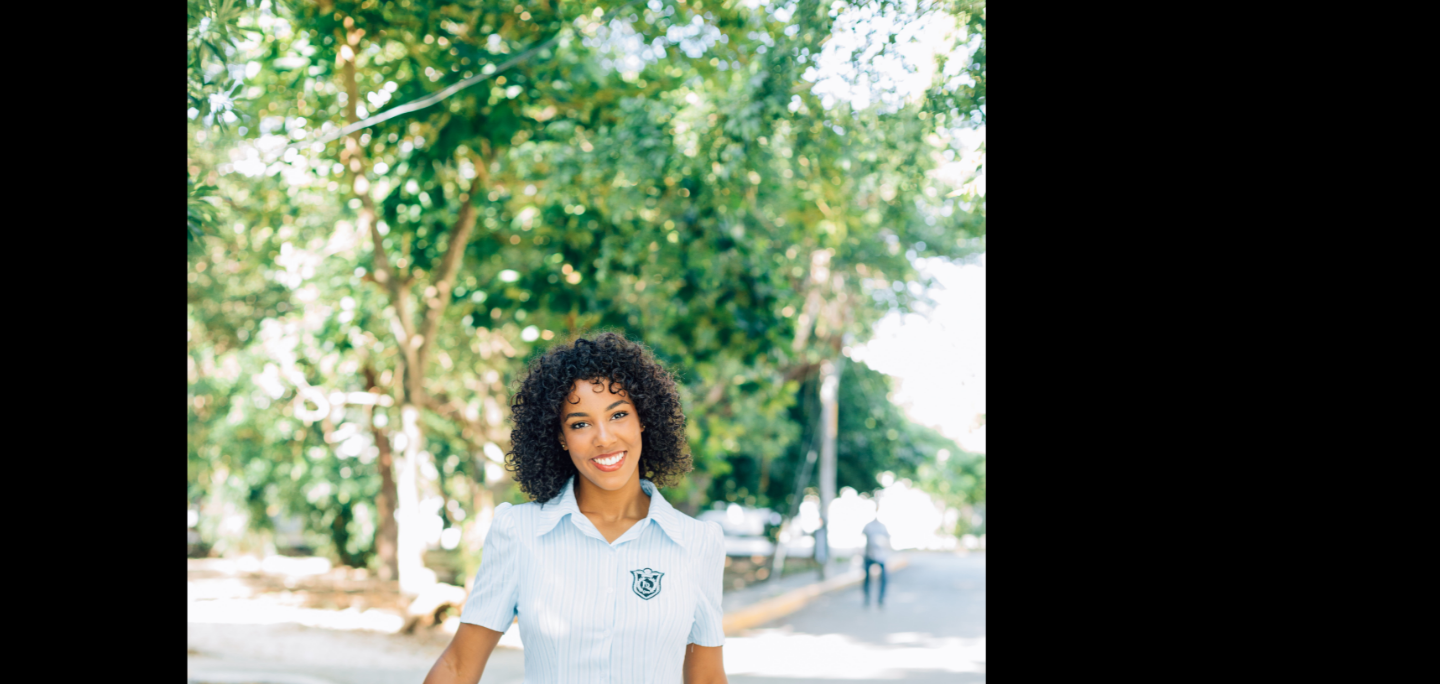 drag, startPoint x: 543, startPoint y: 246, endPoint x: 269, endPoint y: 183, distance: 281.1494 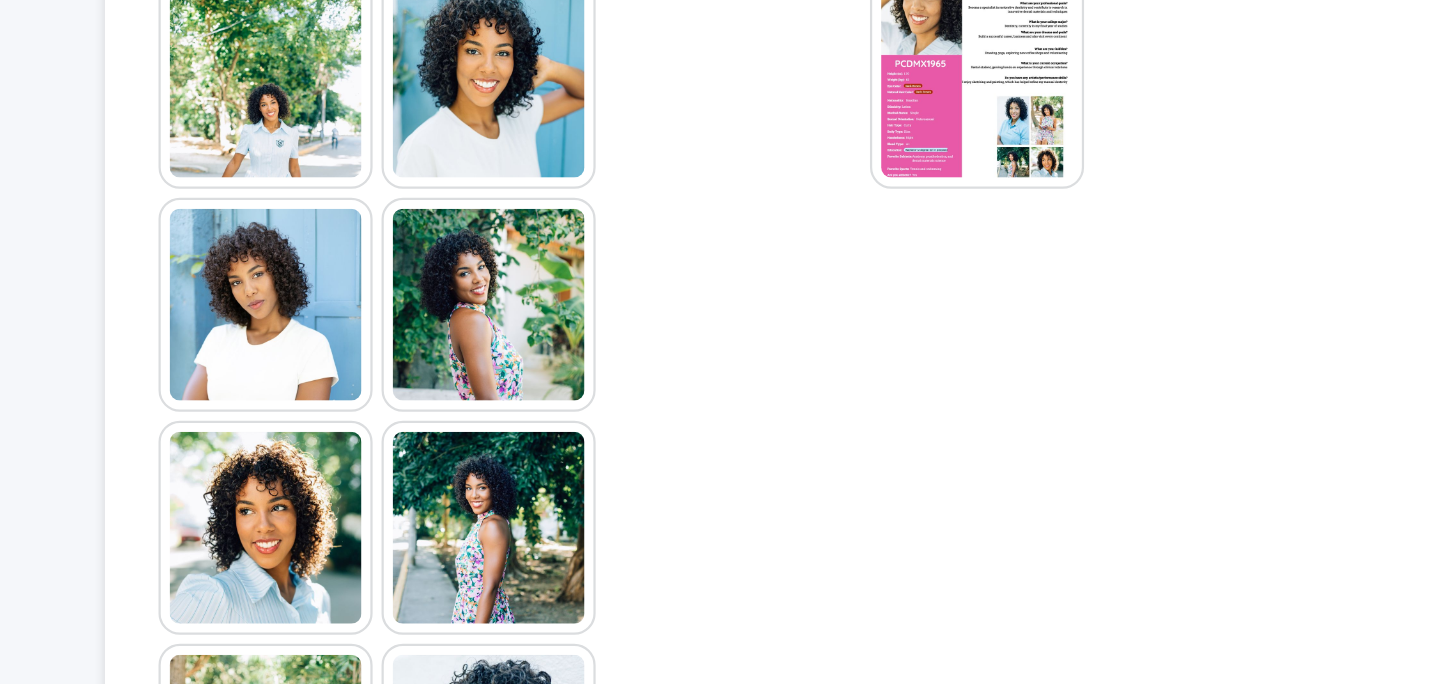 scroll, scrollTop: 477, scrollLeft: 0, axis: vertical 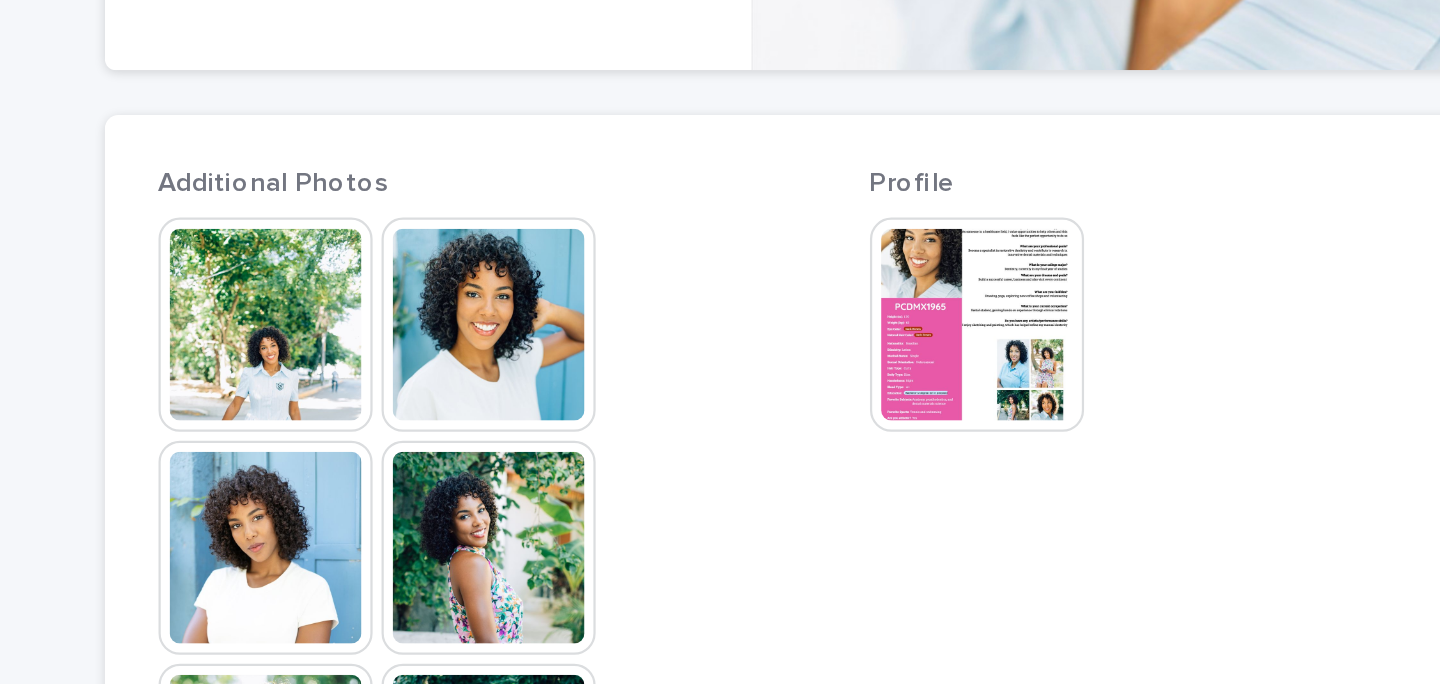 click at bounding box center (621, 225) 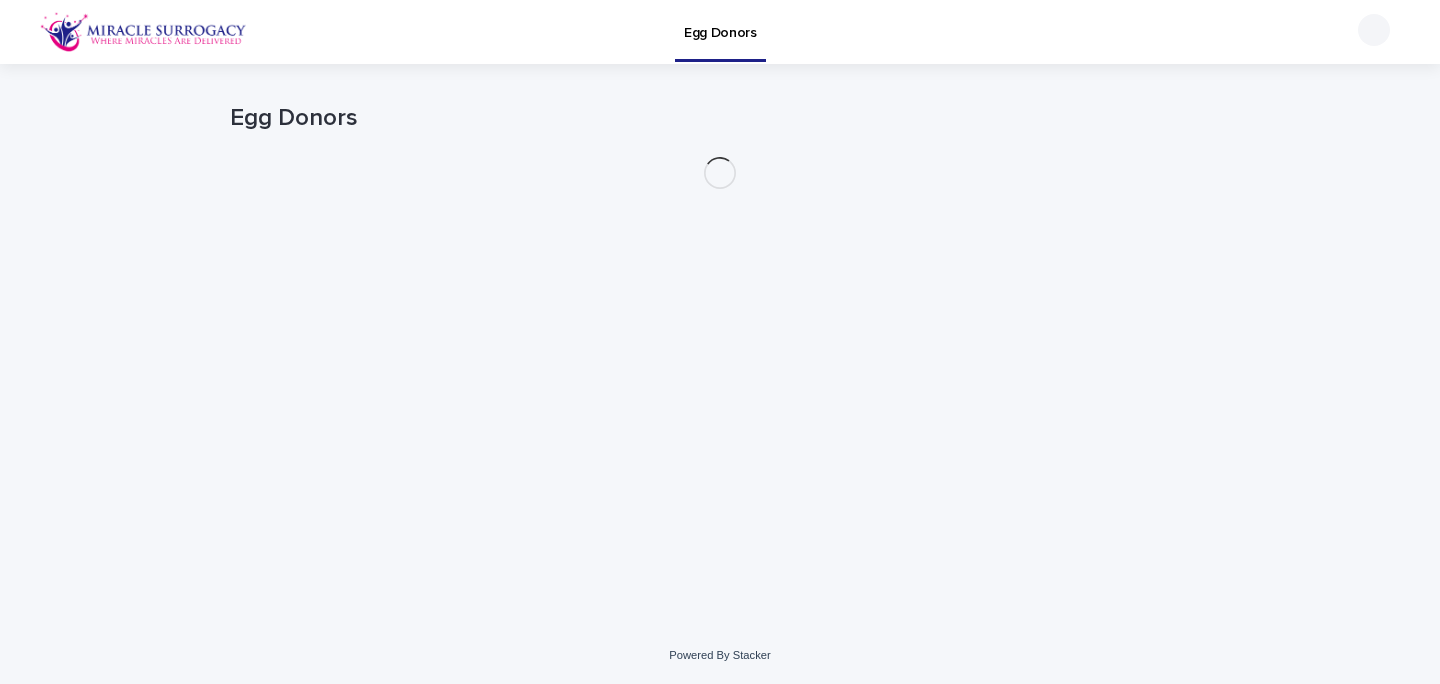 scroll, scrollTop: 0, scrollLeft: 0, axis: both 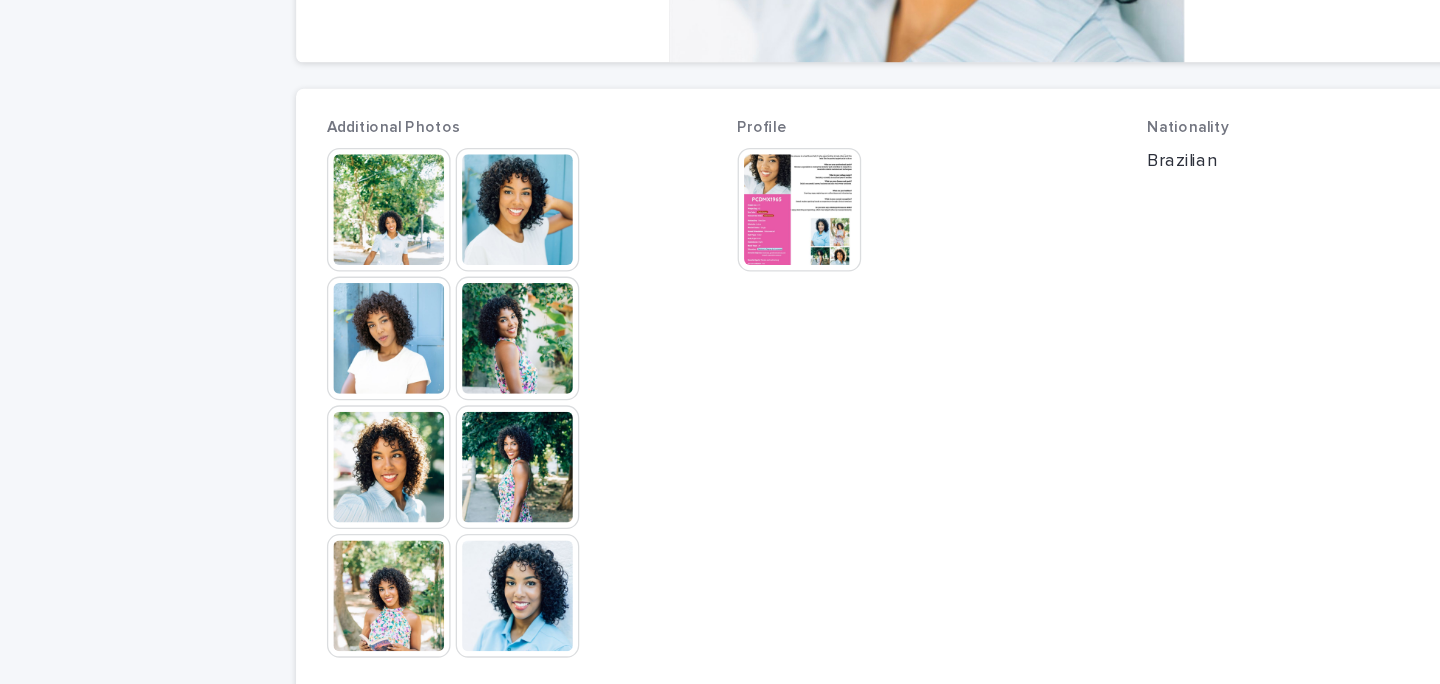 click at bounding box center (621, 315) 